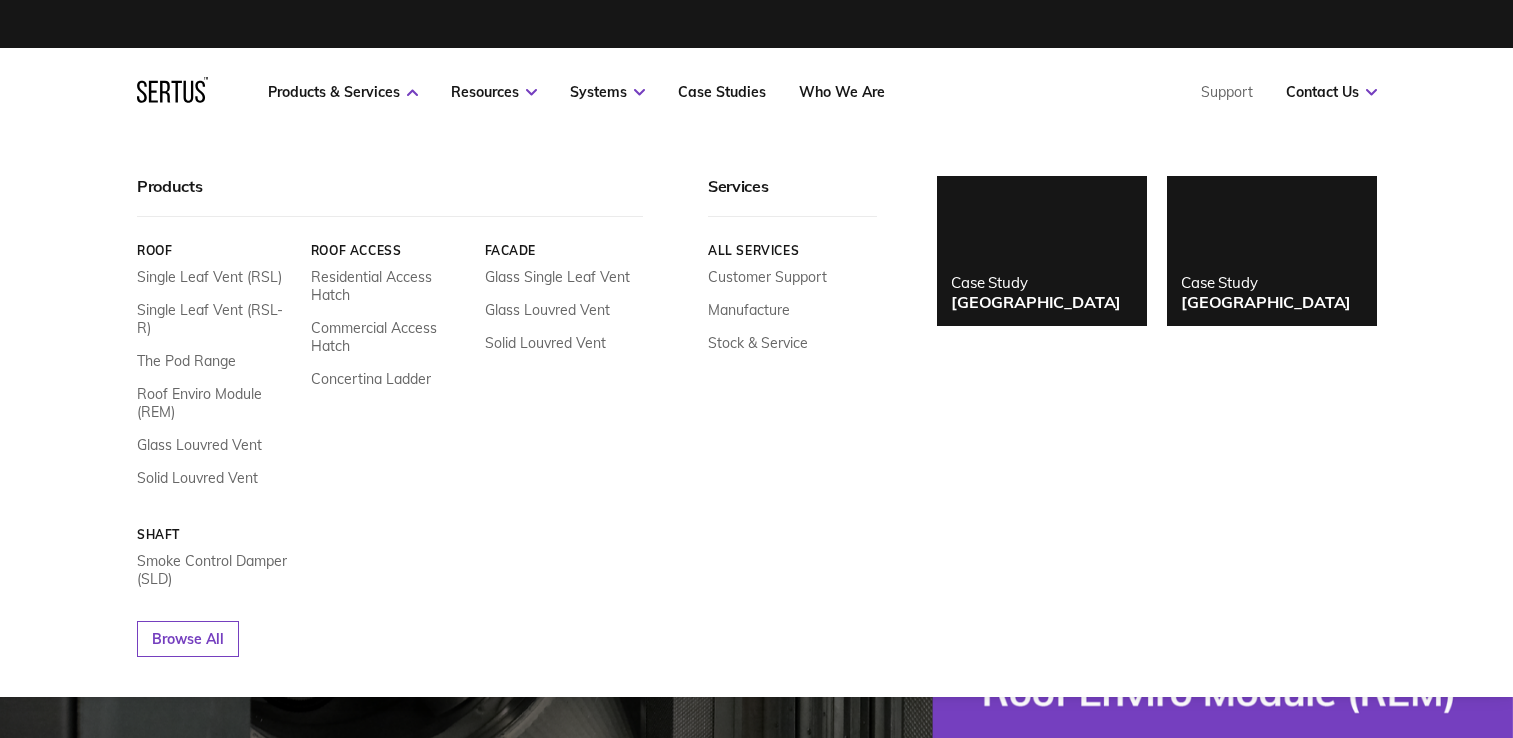 scroll, scrollTop: 0, scrollLeft: 0, axis: both 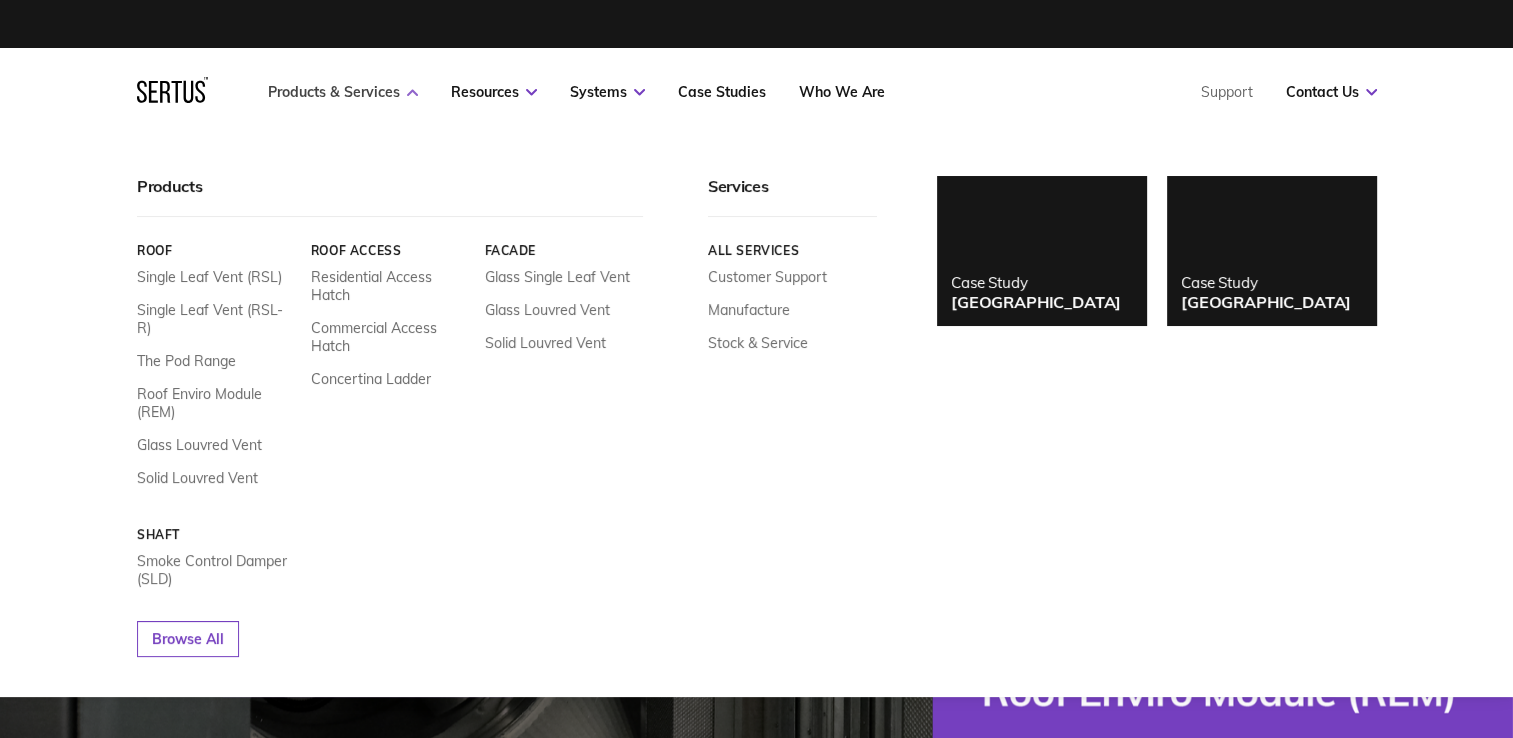 drag, startPoint x: 0, startPoint y: 0, endPoint x: 399, endPoint y: 100, distance: 411.34048 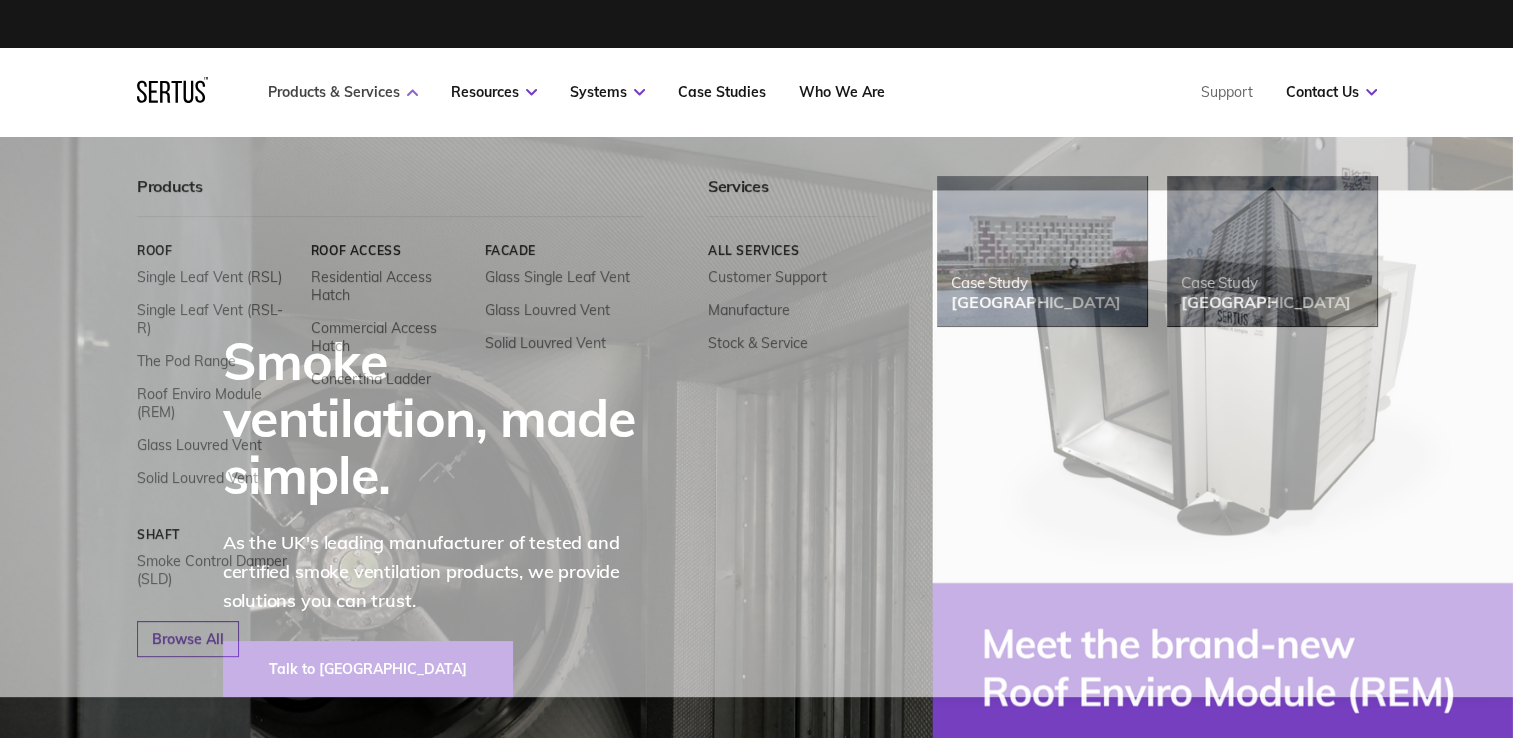 click on "Products & Services" at bounding box center [343, 92] 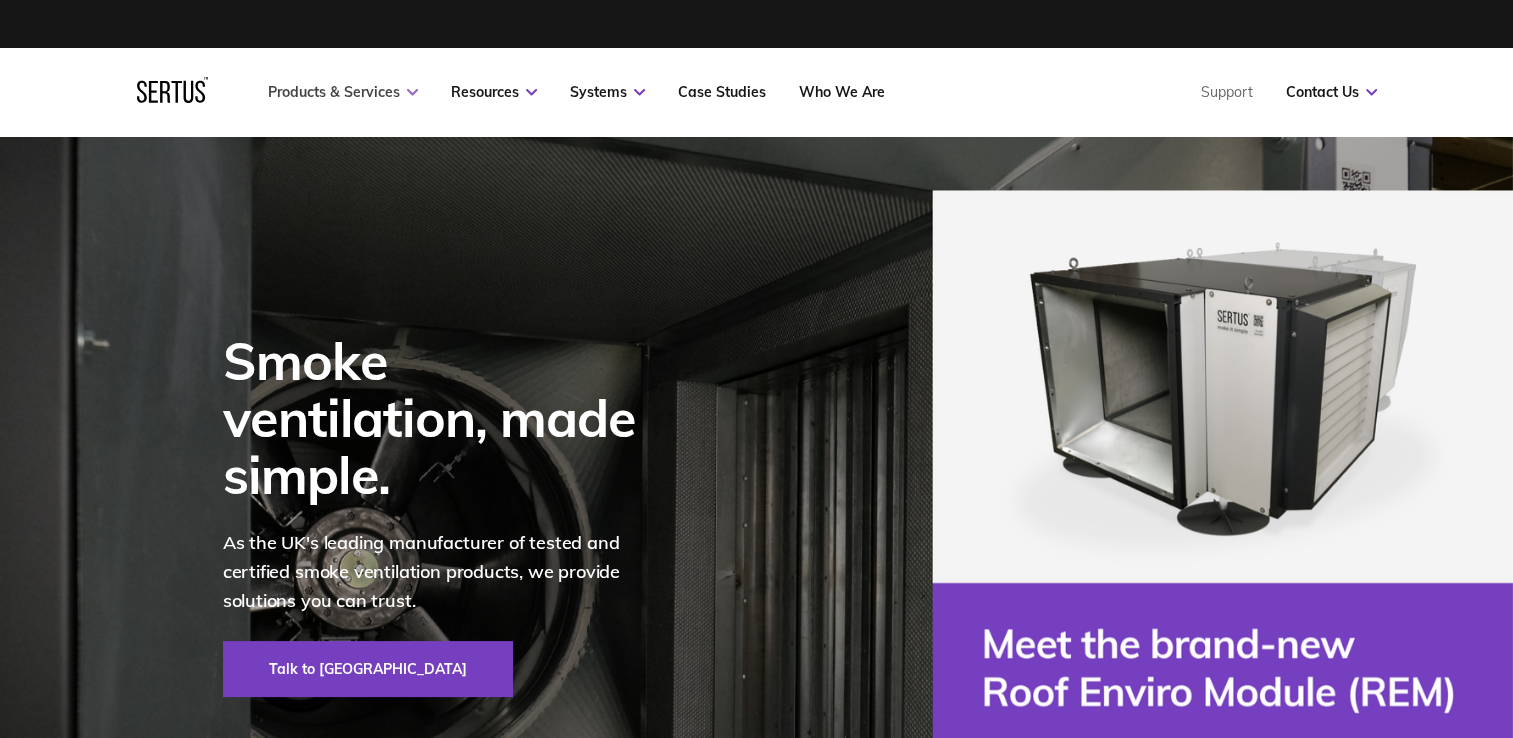 click on "Products & Services" at bounding box center [343, 92] 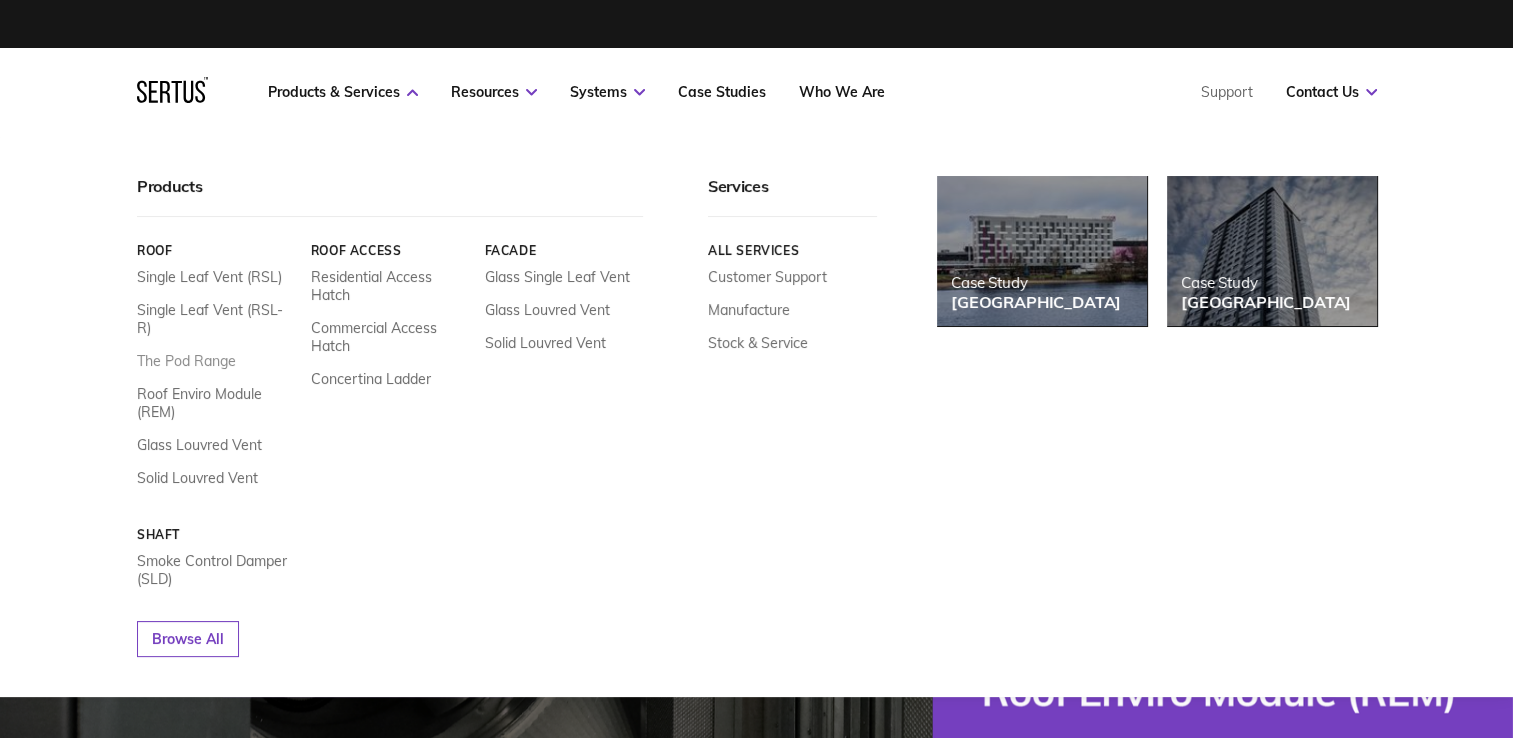 click on "The Pod Range" at bounding box center (186, 361) 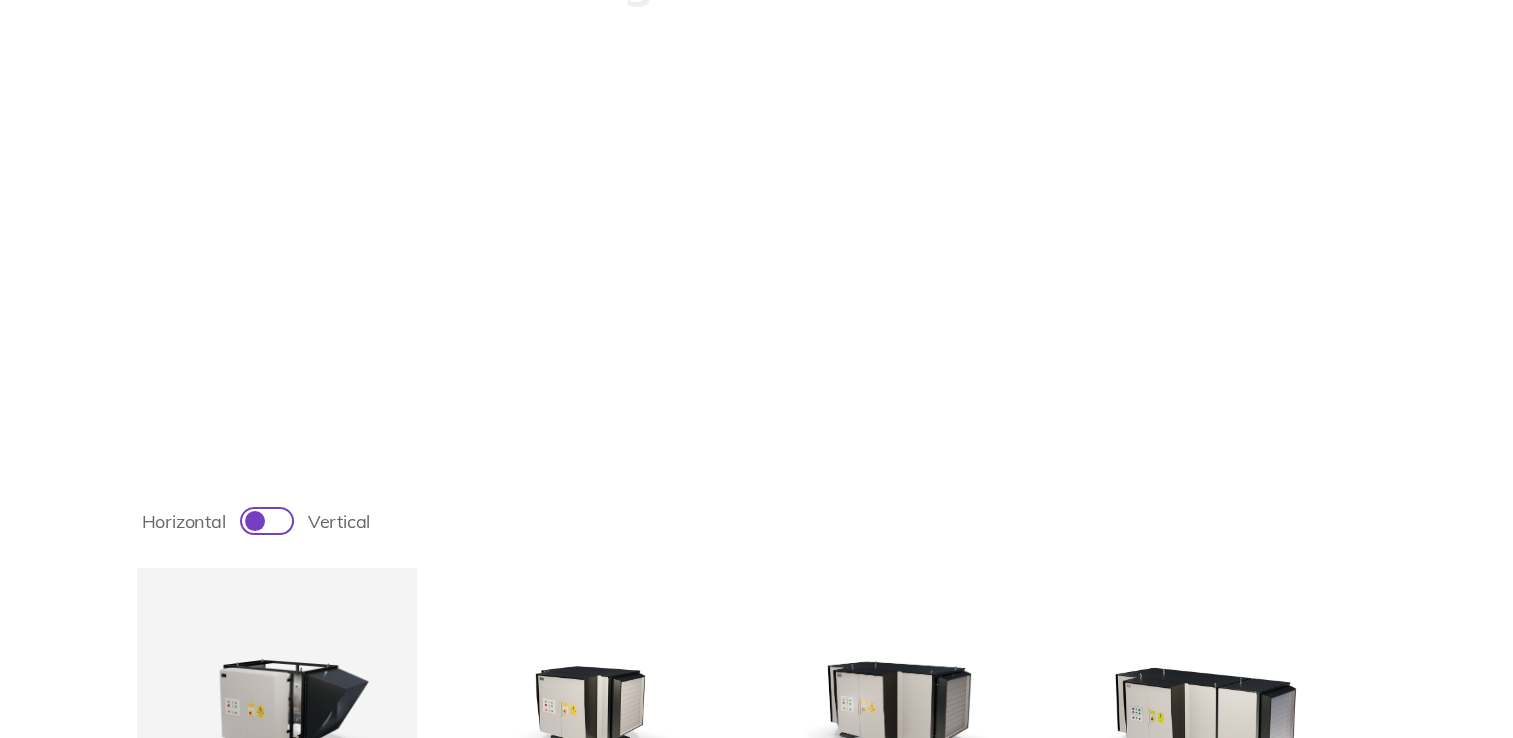 scroll, scrollTop: 600, scrollLeft: 0, axis: vertical 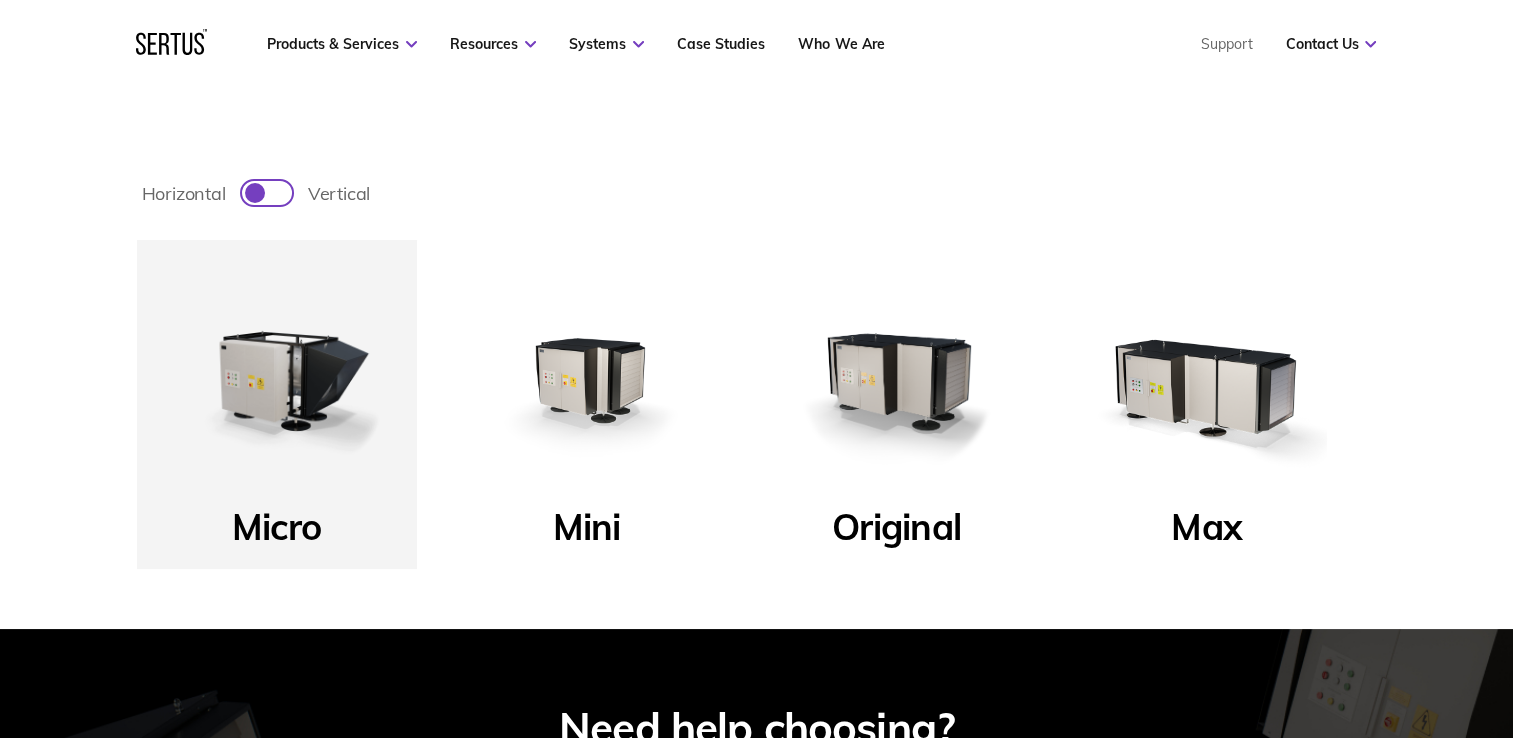 click at bounding box center (587, 380) 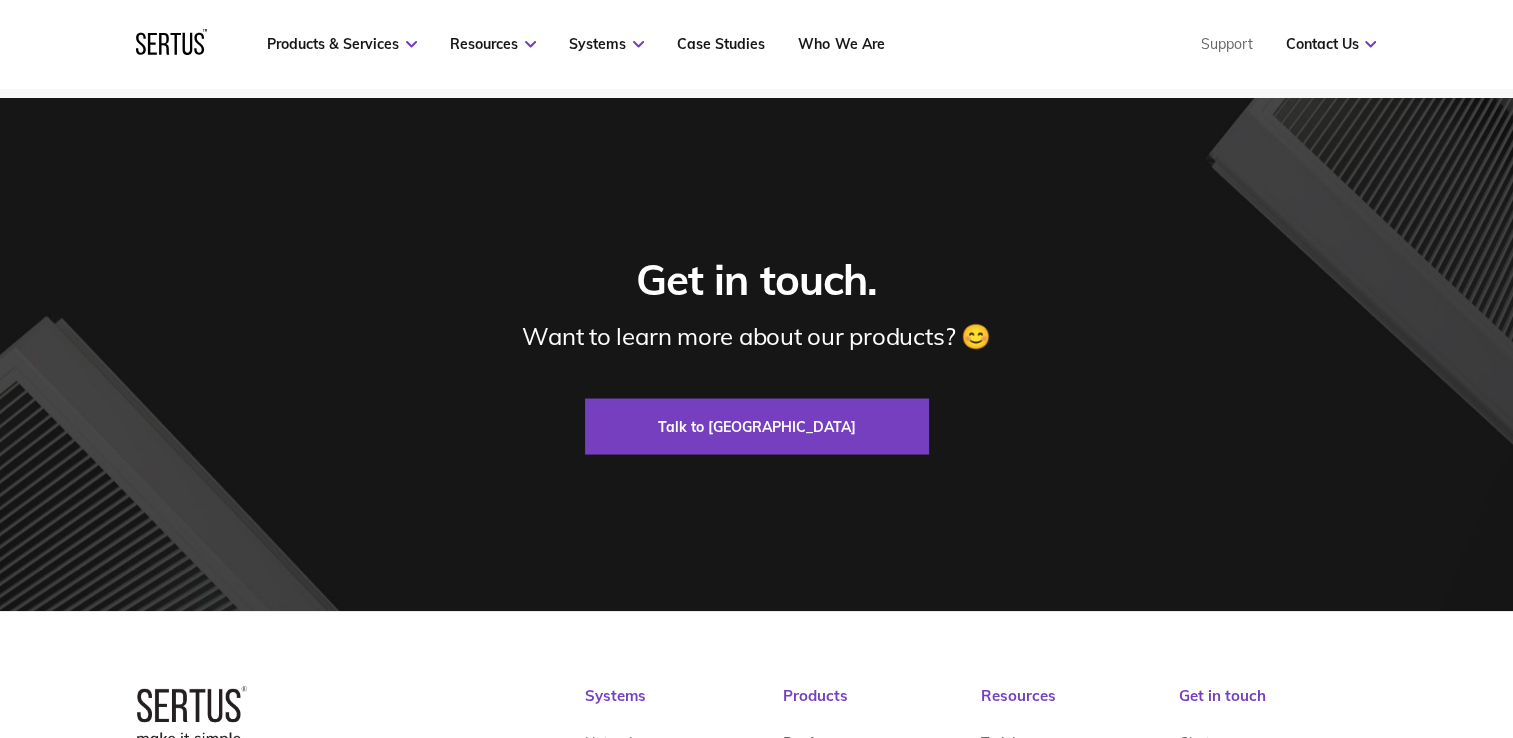 scroll, scrollTop: 2800, scrollLeft: 0, axis: vertical 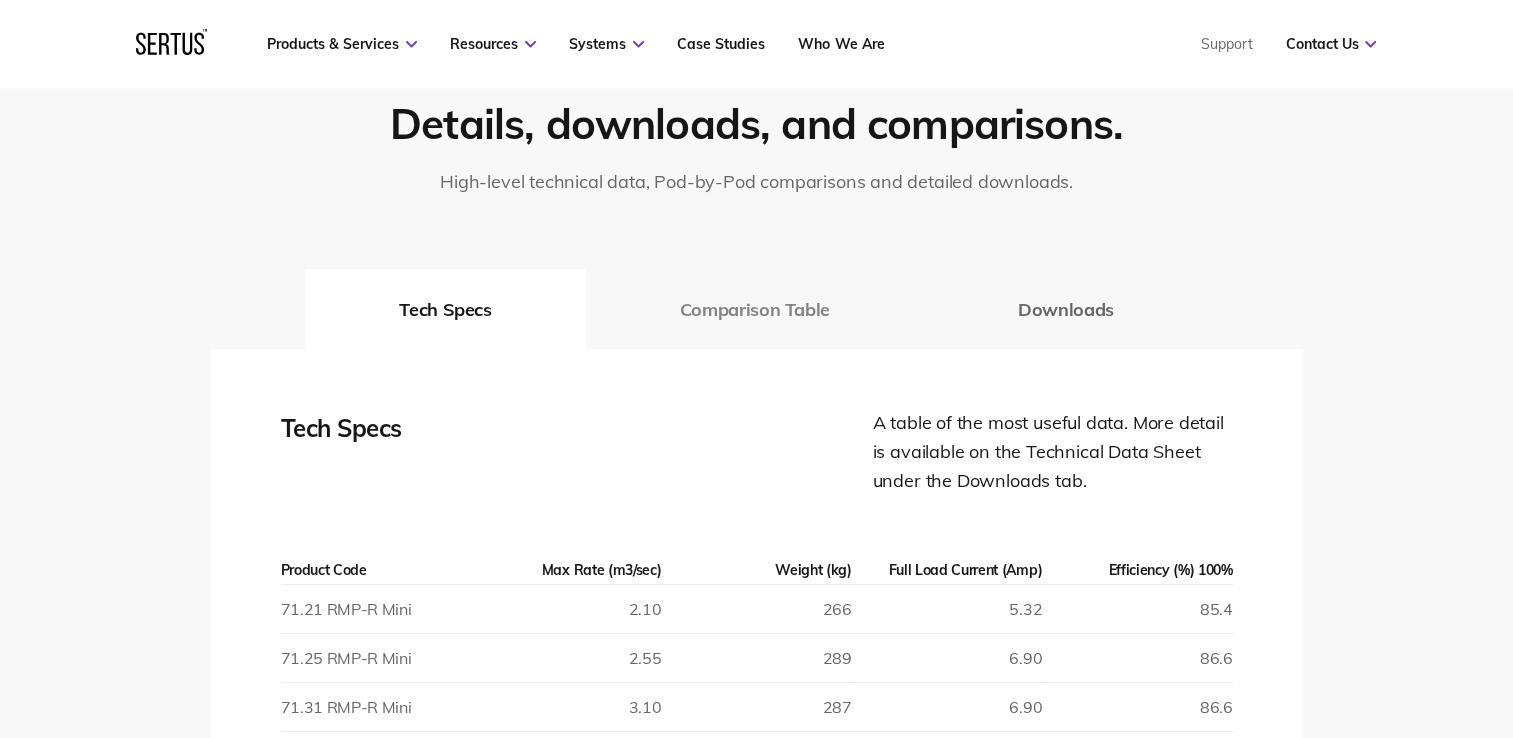 click on "Comparison Table" at bounding box center (755, 309) 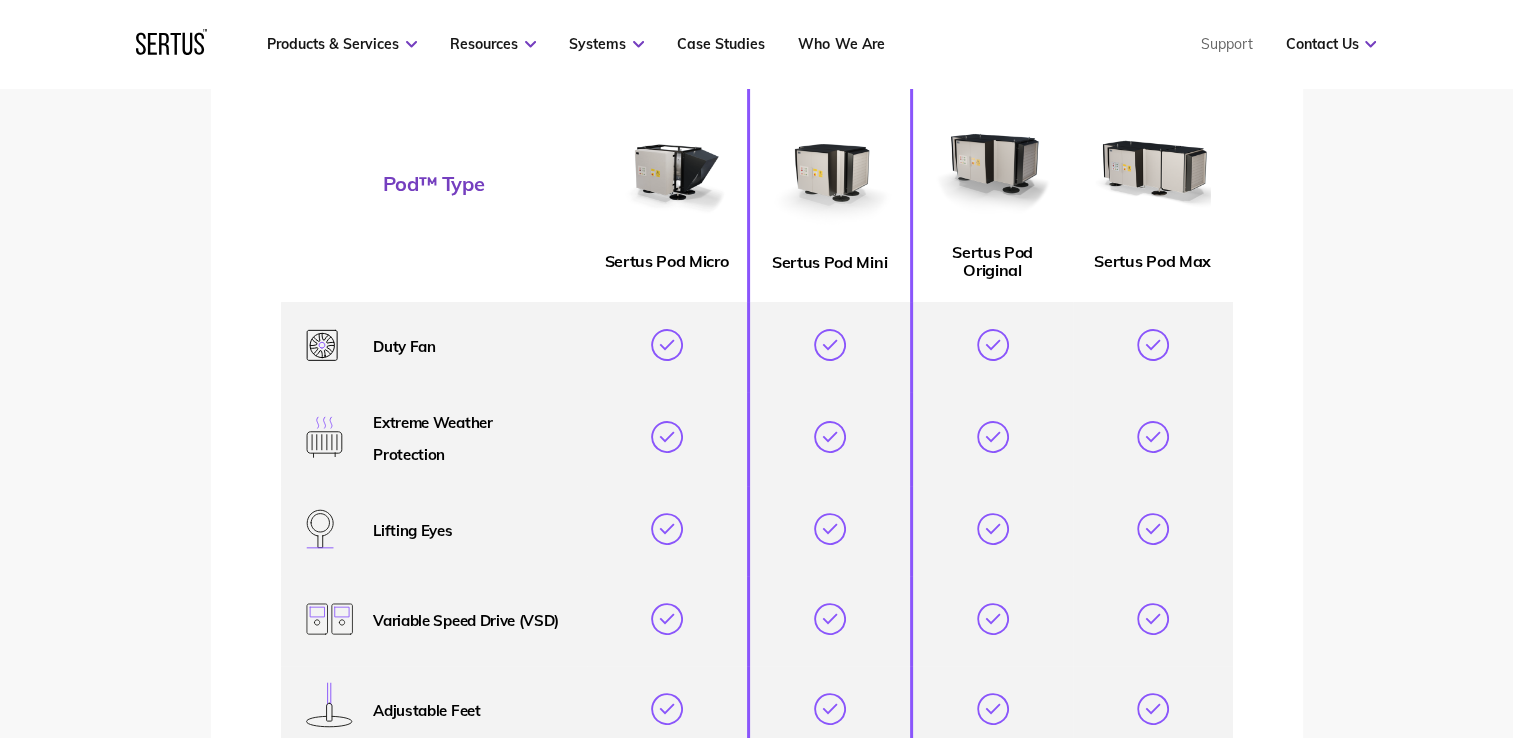 scroll, scrollTop: 2900, scrollLeft: 0, axis: vertical 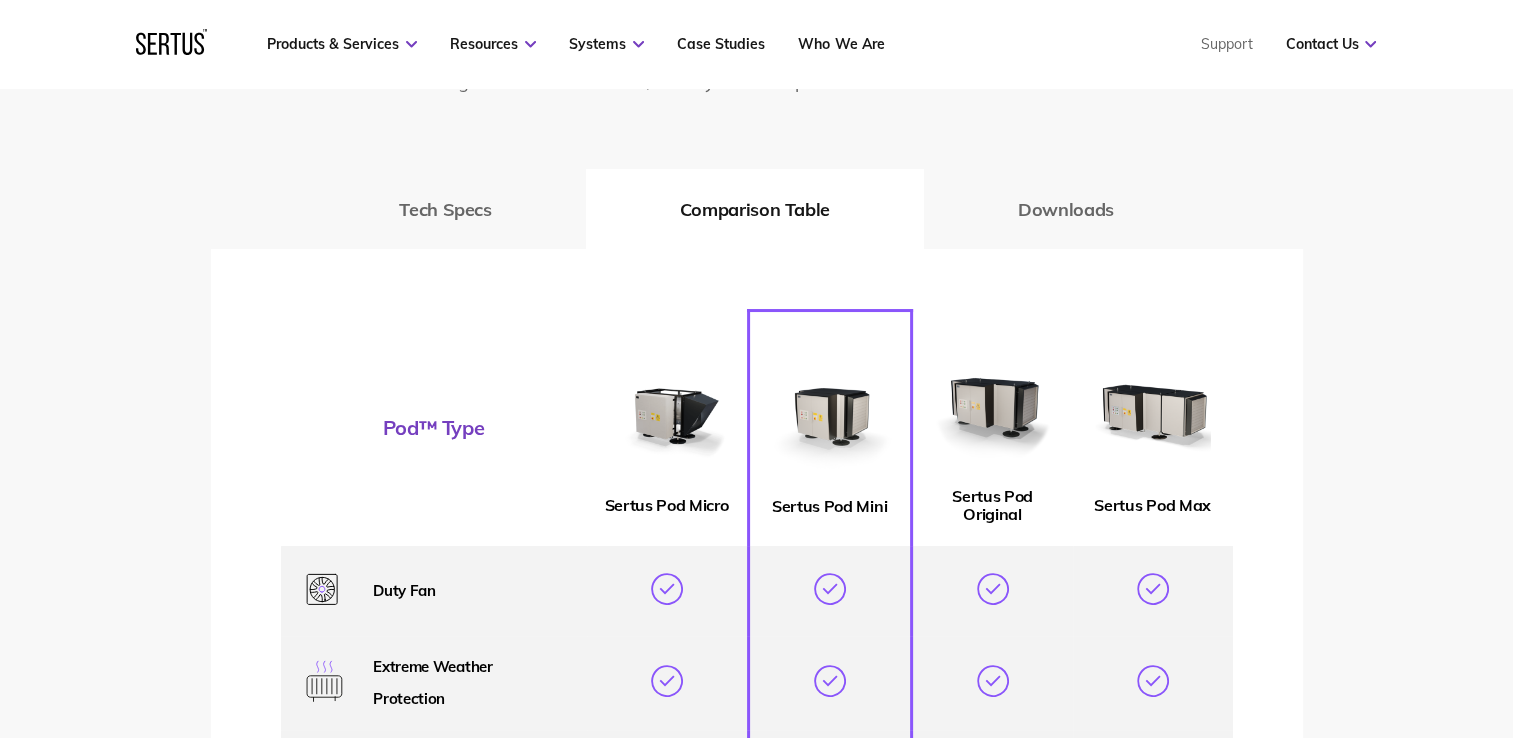 click at bounding box center (993, 401) 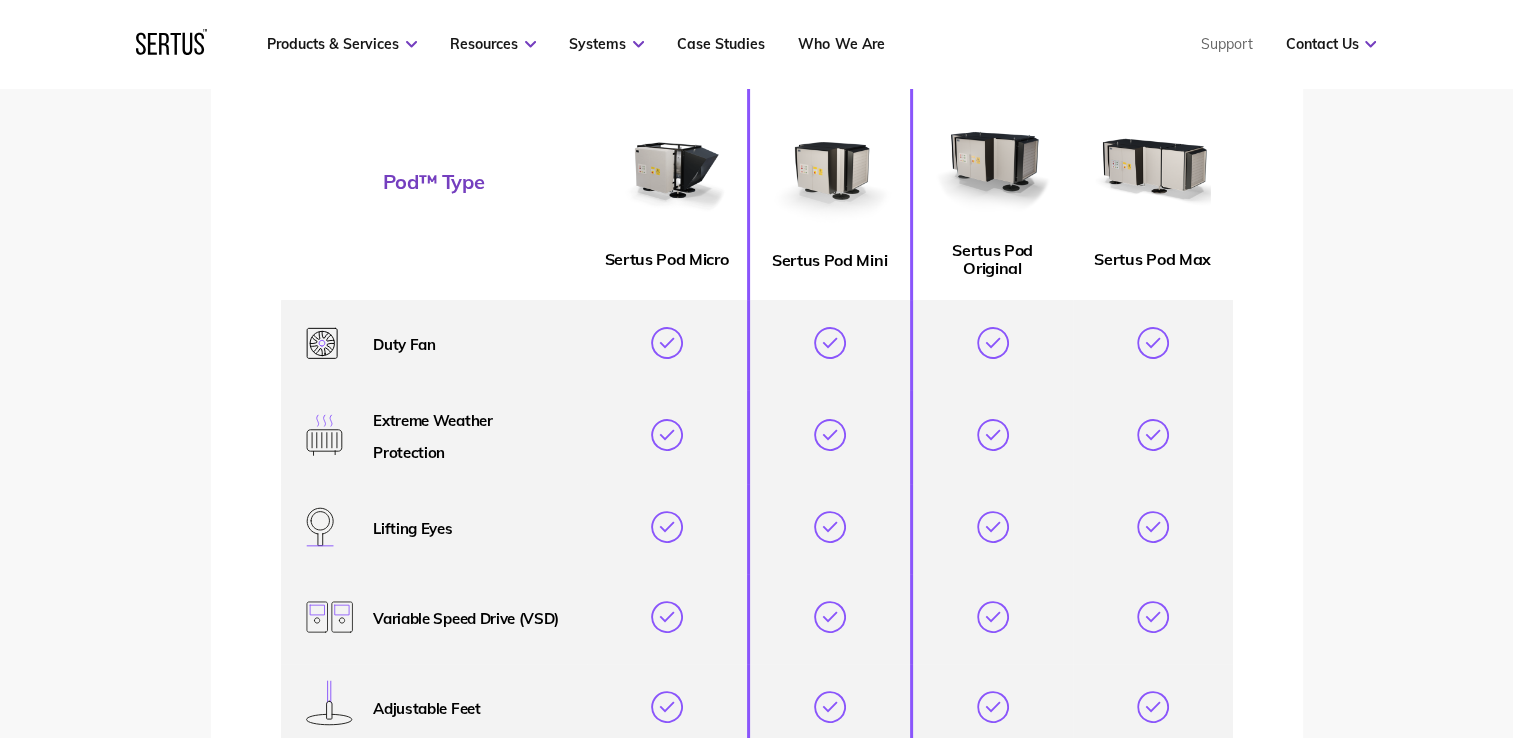 scroll, scrollTop: 3298, scrollLeft: 0, axis: vertical 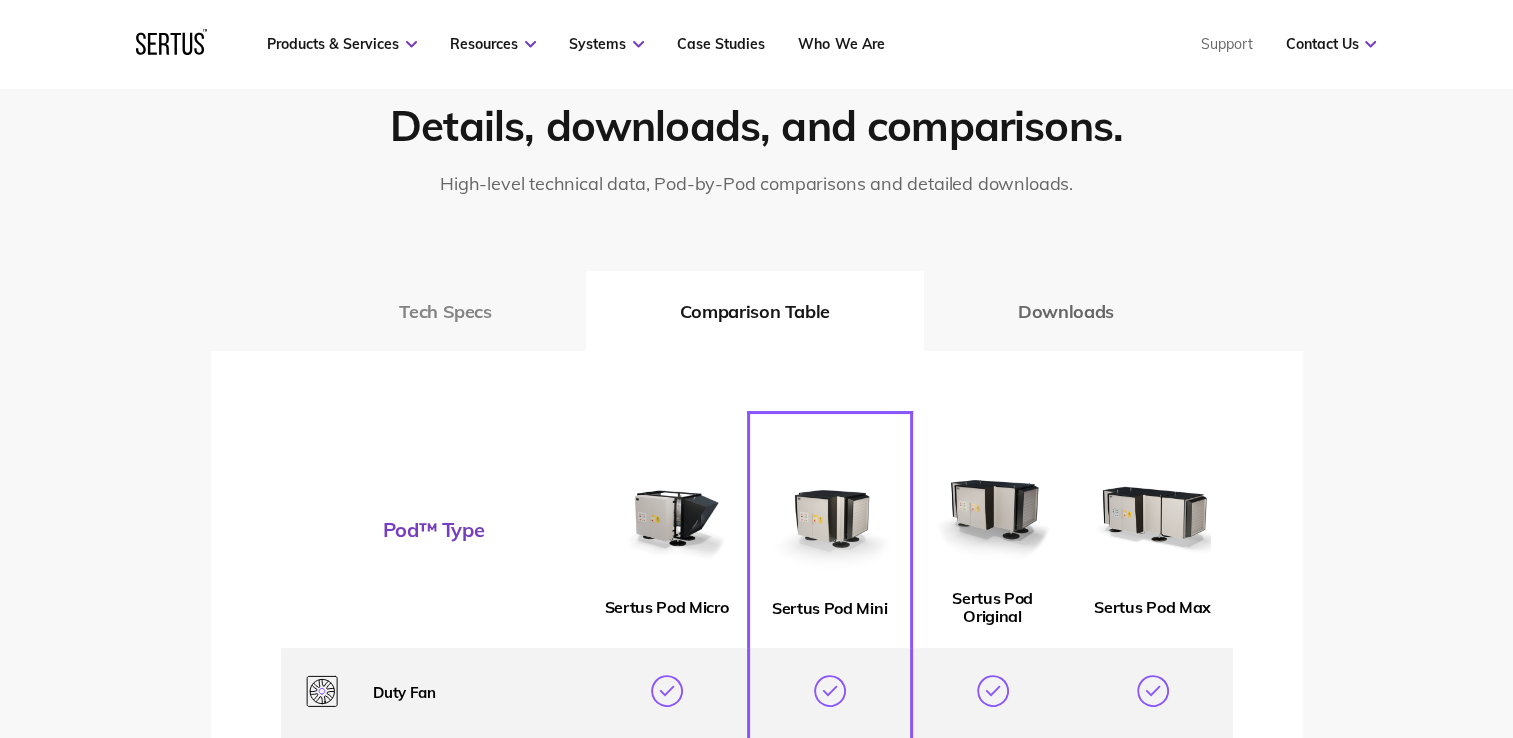 click on "Tech Specs" at bounding box center [445, 311] 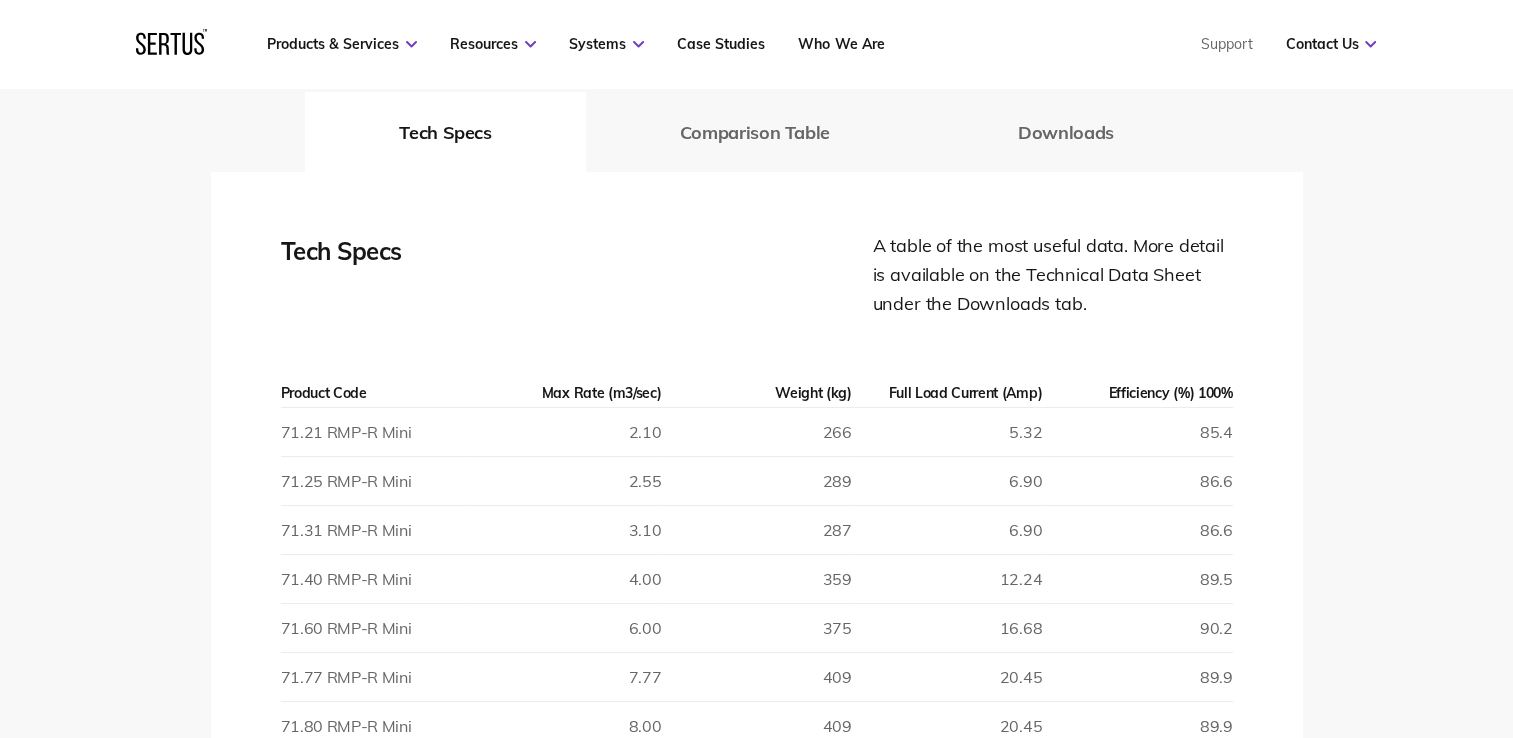 scroll, scrollTop: 3198, scrollLeft: 0, axis: vertical 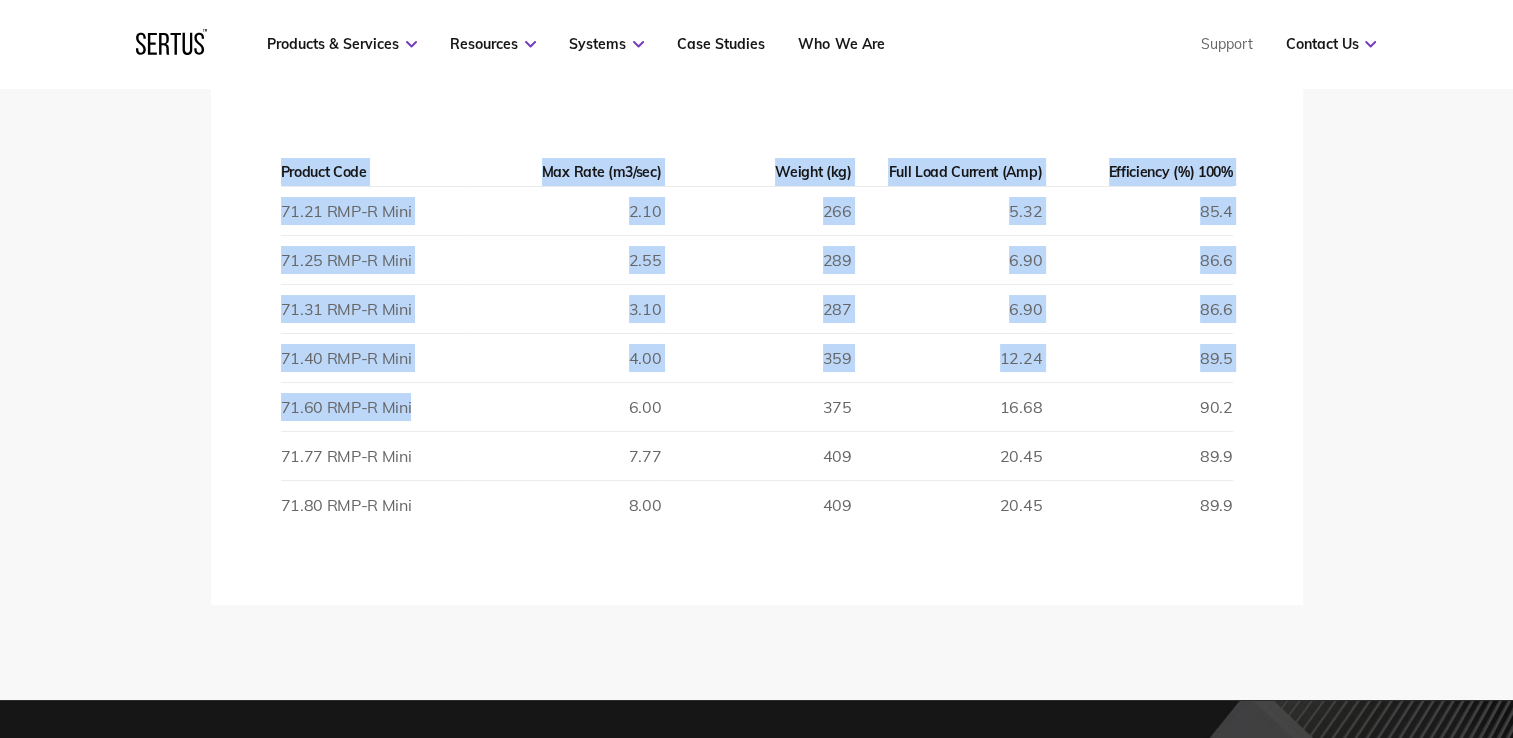 drag, startPoint x: 414, startPoint y: 409, endPoint x: 277, endPoint y: 402, distance: 137.17871 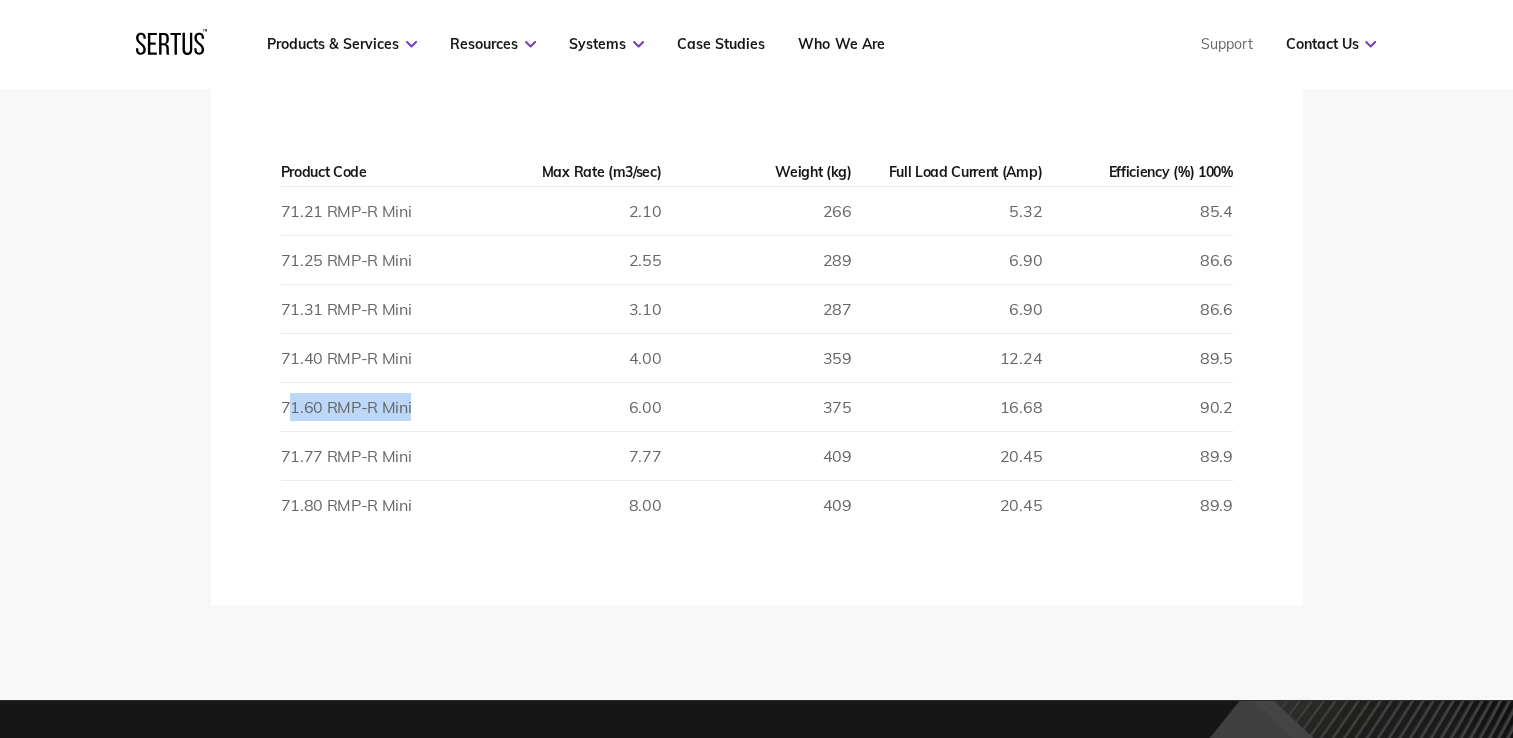 drag, startPoint x: 408, startPoint y: 404, endPoint x: 288, endPoint y: 412, distance: 120.26637 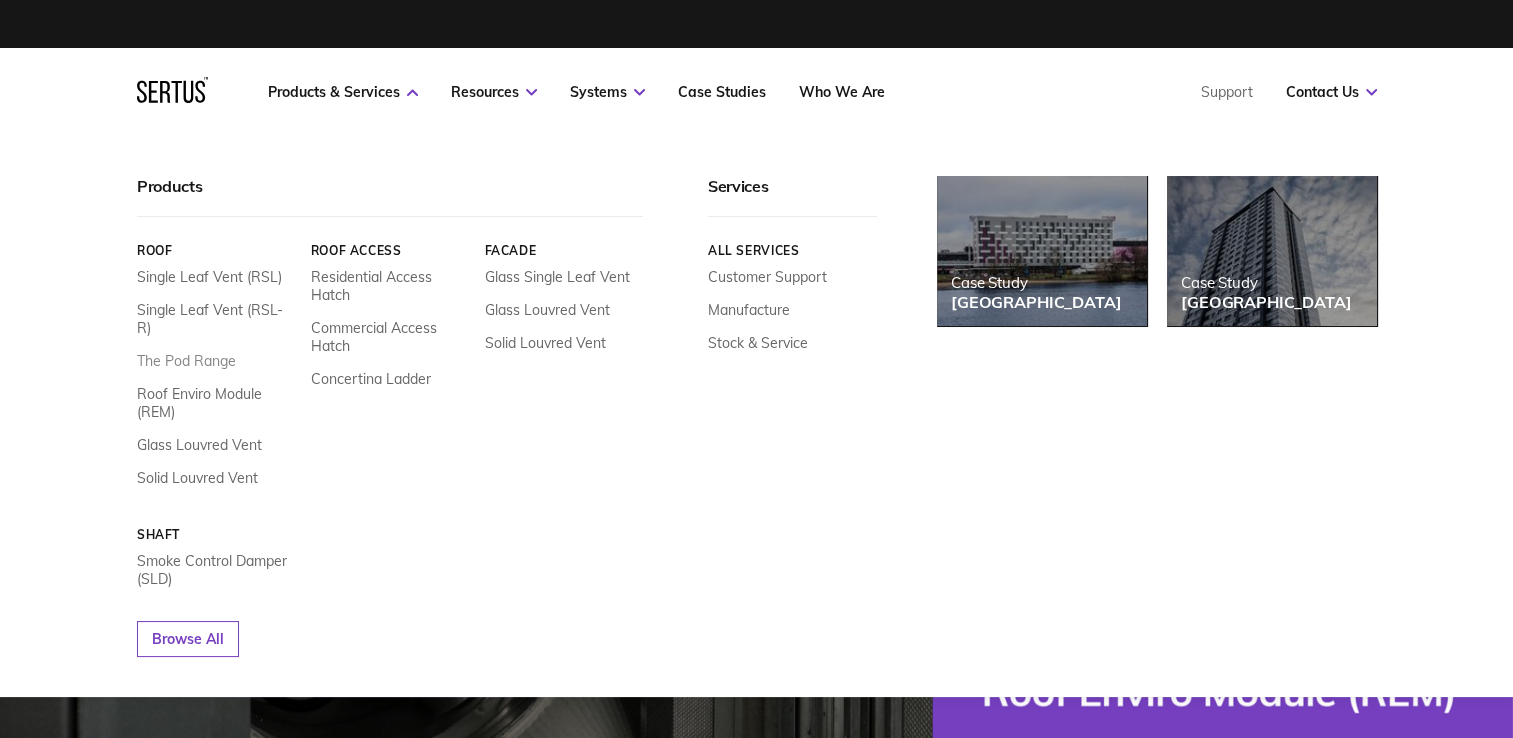 click on "The Pod Range" at bounding box center [186, 361] 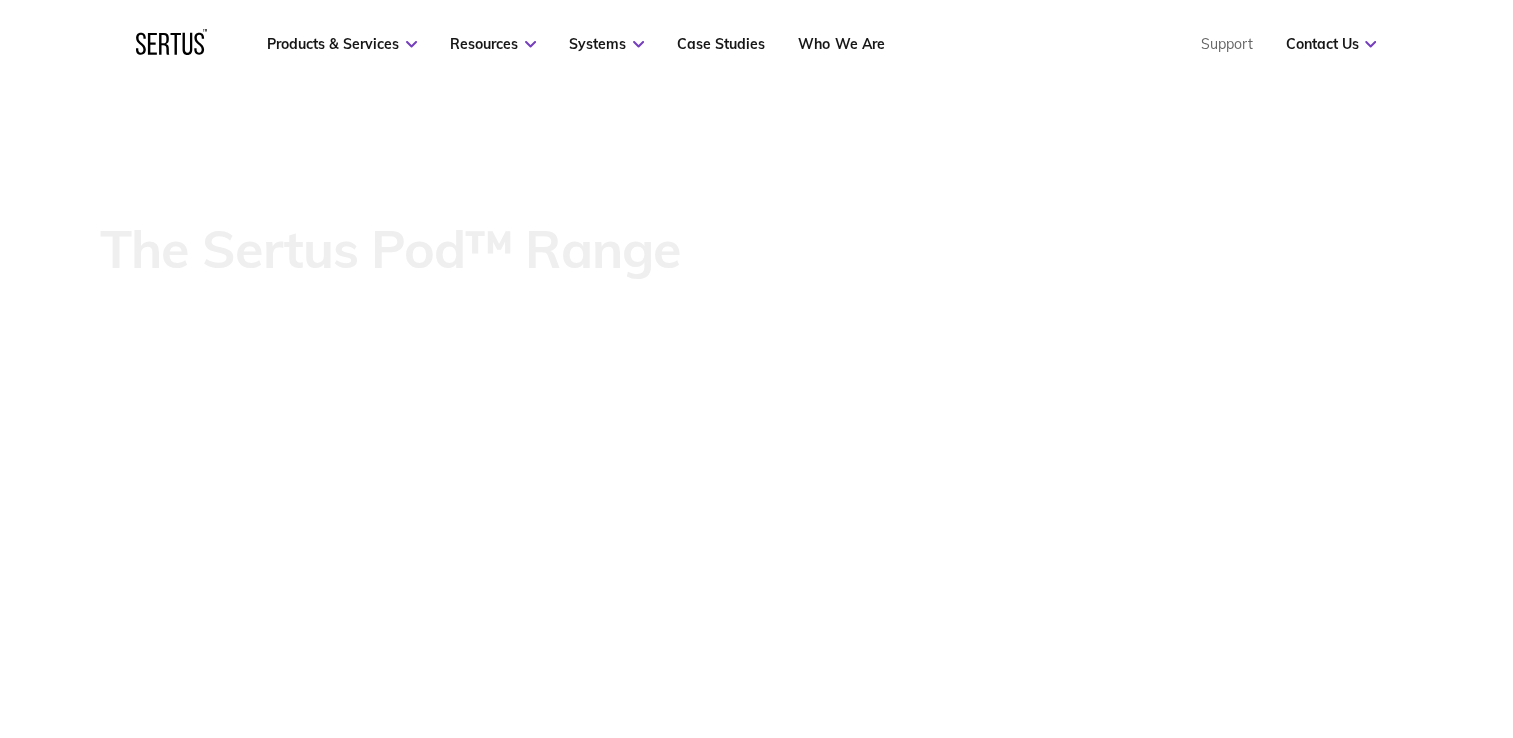 scroll, scrollTop: 600, scrollLeft: 0, axis: vertical 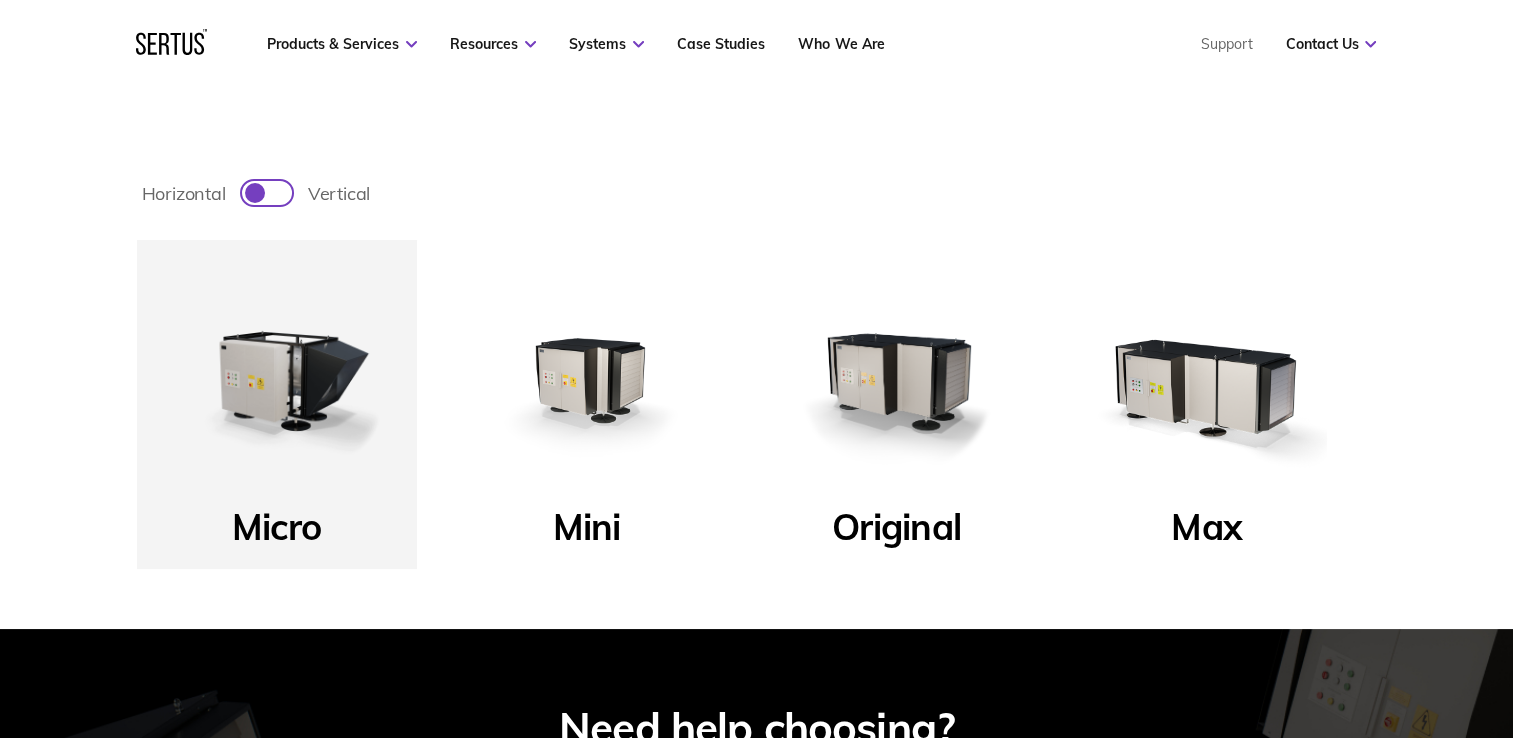 click at bounding box center [897, 380] 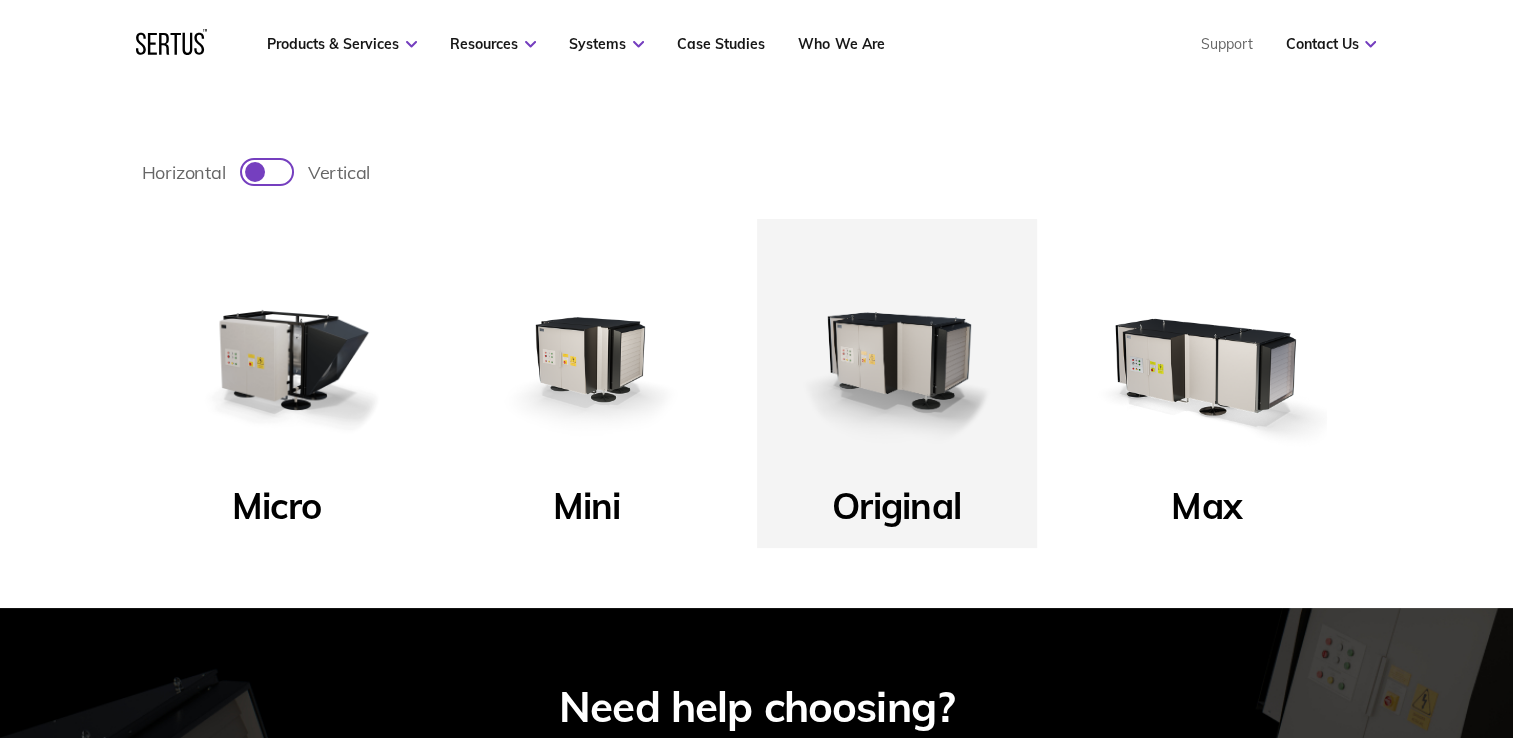 scroll, scrollTop: 600, scrollLeft: 0, axis: vertical 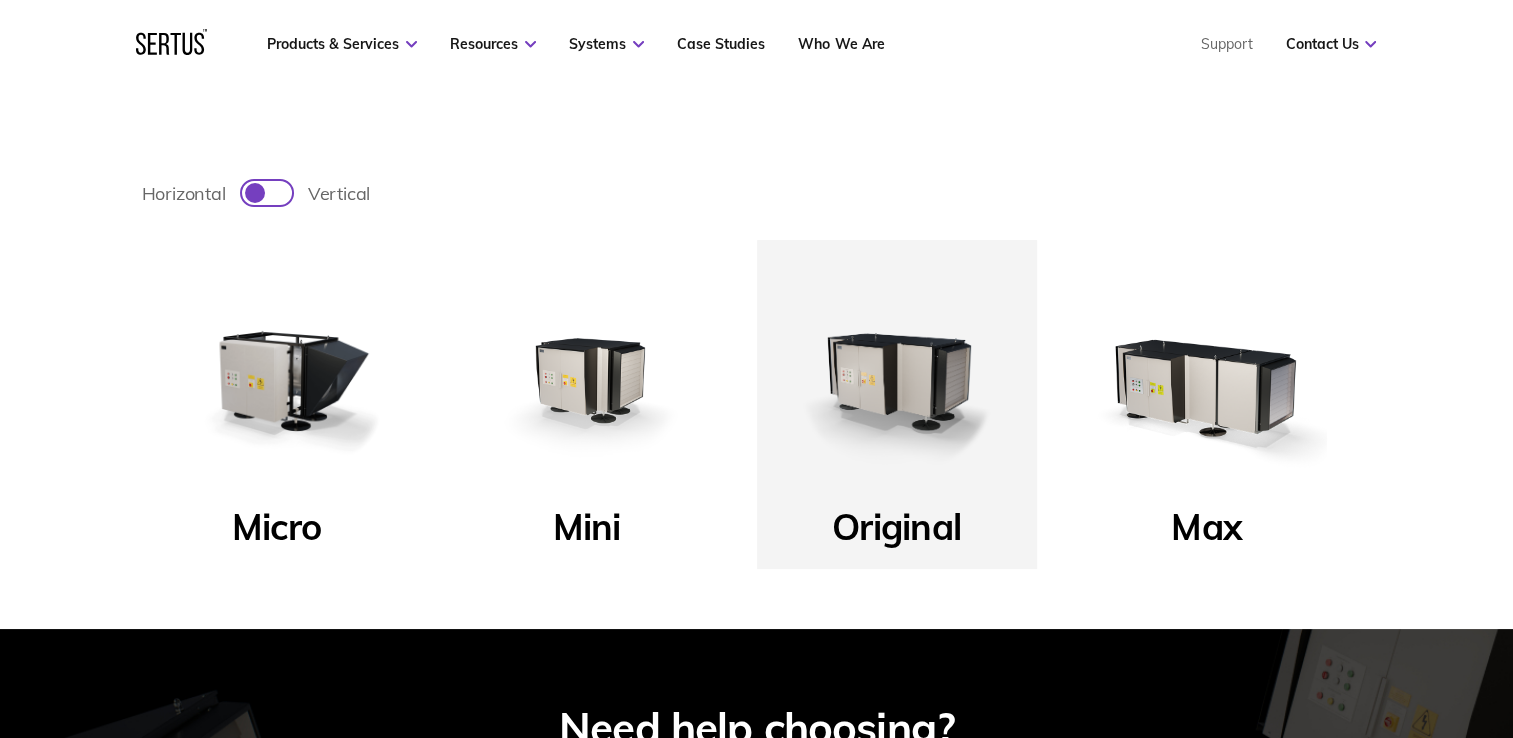 click at bounding box center (1207, 380) 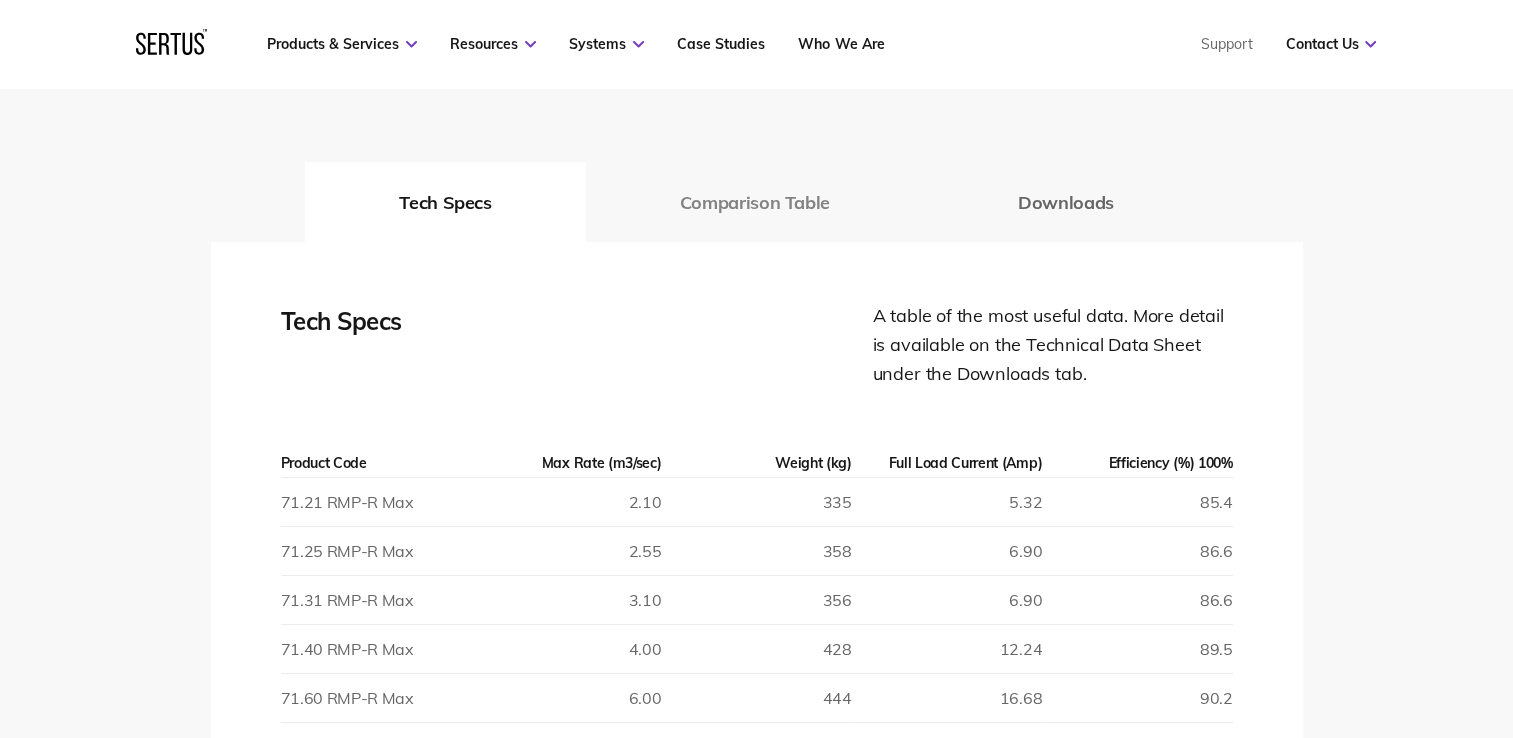 scroll, scrollTop: 2900, scrollLeft: 0, axis: vertical 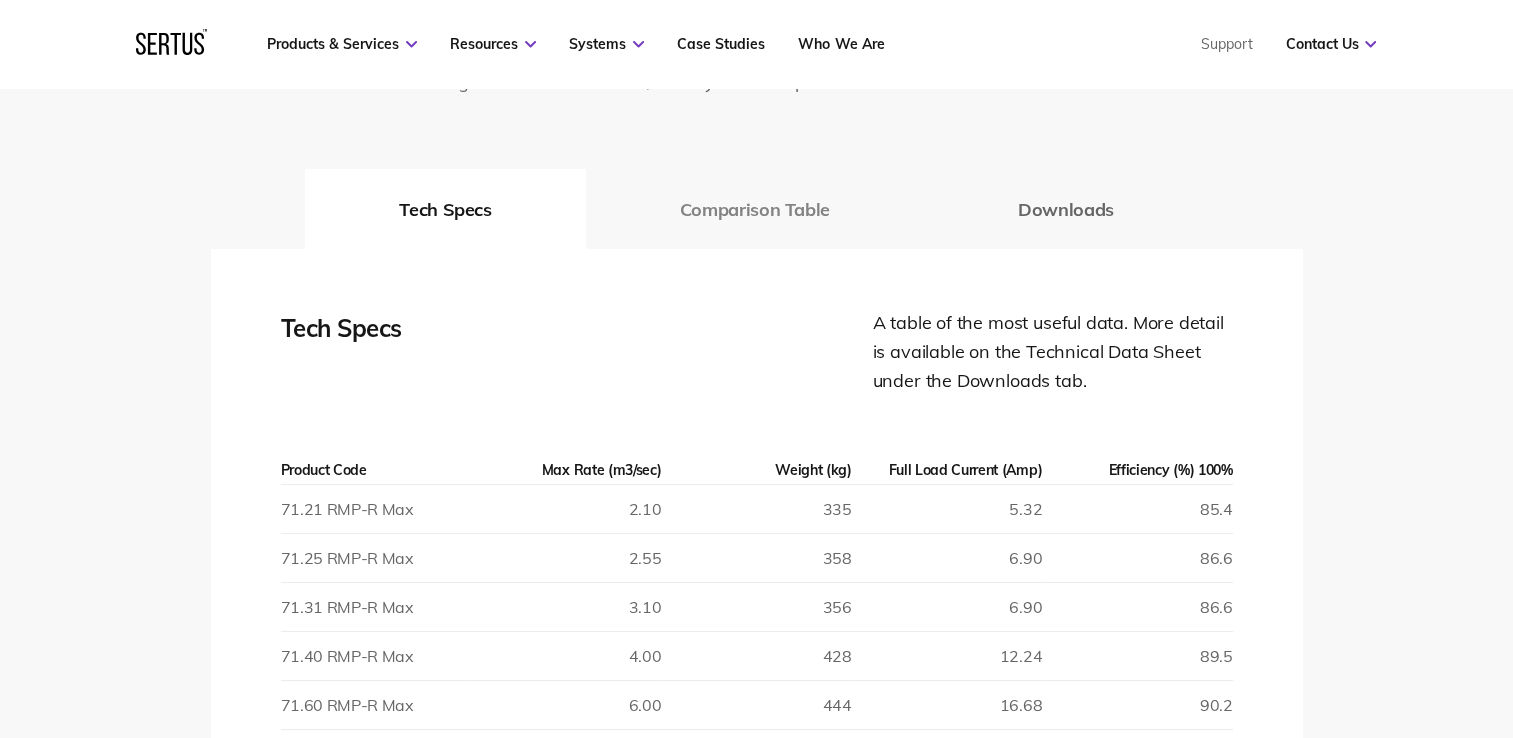 click on "Comparison Table" at bounding box center [755, 209] 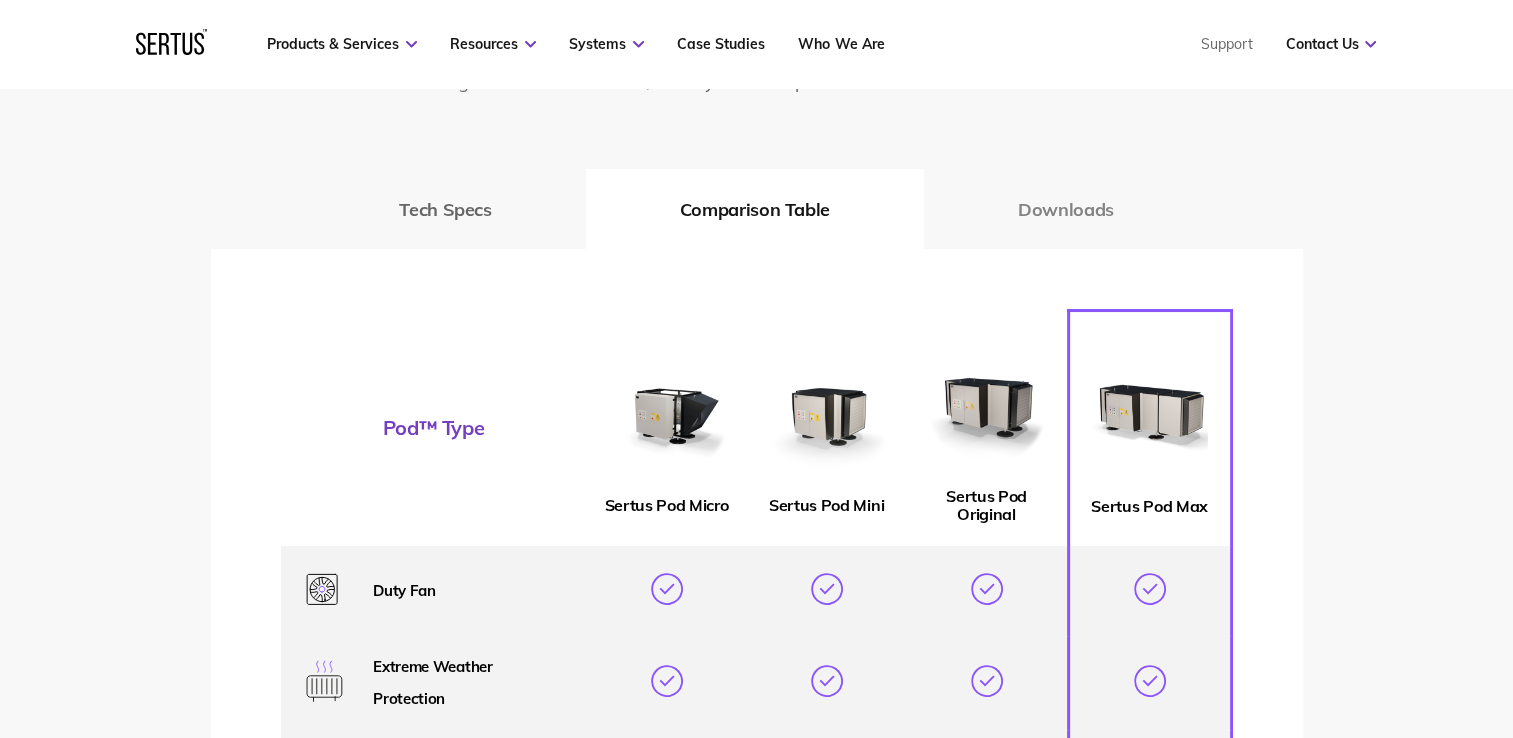 click on "Downloads" at bounding box center (1066, 209) 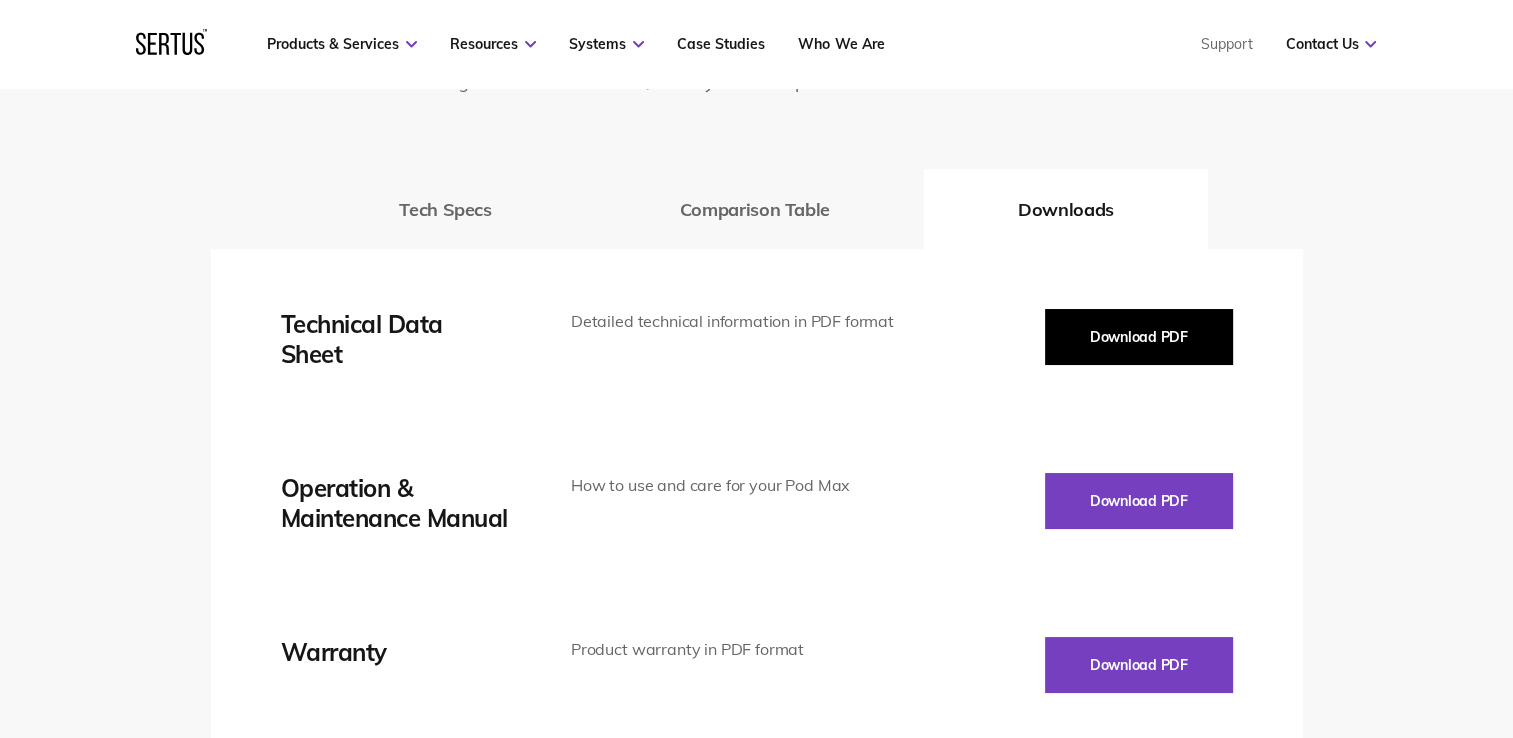 click on "Download PDF" at bounding box center (1139, 337) 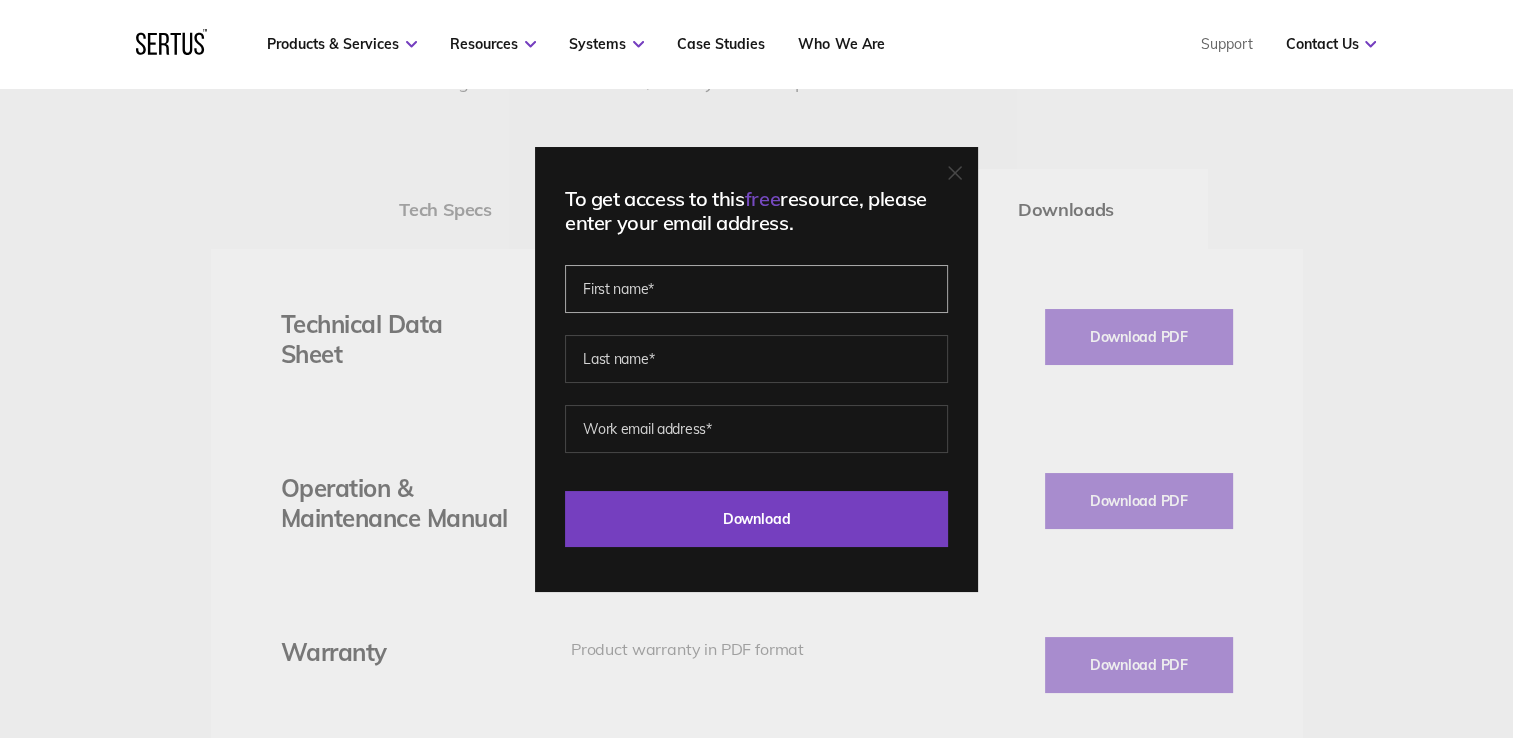 click at bounding box center [756, 289] 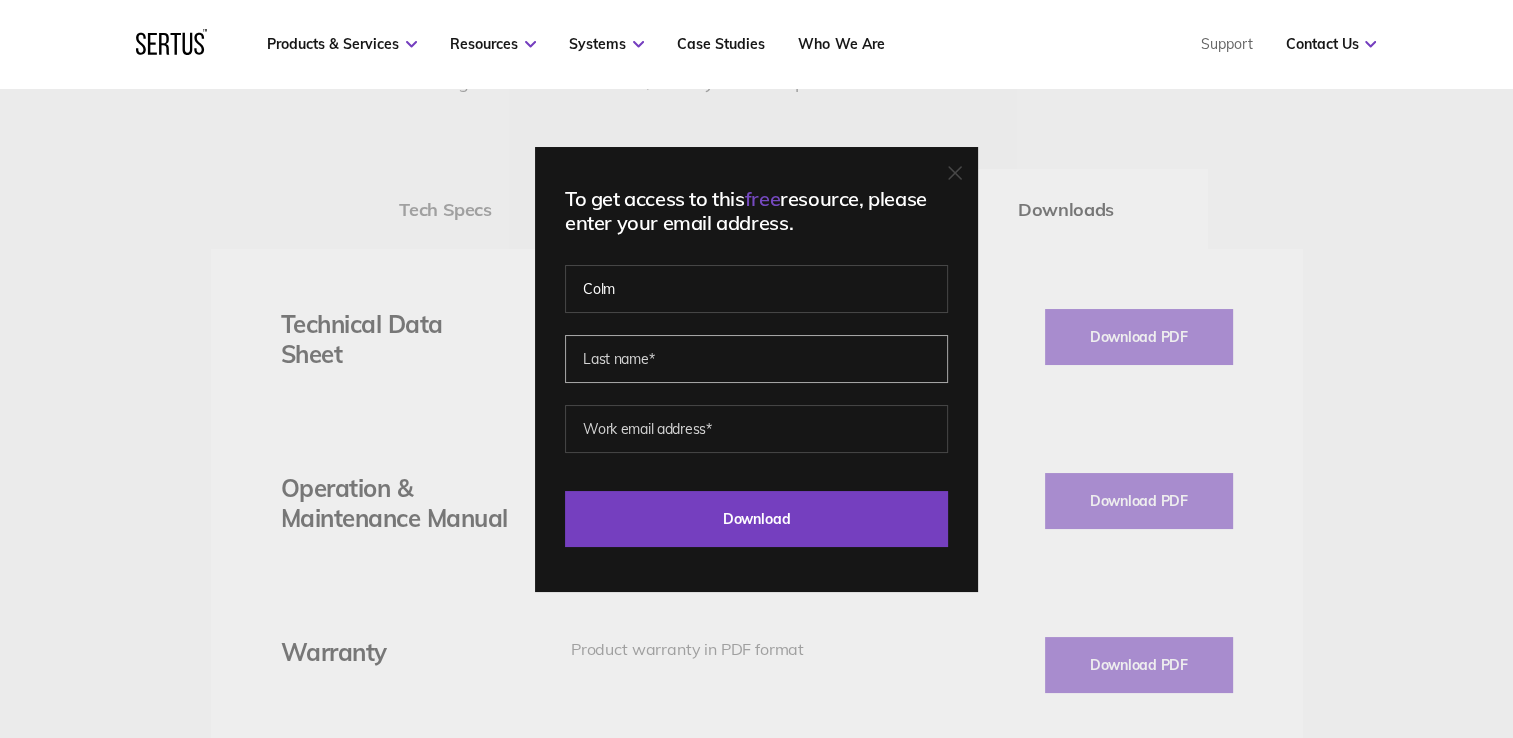 type on "Doyle" 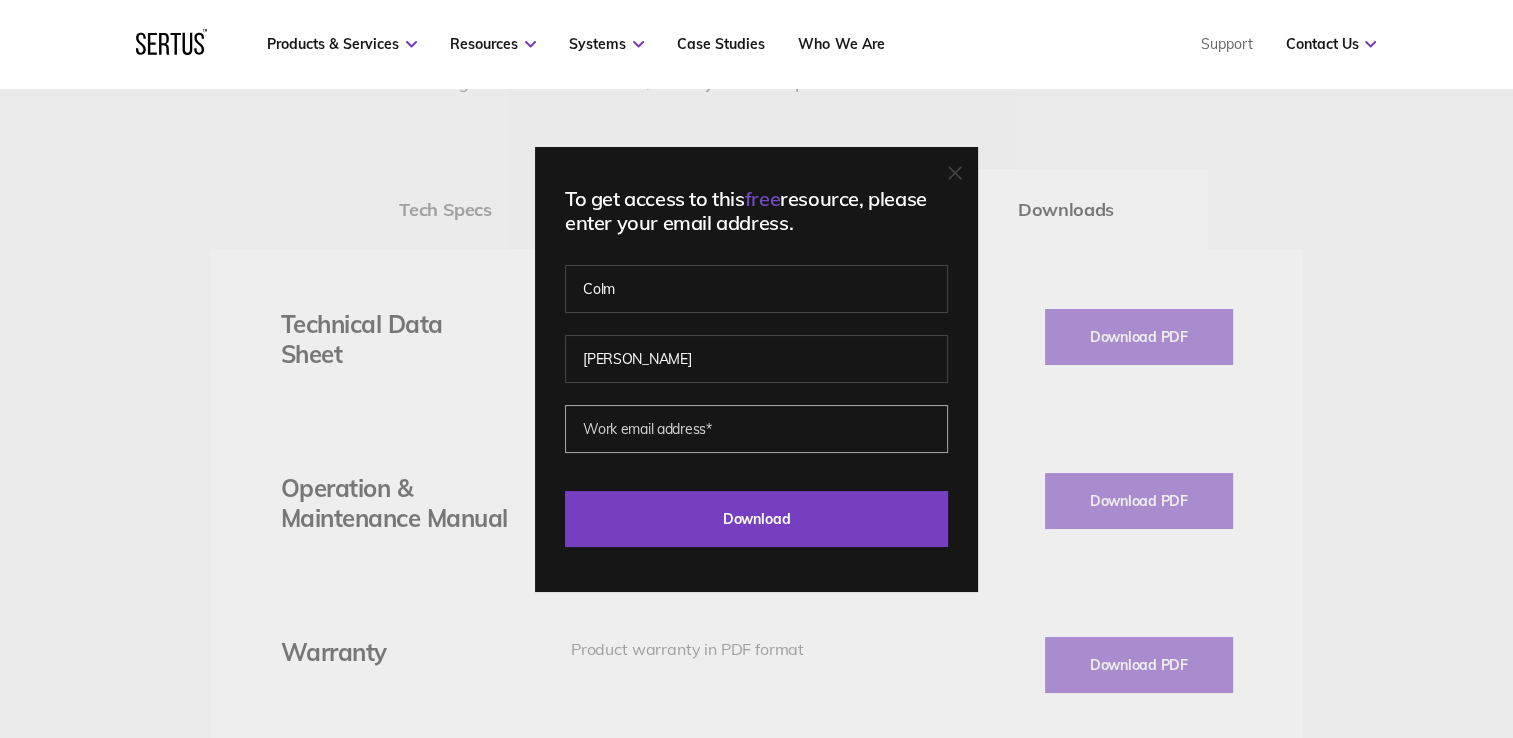 type on "colm.doyle@ncdgroupservices.co.uk" 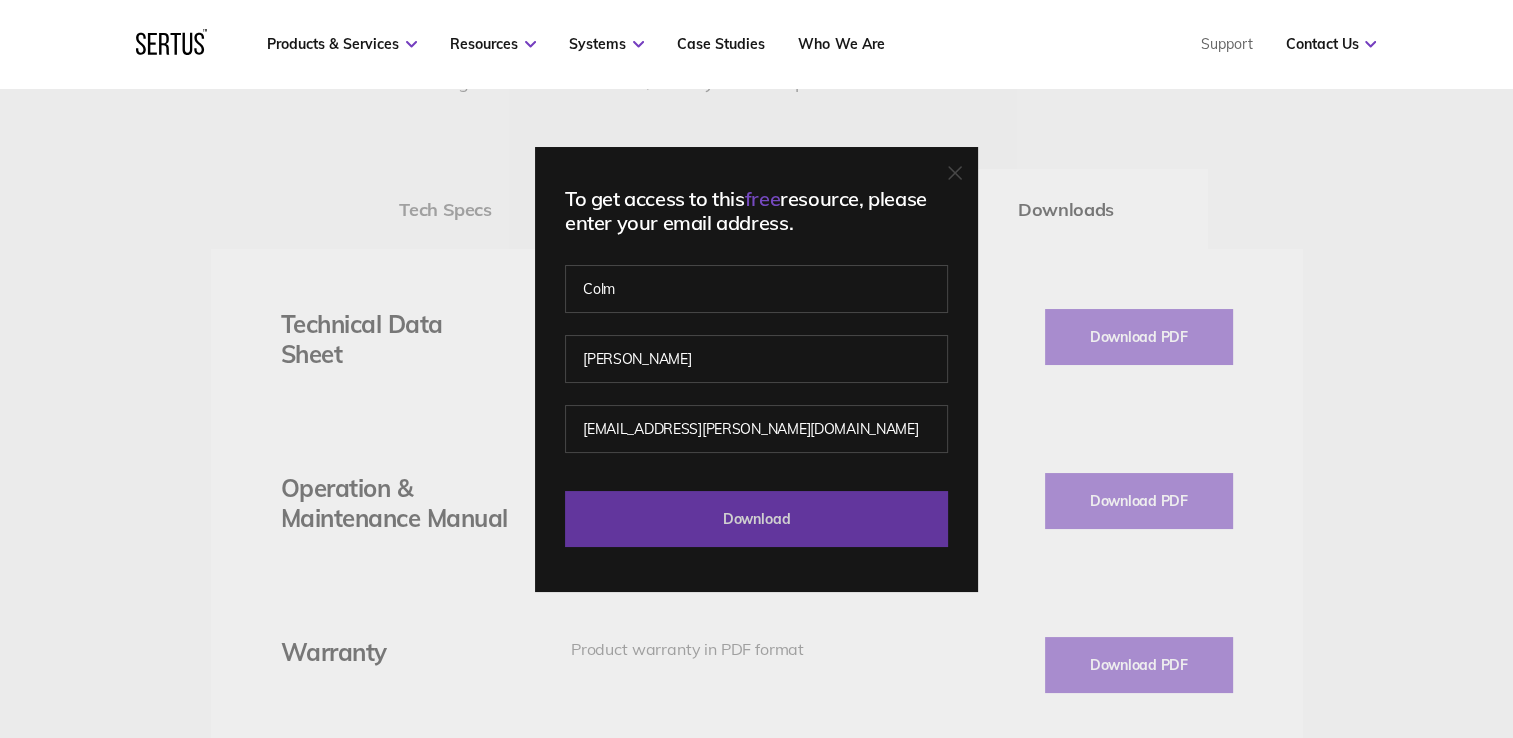 click on "Download" at bounding box center (756, 519) 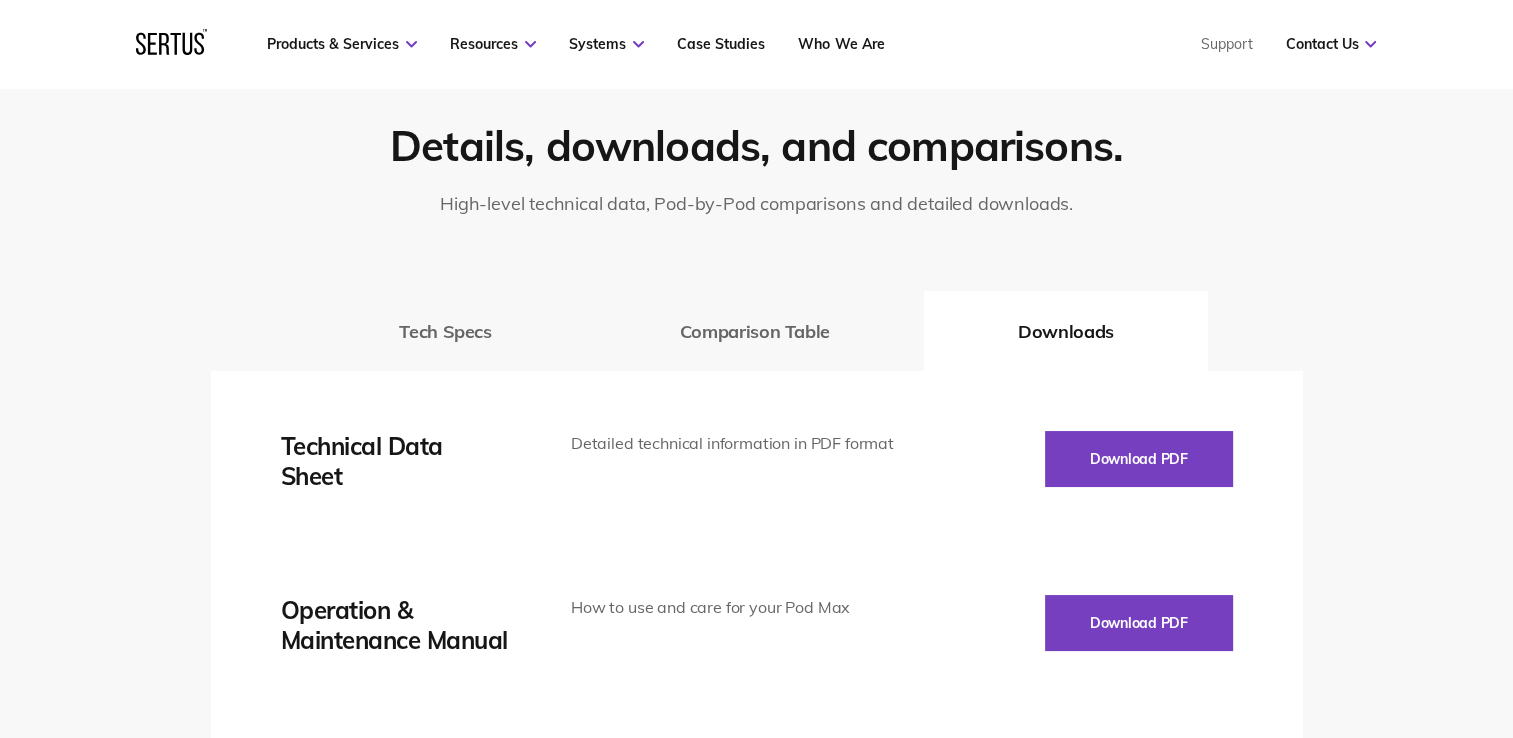 scroll, scrollTop: 2500, scrollLeft: 0, axis: vertical 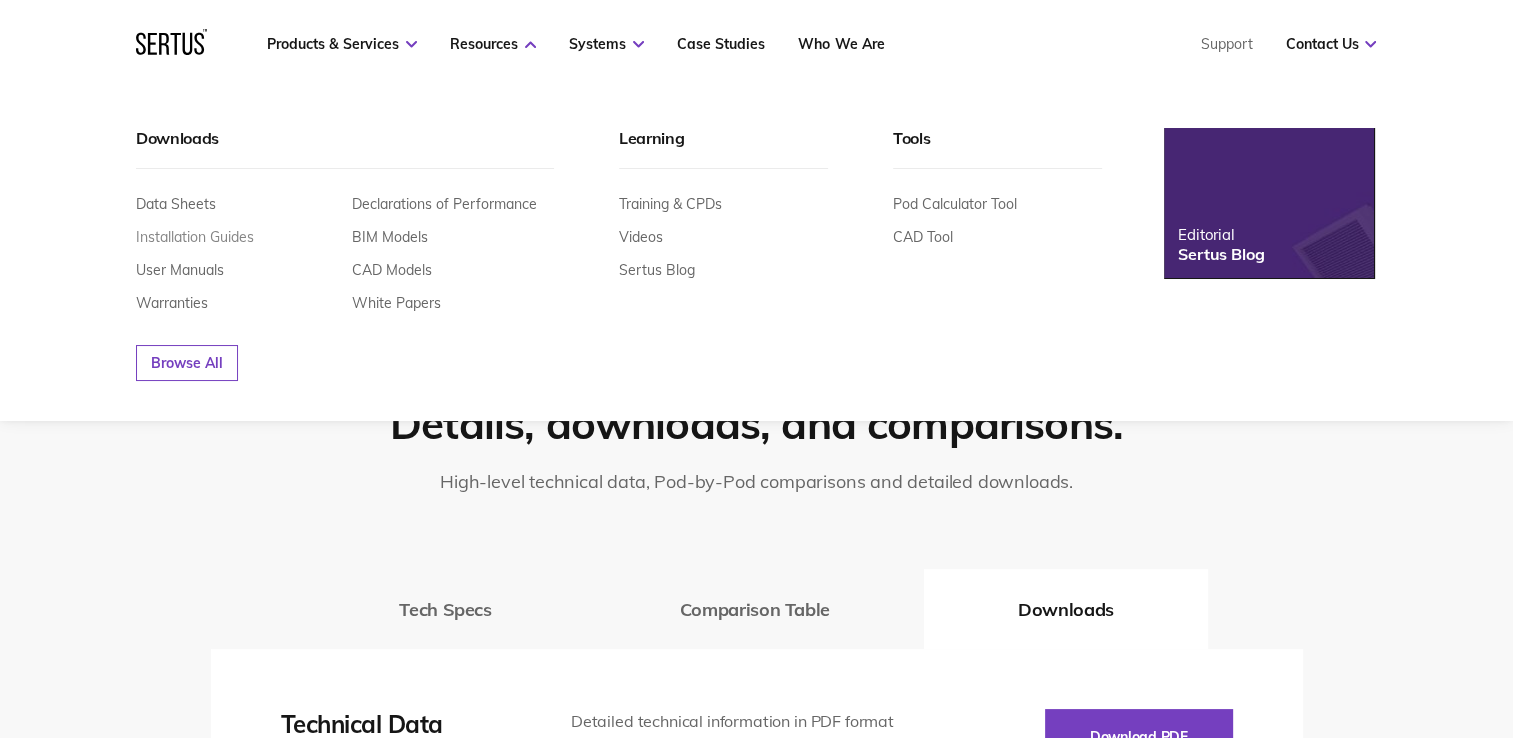 click on "Installation Guides" at bounding box center [195, 237] 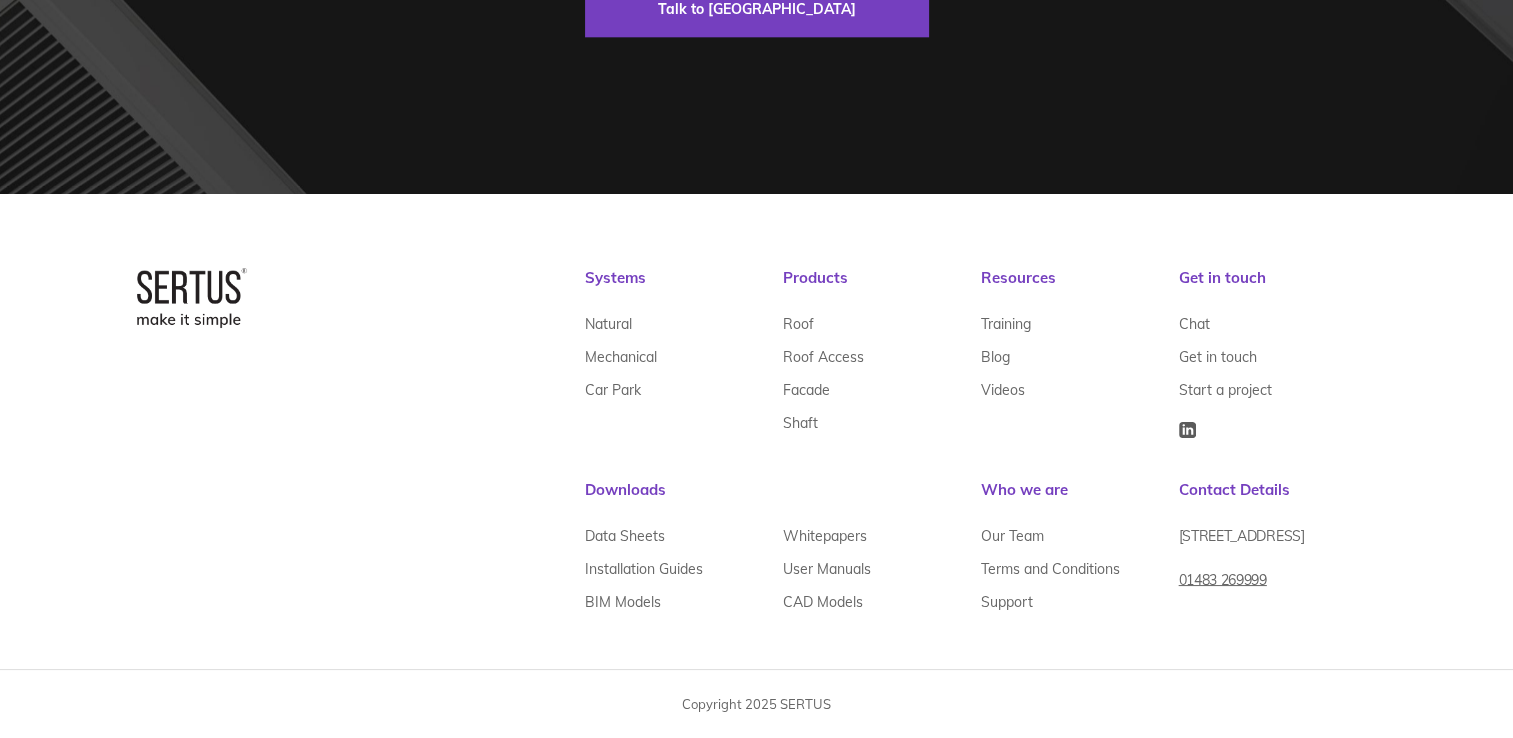 scroll, scrollTop: 0, scrollLeft: 0, axis: both 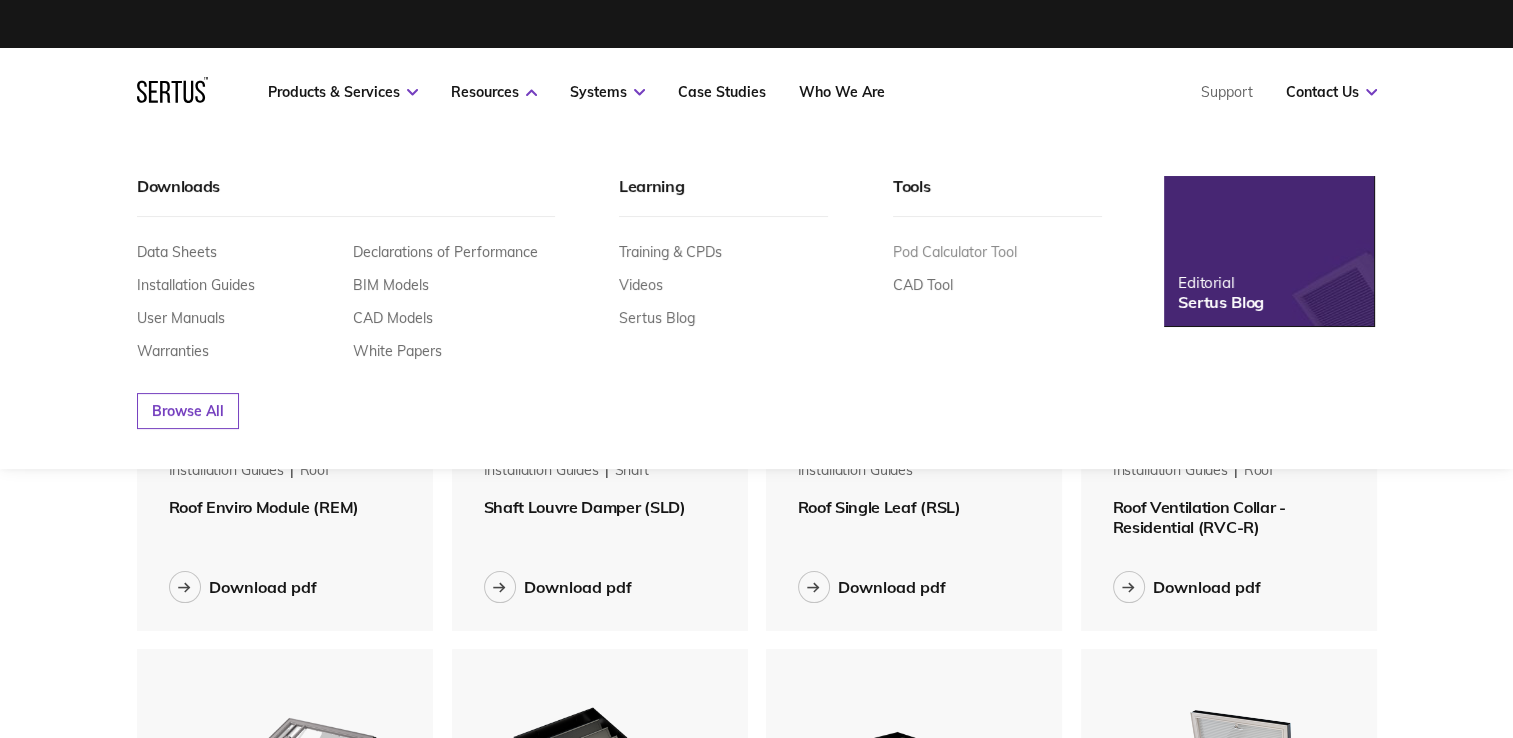 click on "Pod Calculator Tool" at bounding box center [955, 252] 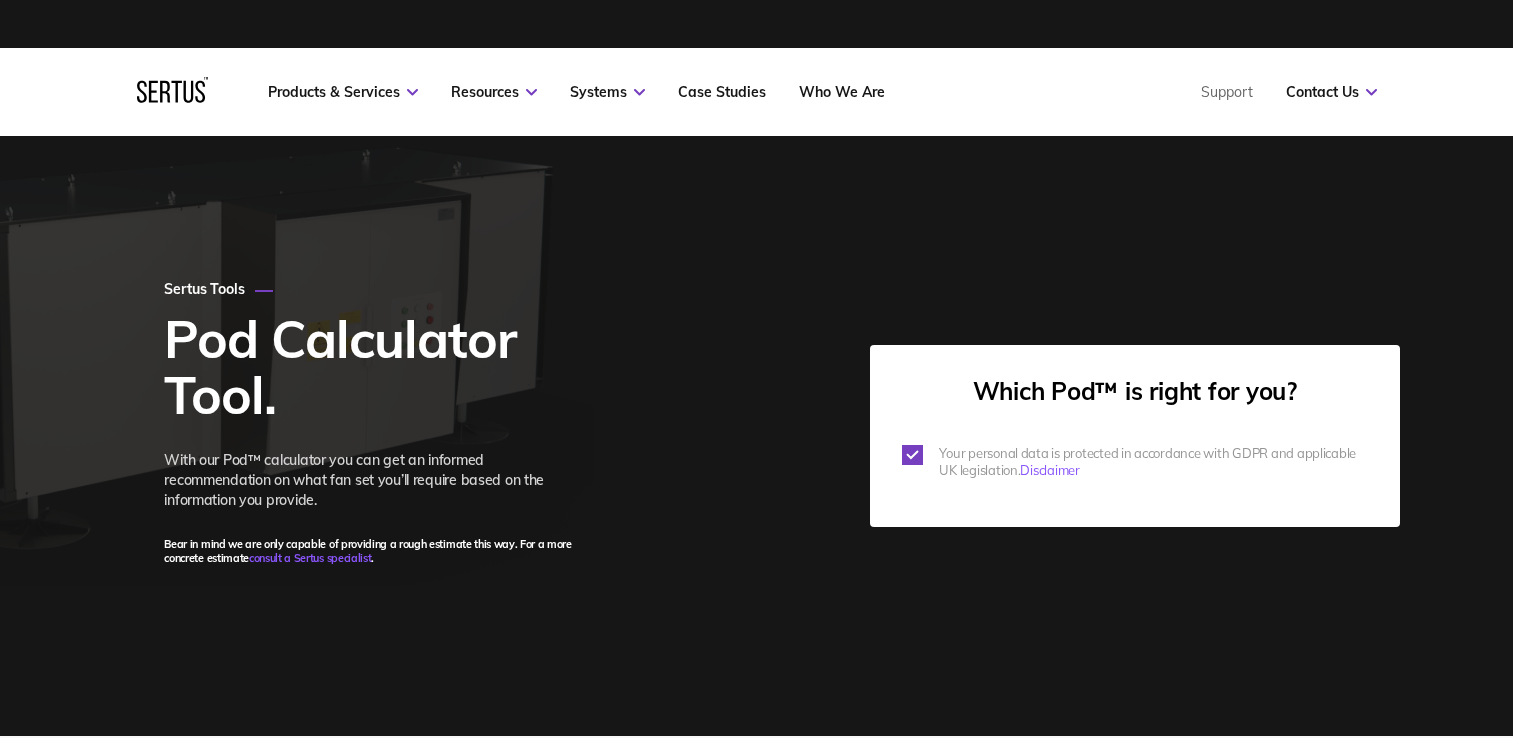 scroll, scrollTop: 0, scrollLeft: 0, axis: both 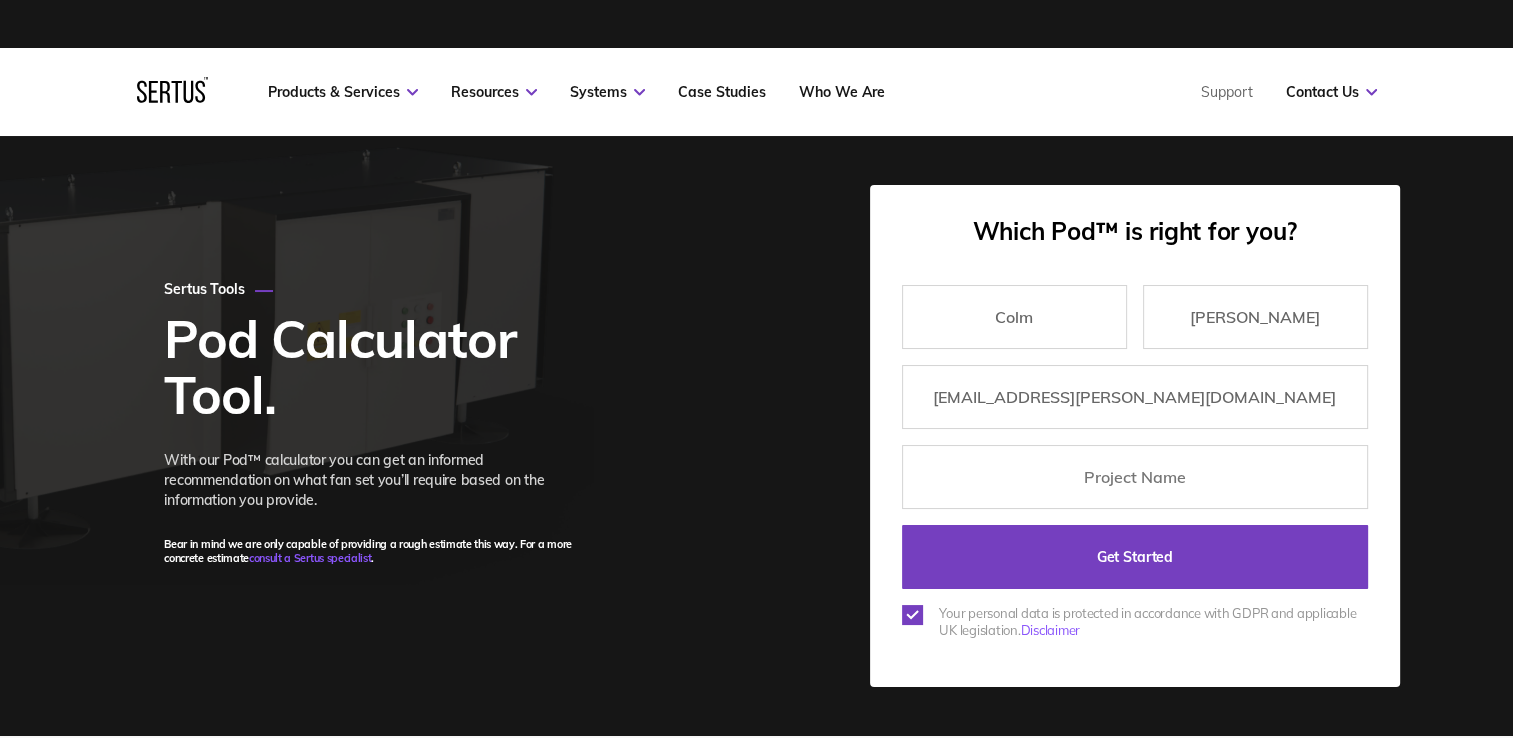 click on "Get Started" at bounding box center (1135, 557) 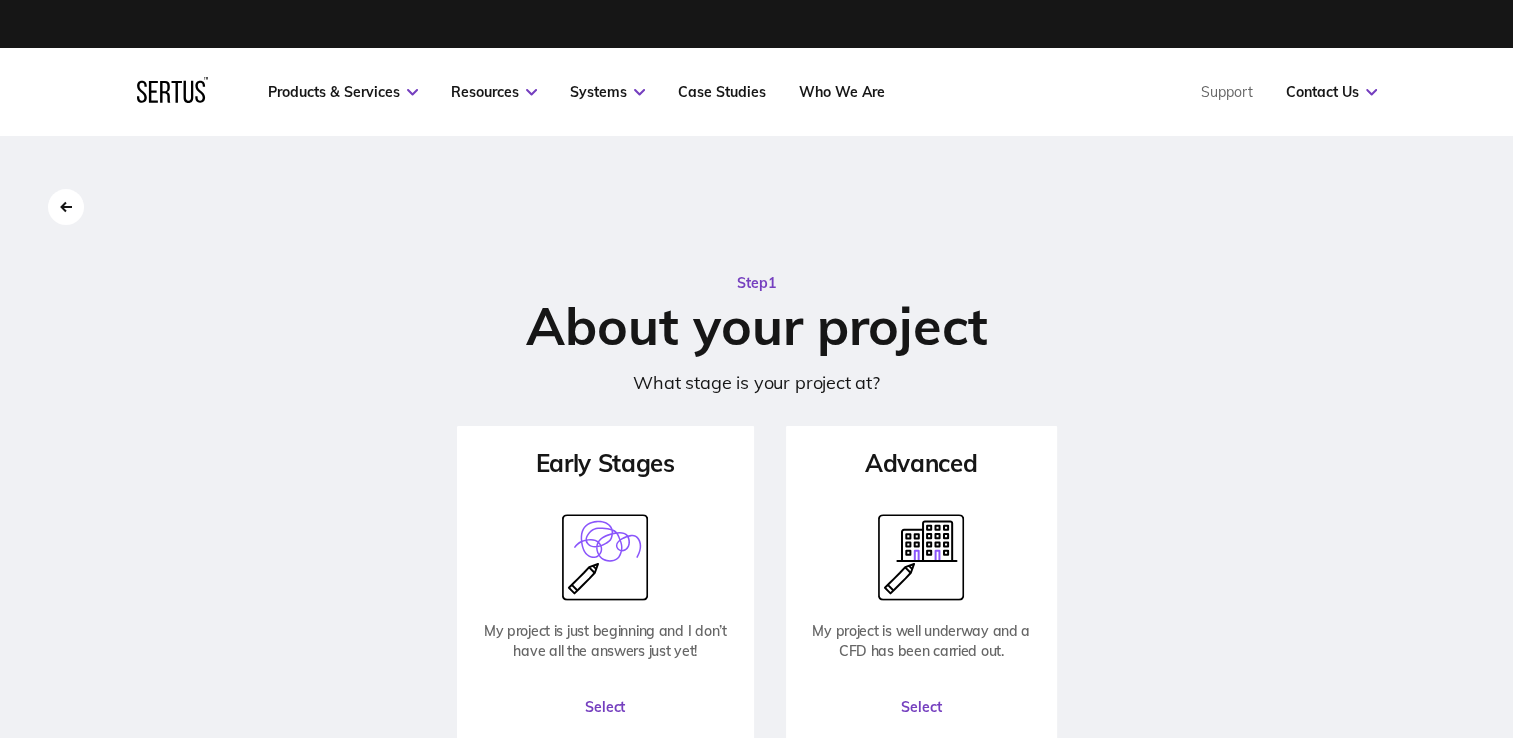 scroll, scrollTop: 100, scrollLeft: 0, axis: vertical 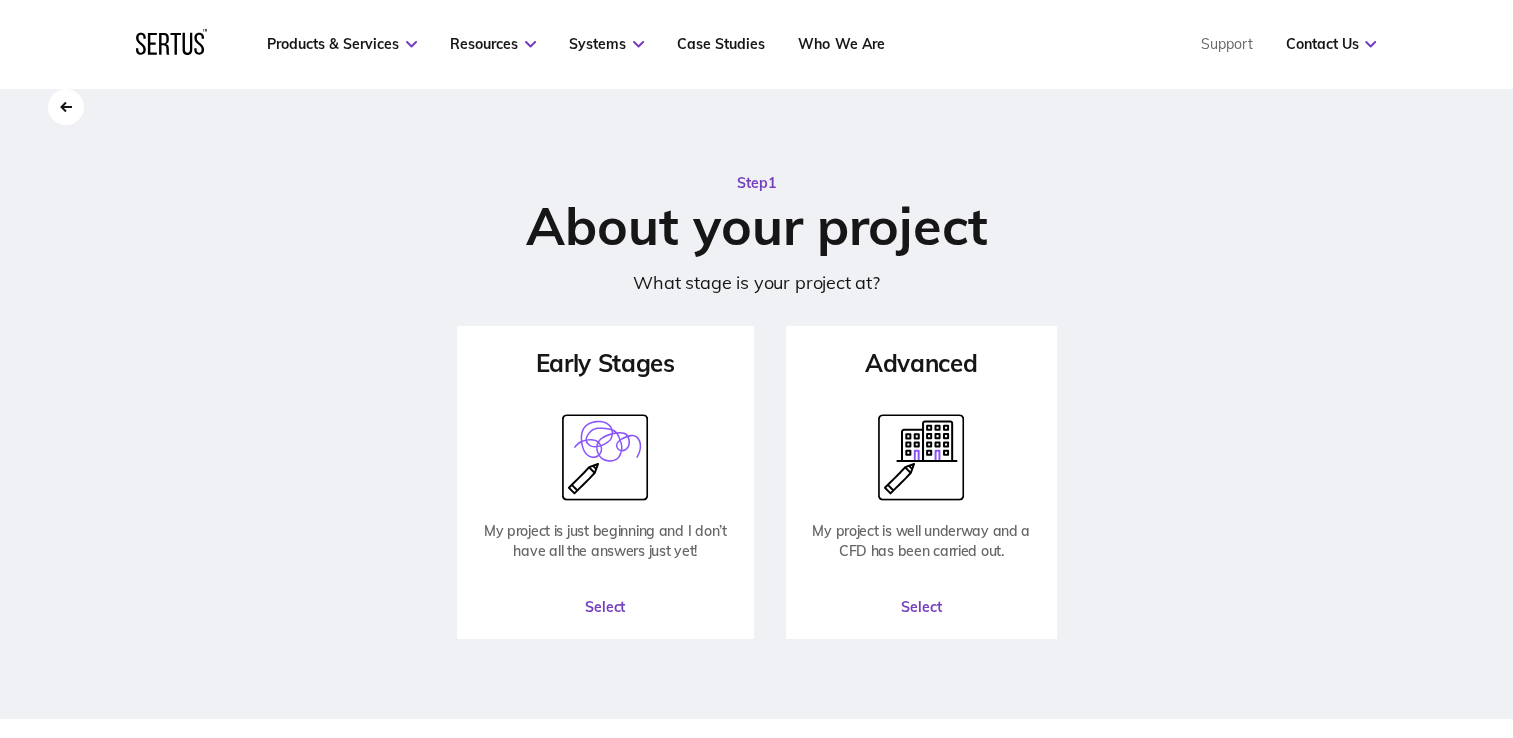 click on "Select" at bounding box center [921, 607] 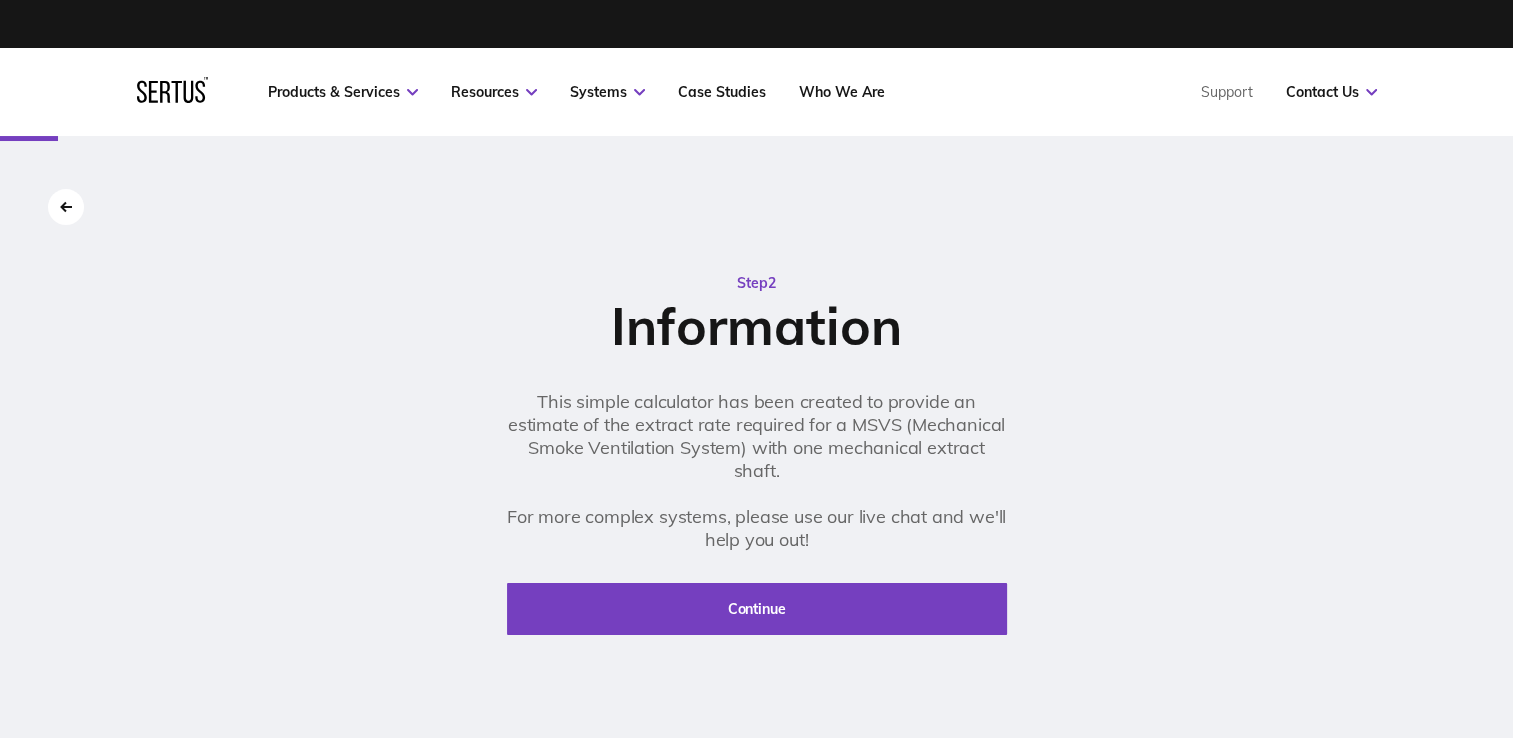 click on "Continue" at bounding box center [757, 609] 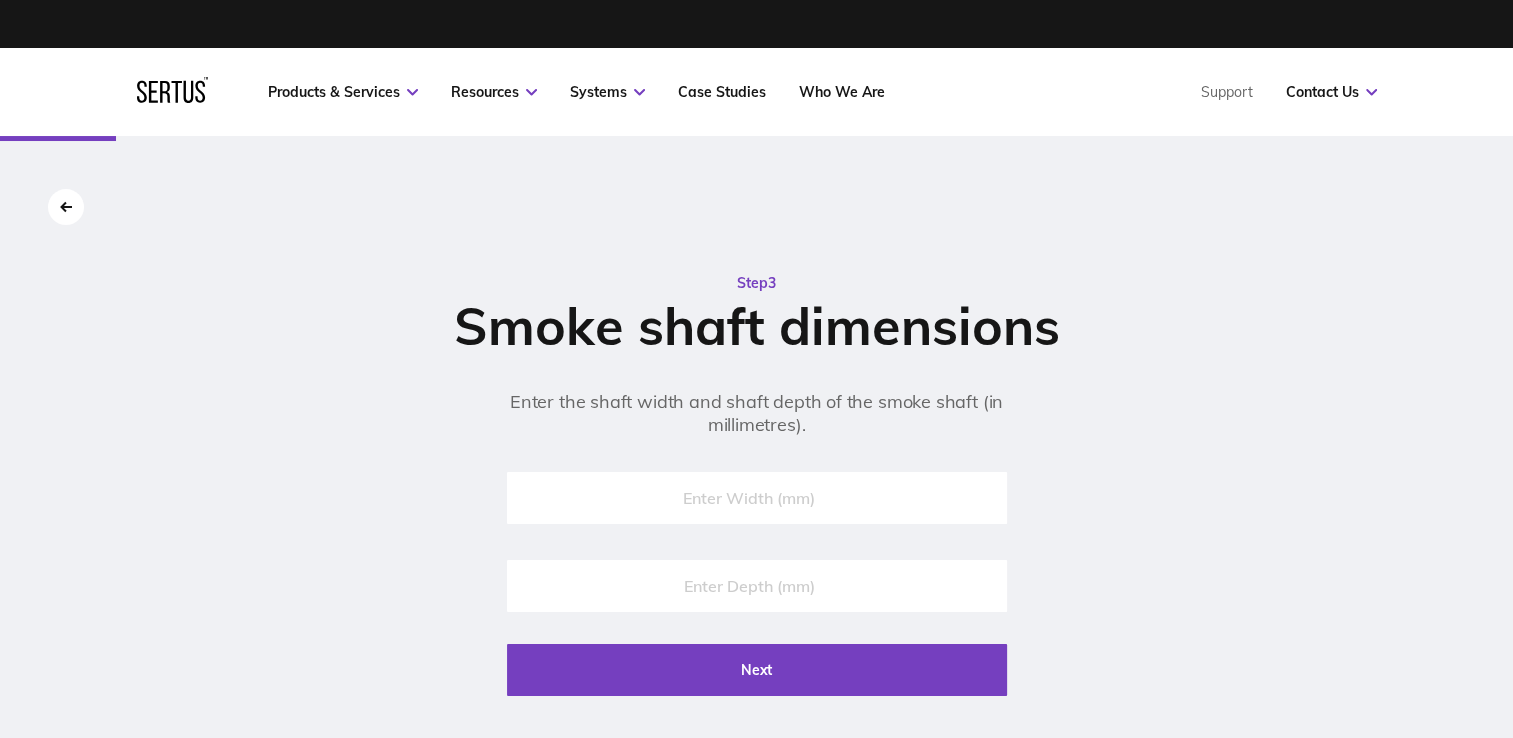 click at bounding box center [757, 498] 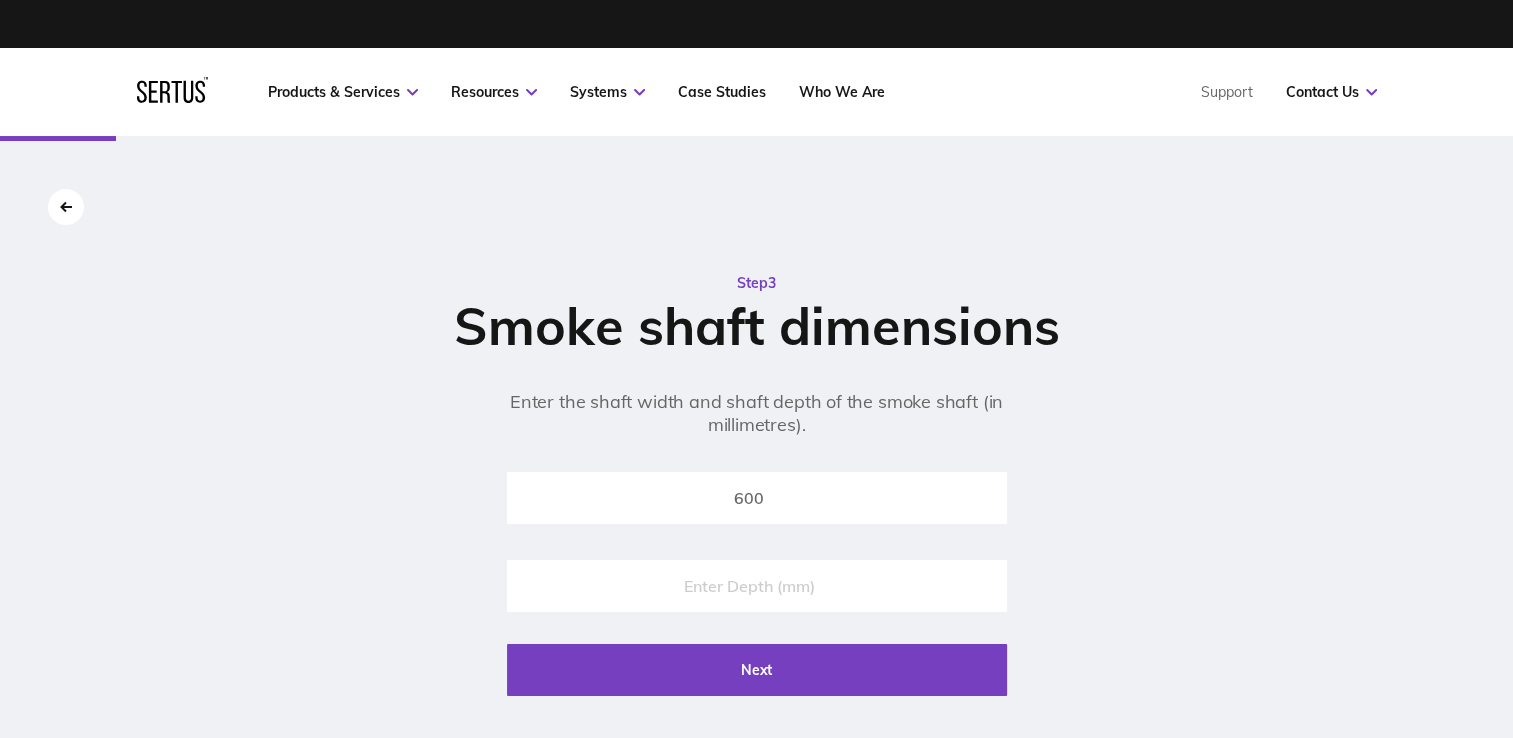 click at bounding box center [757, 586] 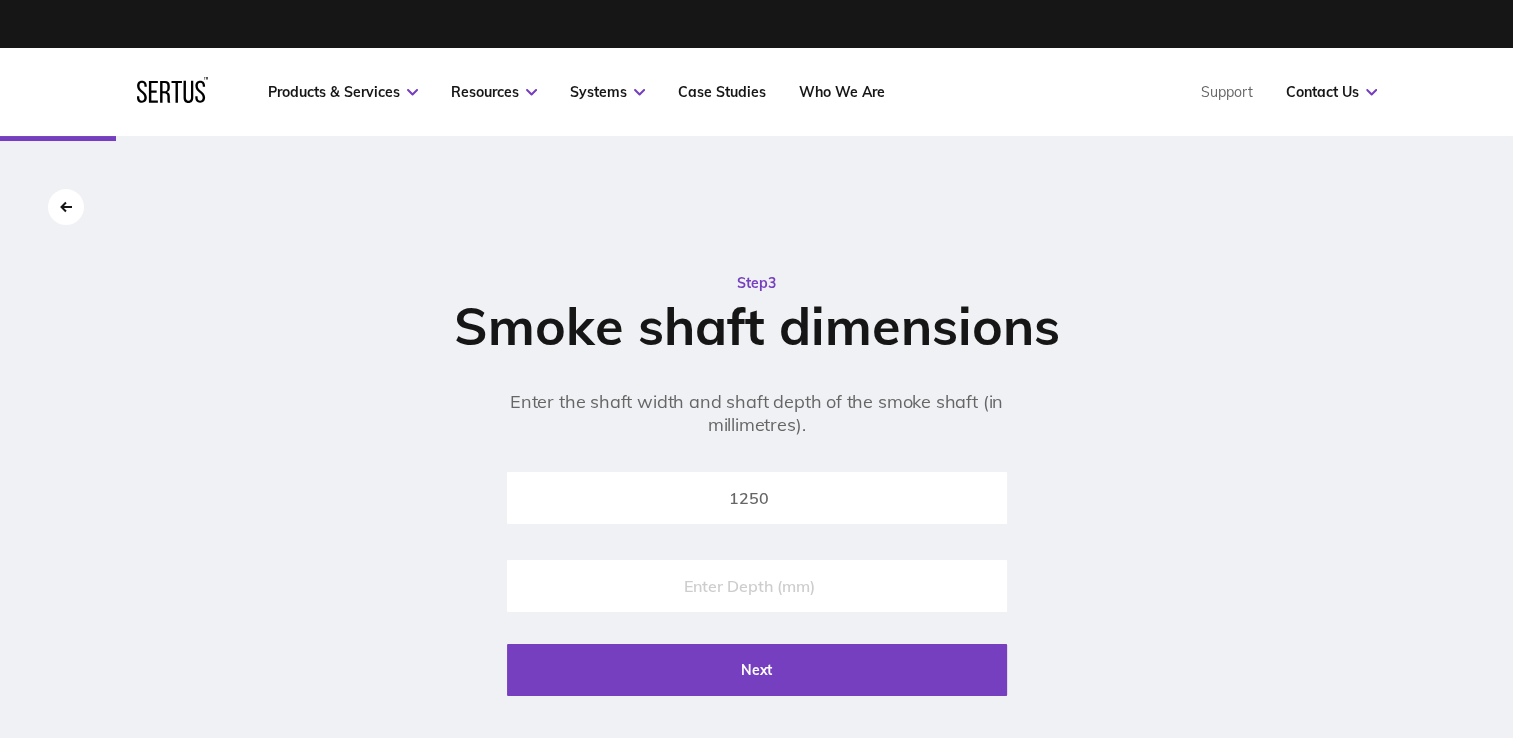 type on "1250" 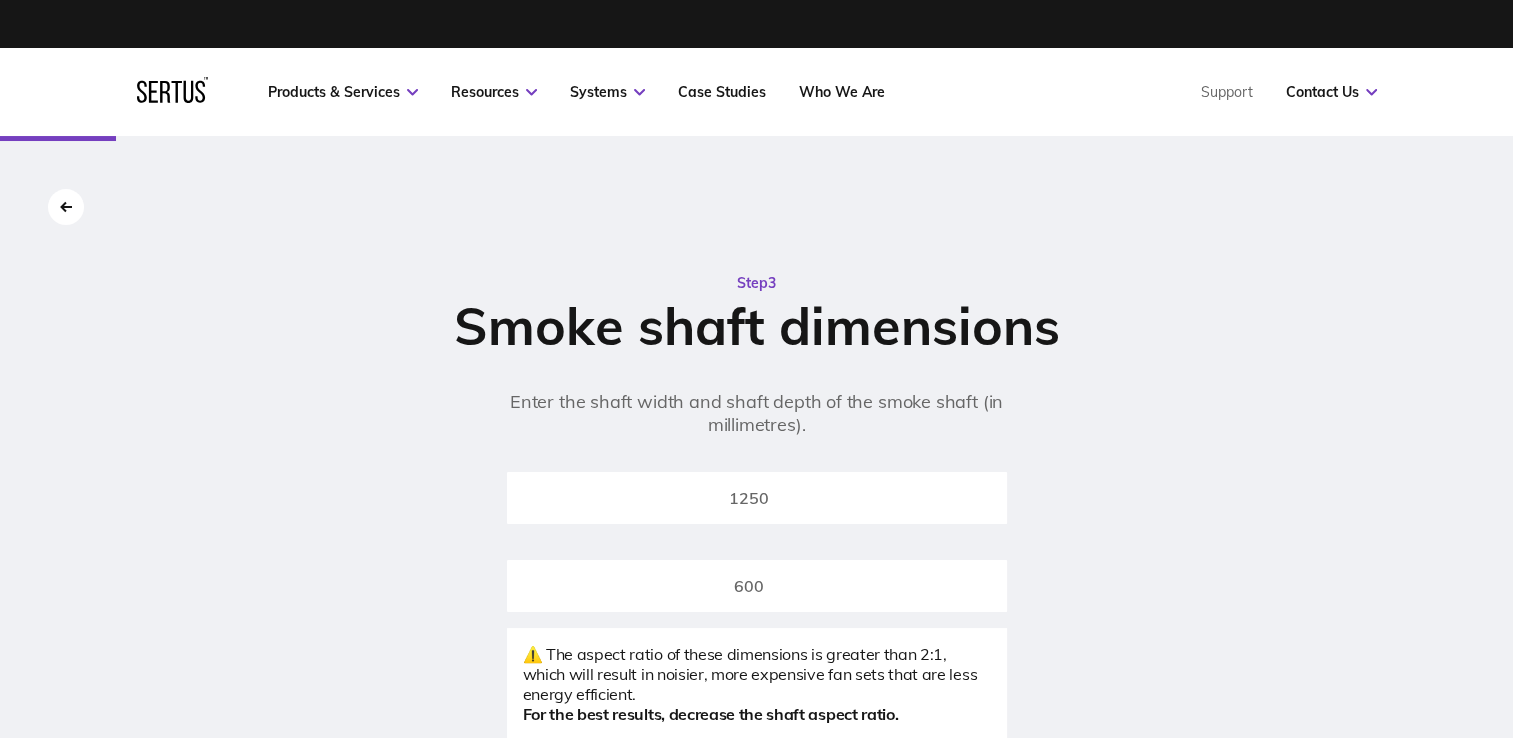 type on "600" 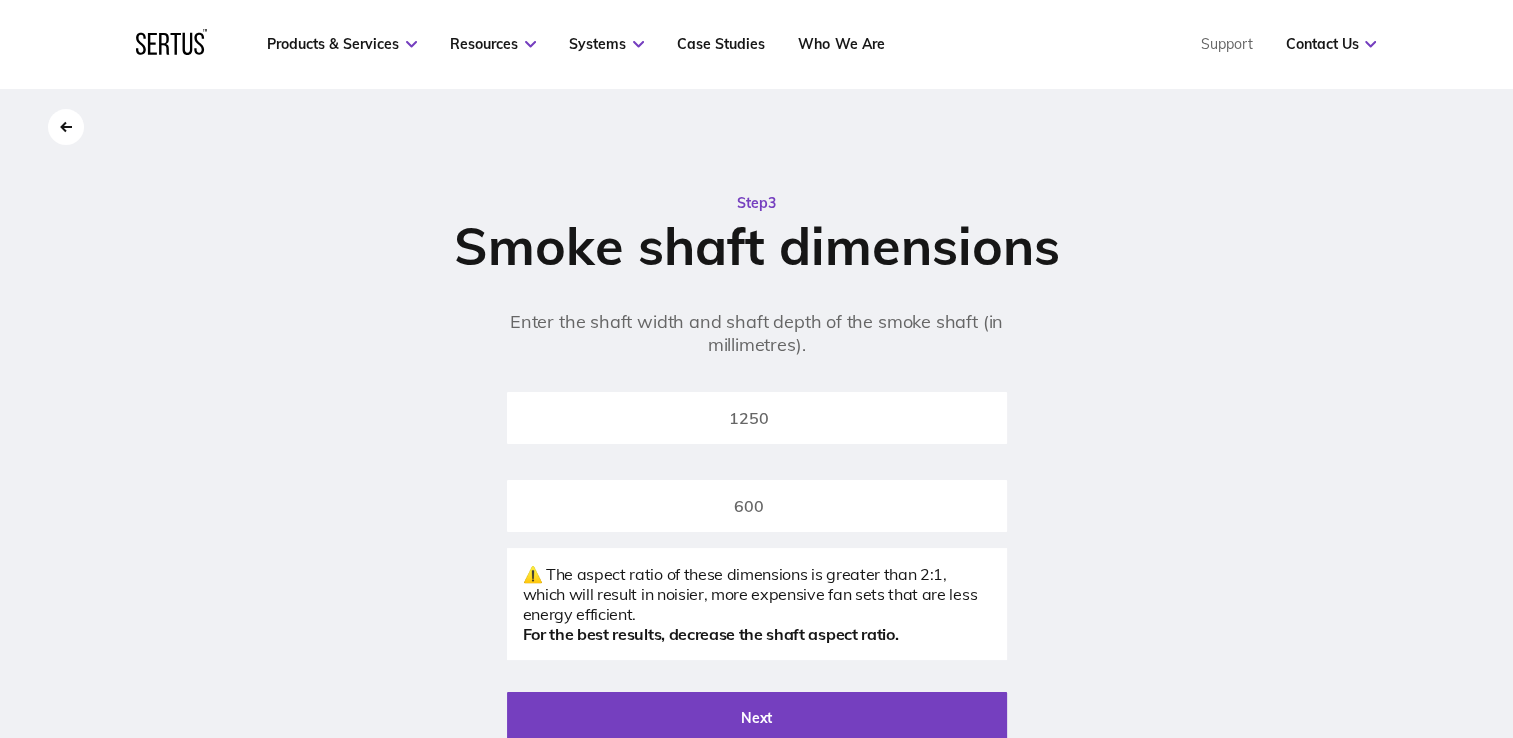 scroll, scrollTop: 200, scrollLeft: 0, axis: vertical 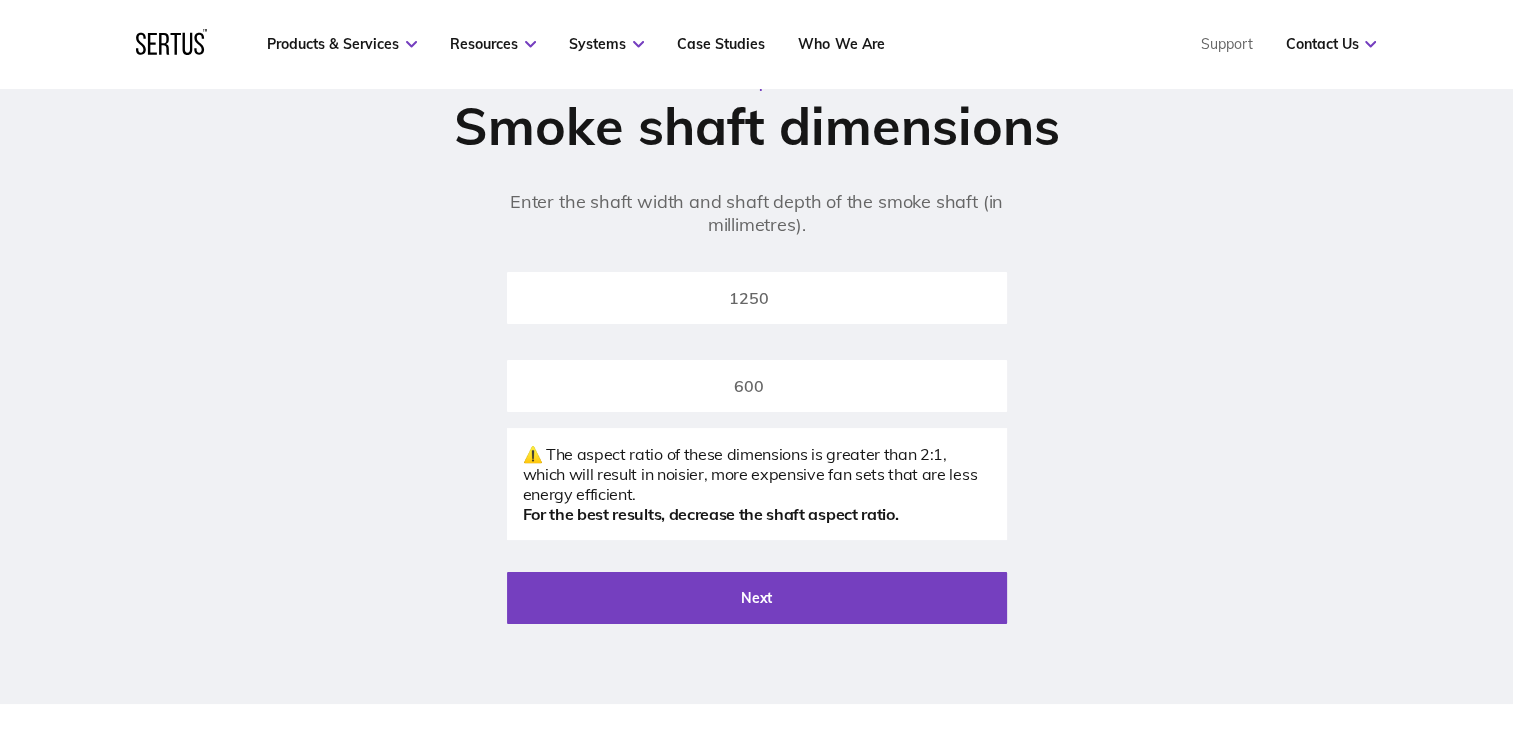 click on "1250" at bounding box center (757, 298) 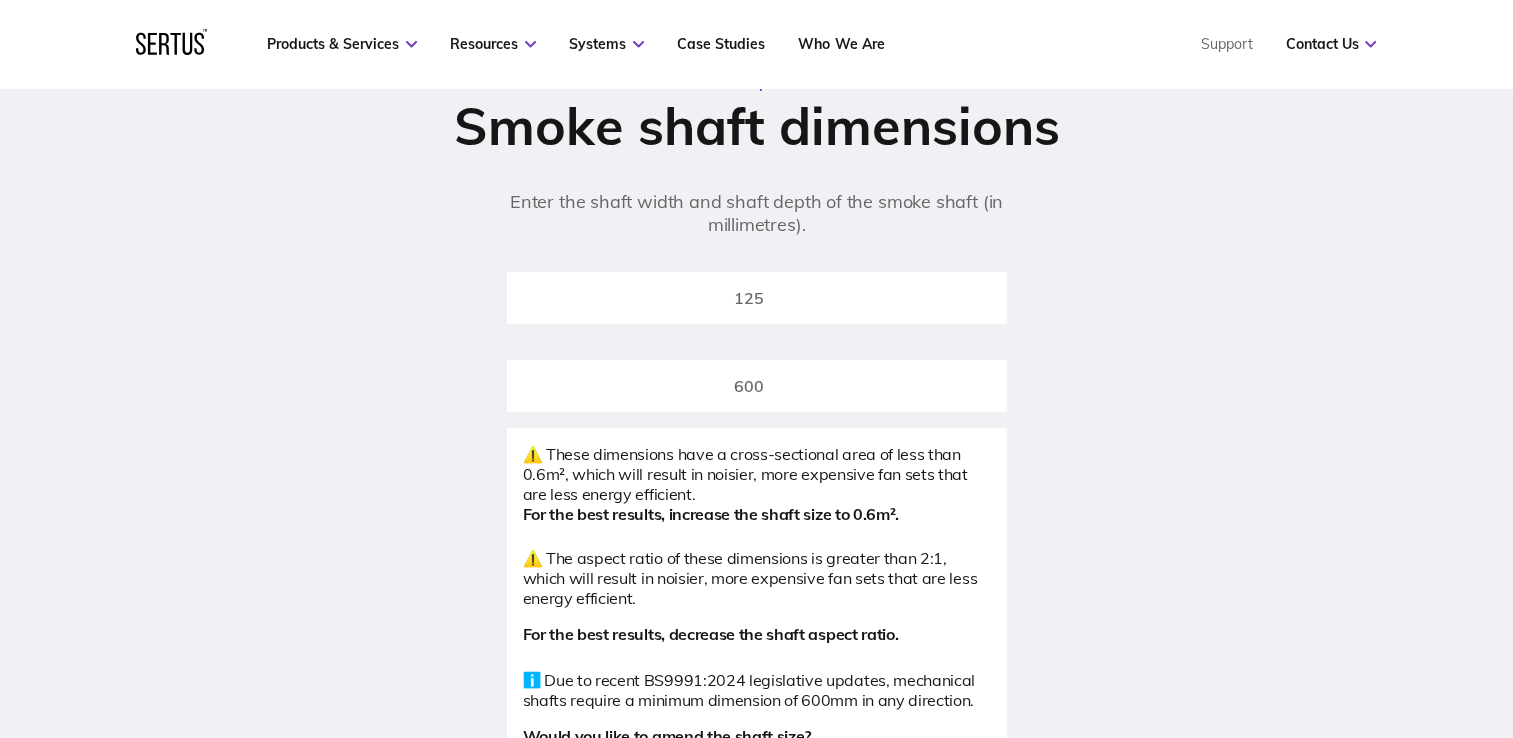 type on "1250" 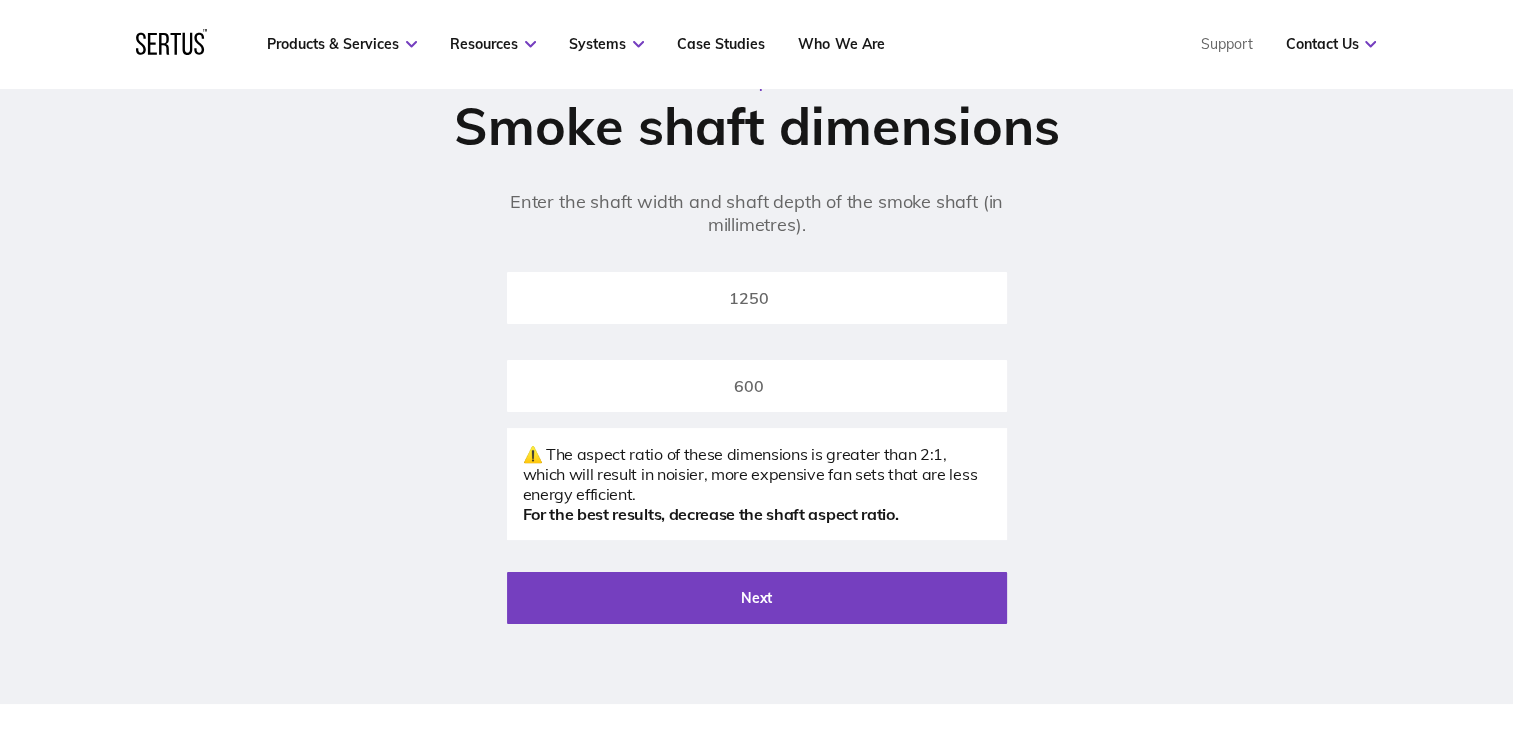 click on "Next" at bounding box center [757, 598] 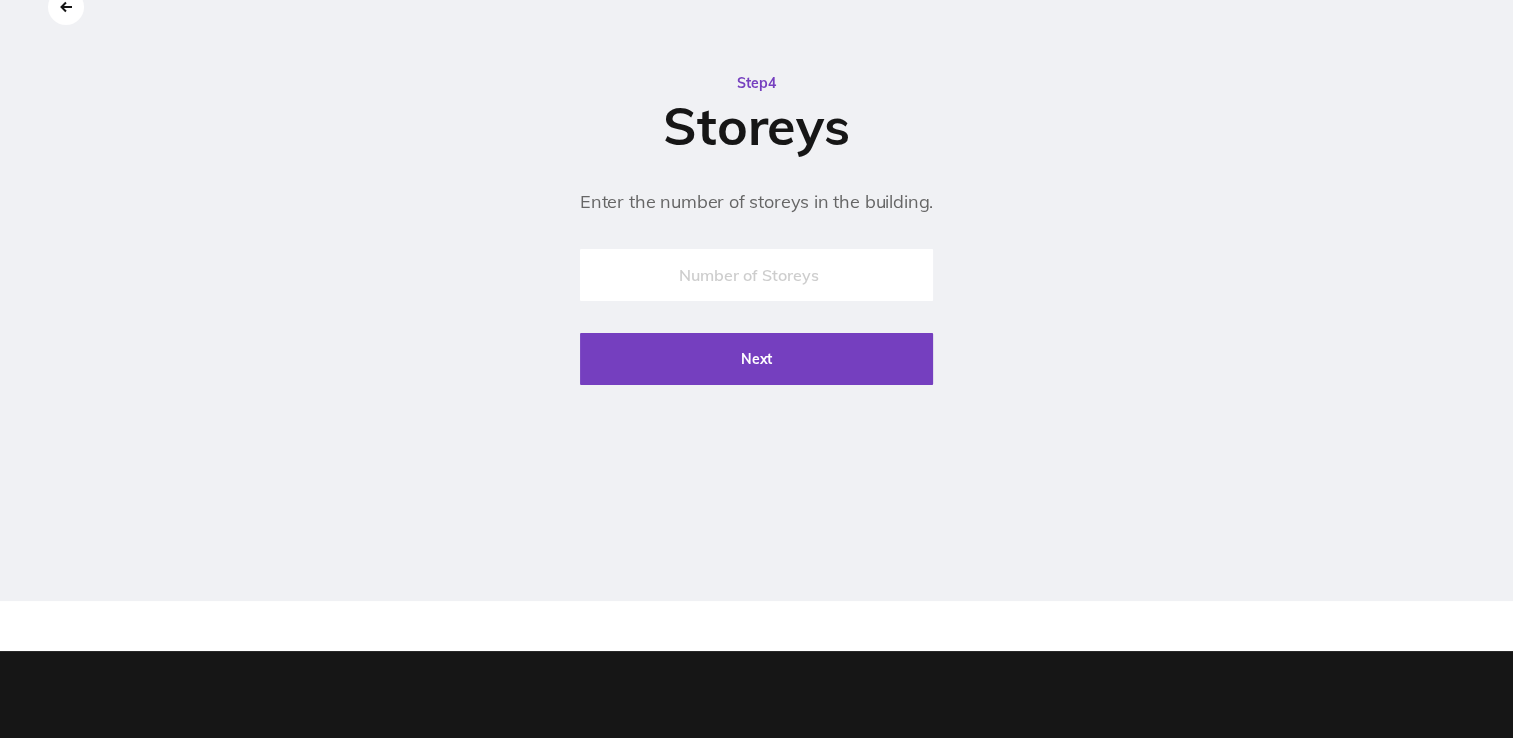 scroll, scrollTop: 0, scrollLeft: 0, axis: both 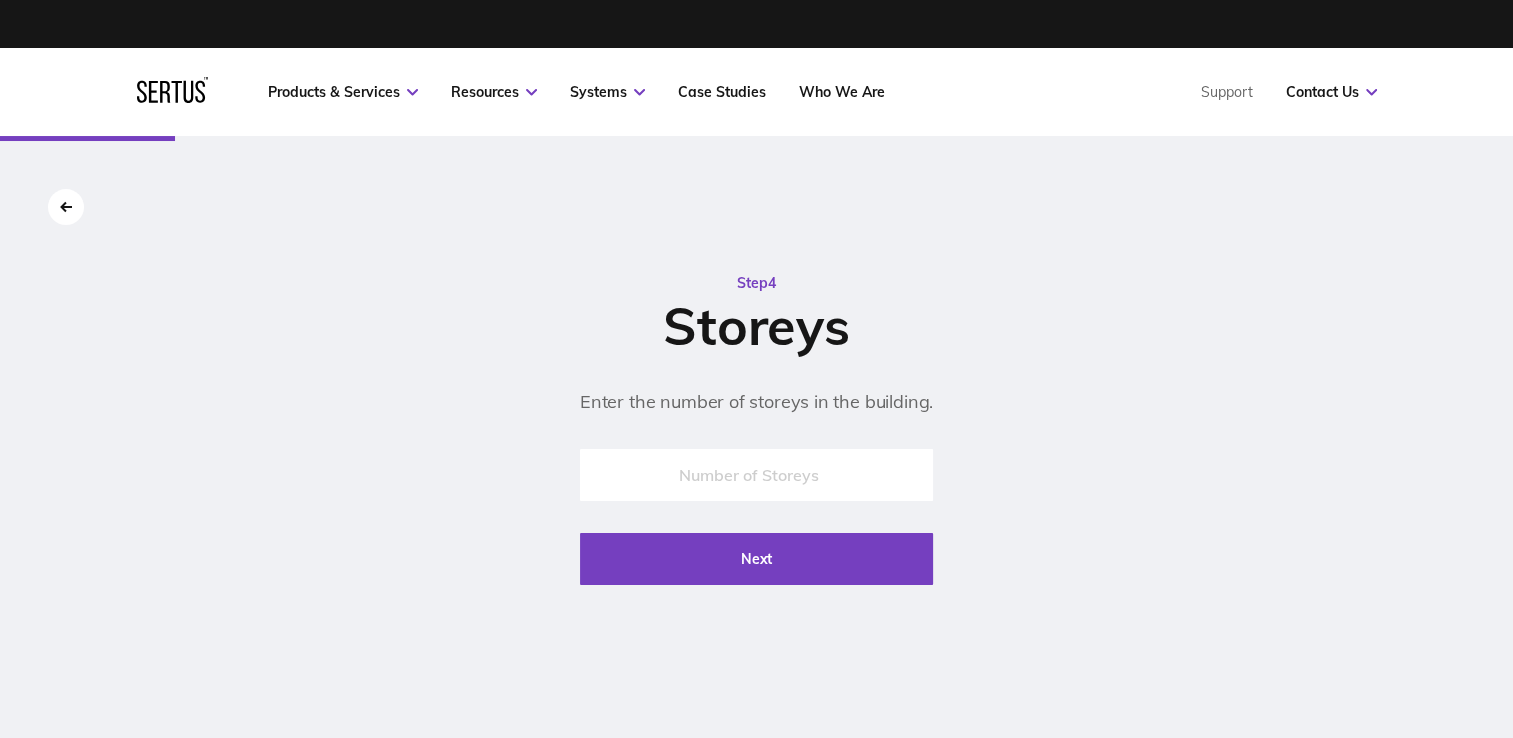 click at bounding box center [756, 475] 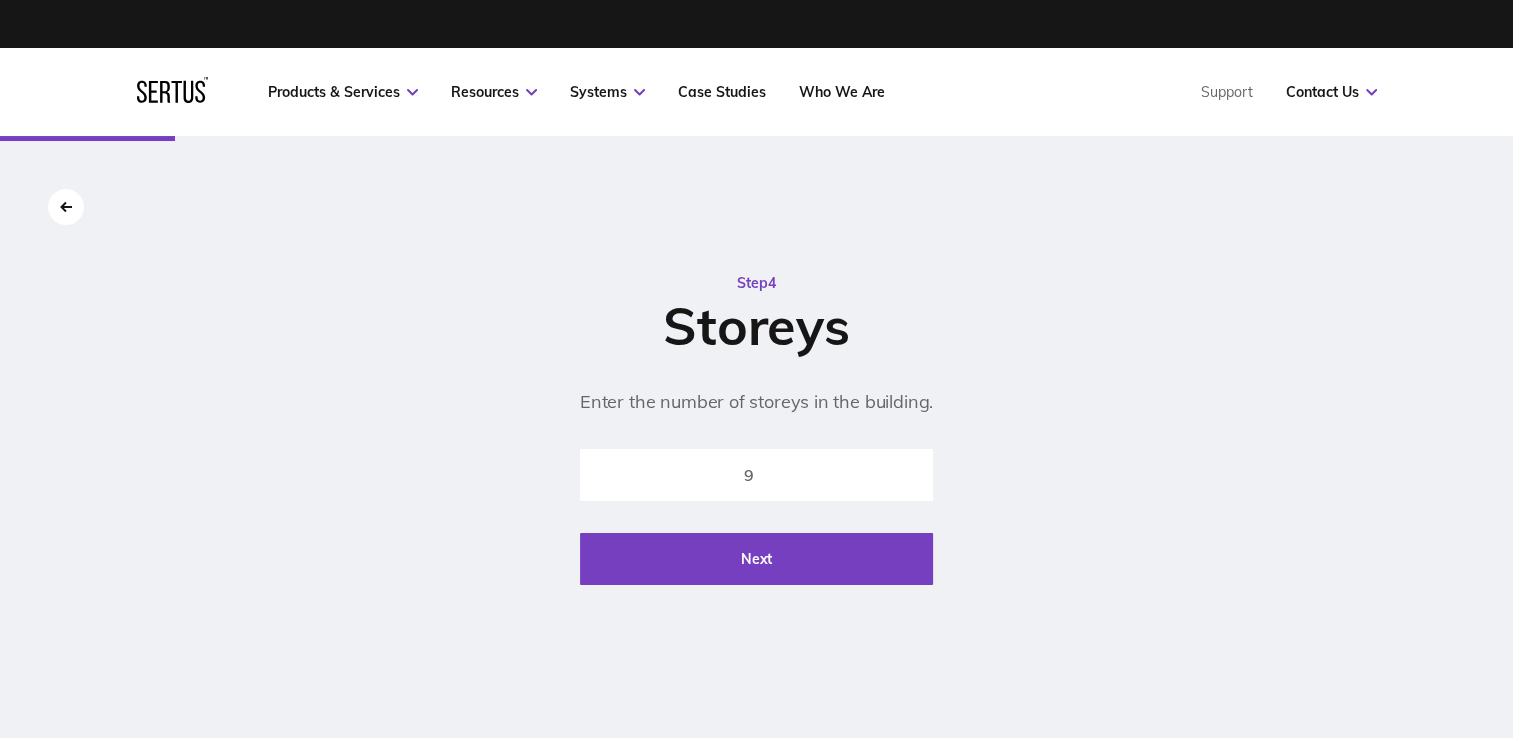 type on "9" 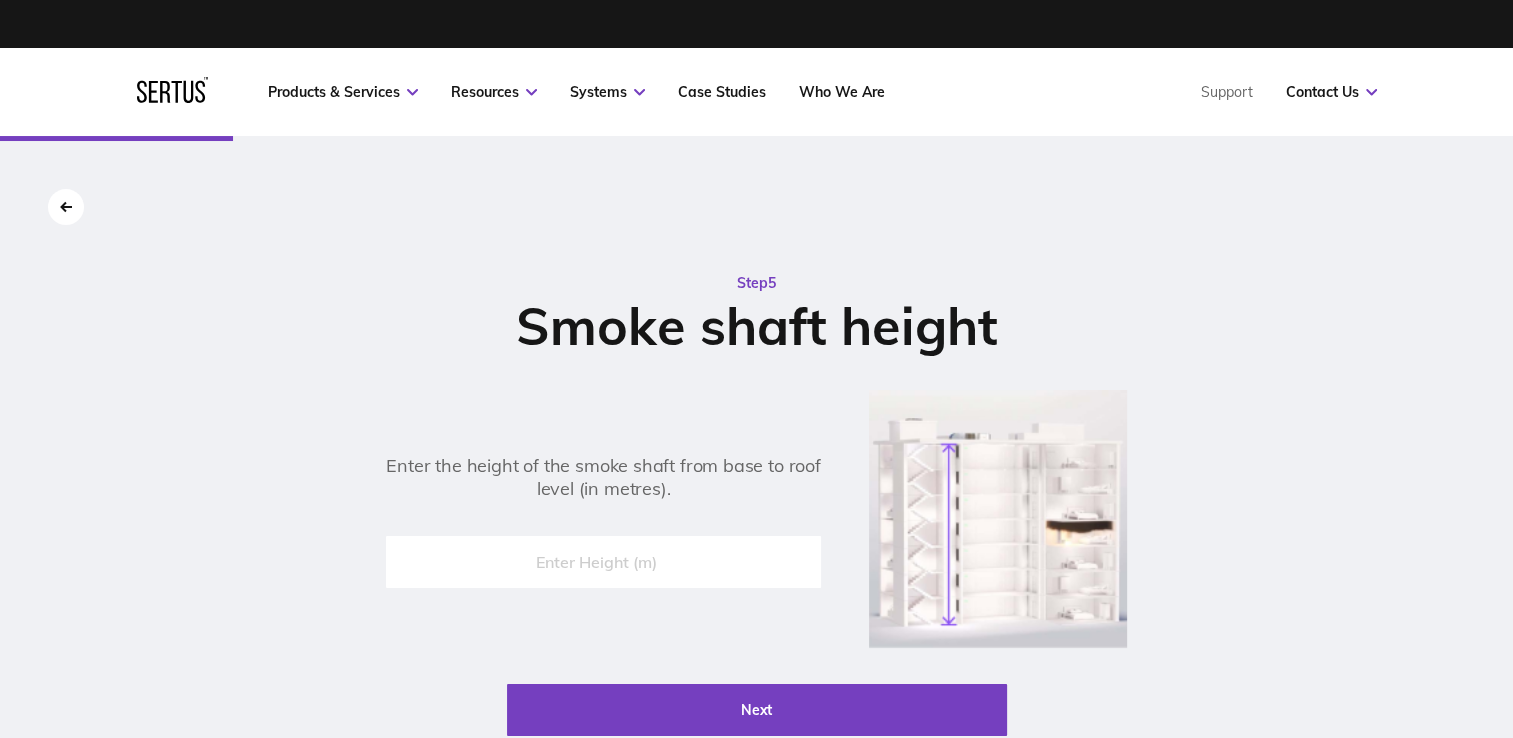 click at bounding box center [603, 562] 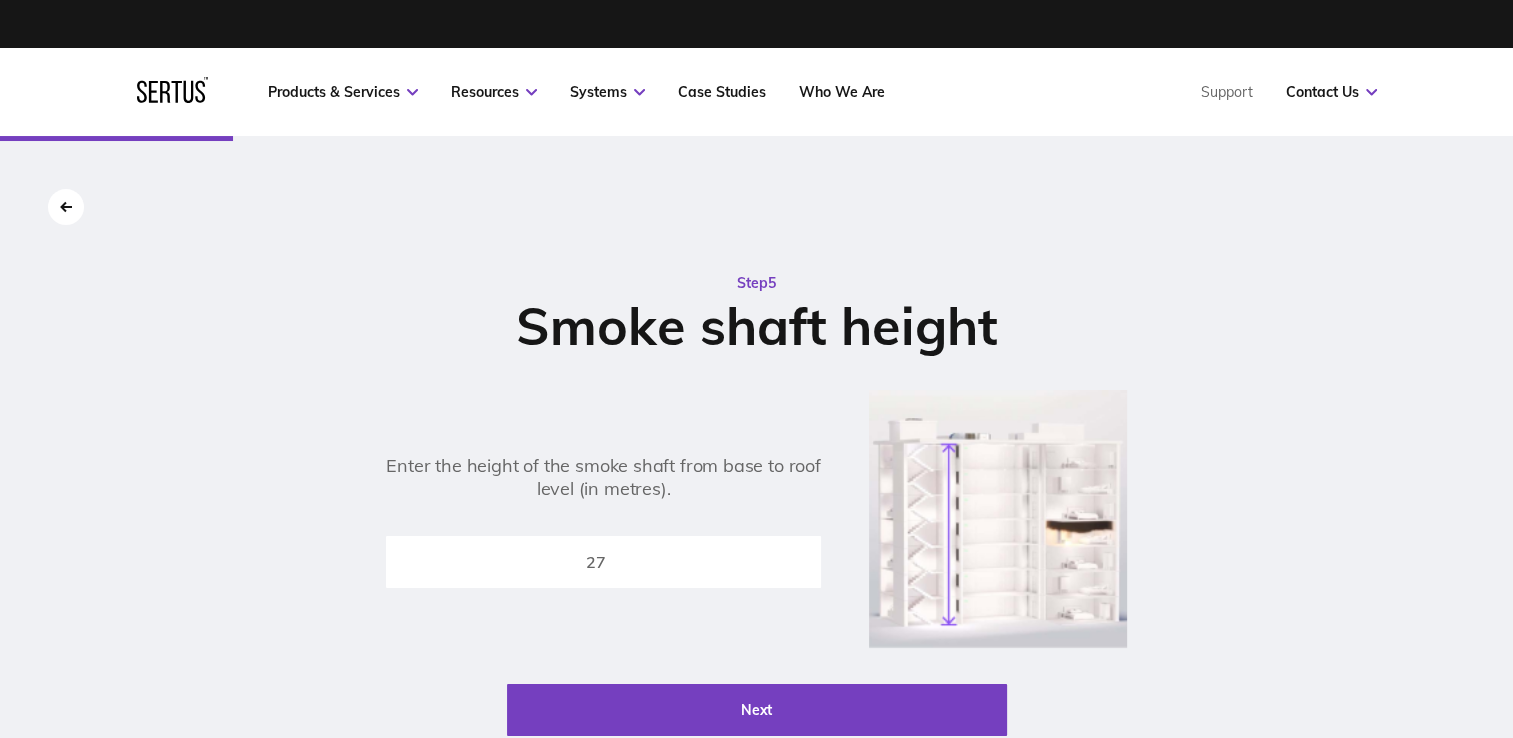 type on "27" 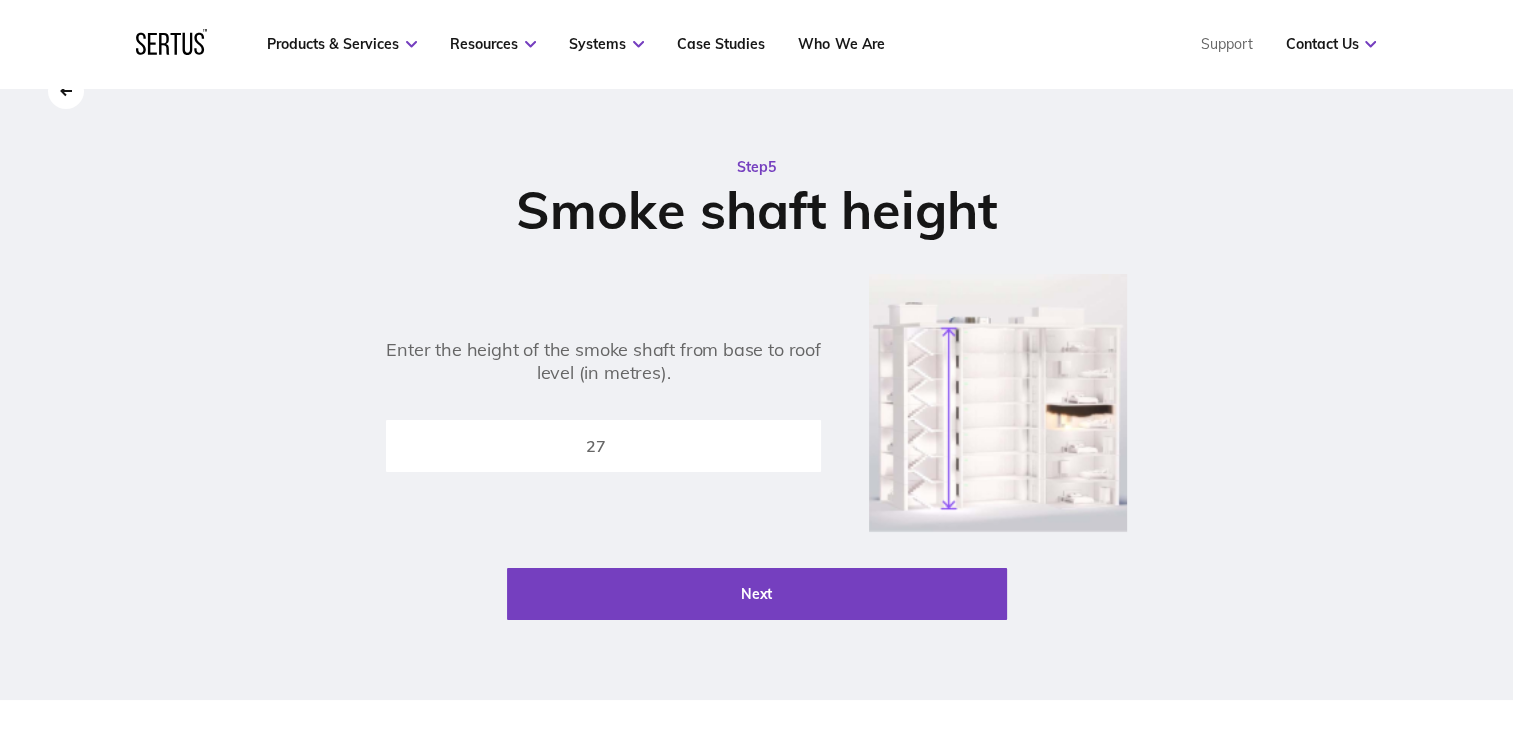 scroll, scrollTop: 200, scrollLeft: 0, axis: vertical 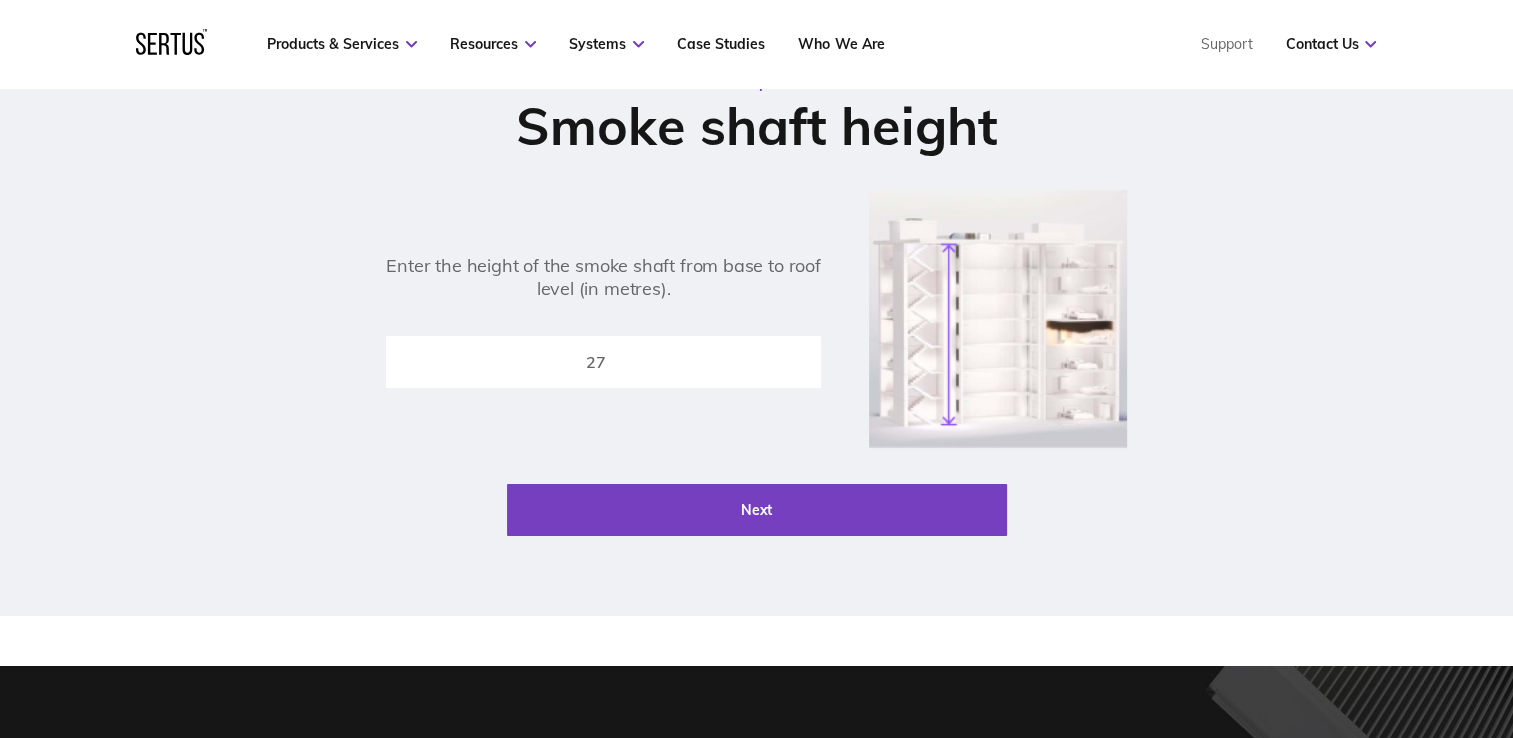 click on "Next" at bounding box center [757, 510] 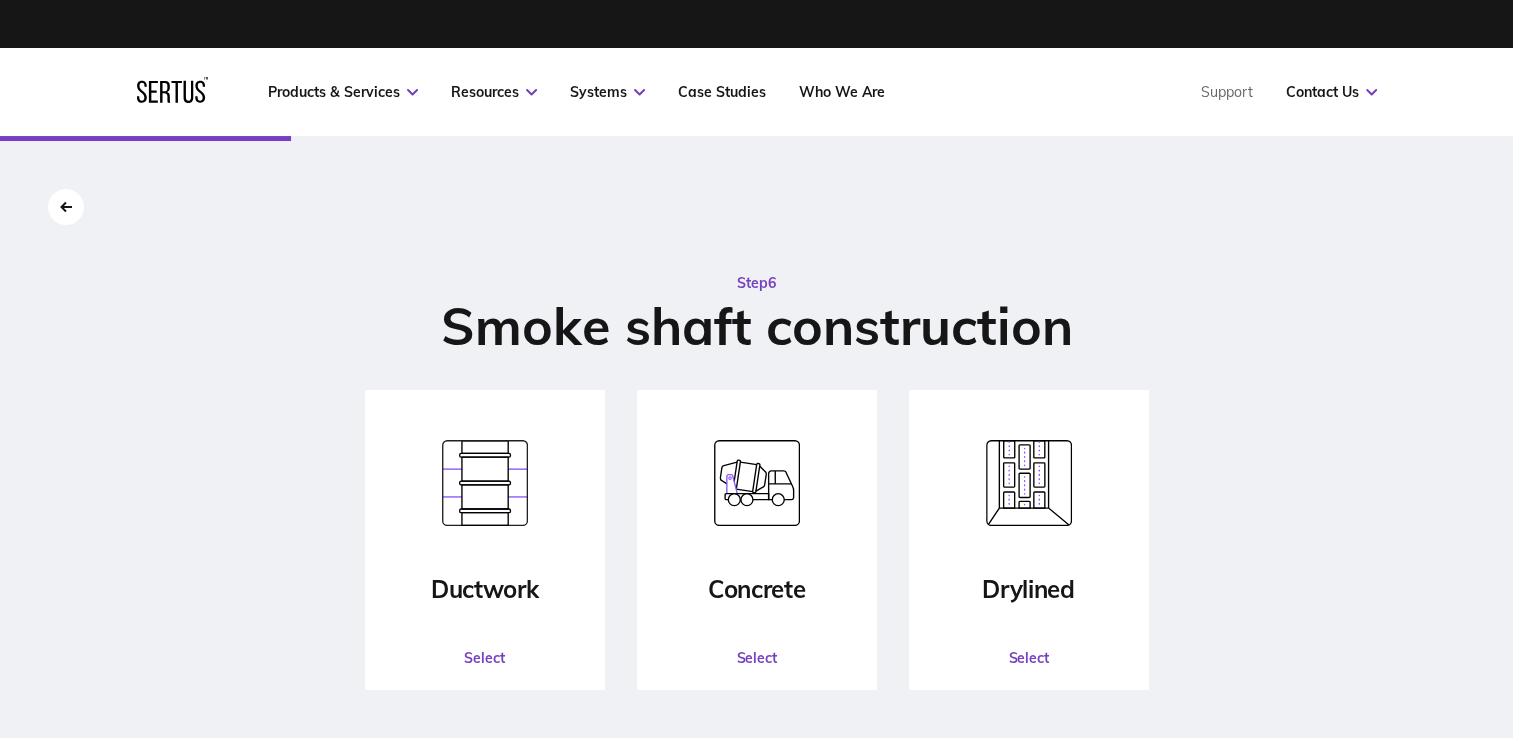 click on "Select" 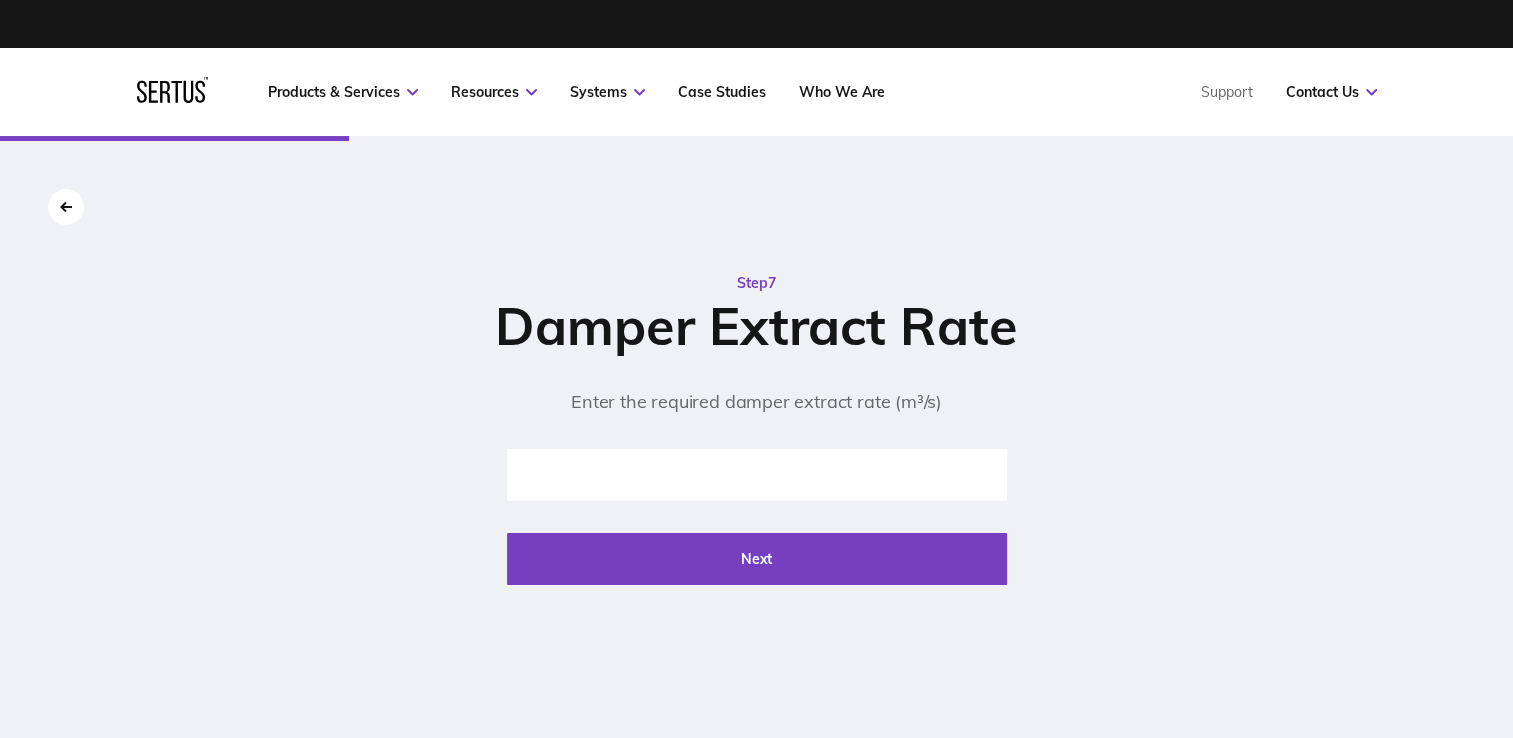 click at bounding box center (757, 475) 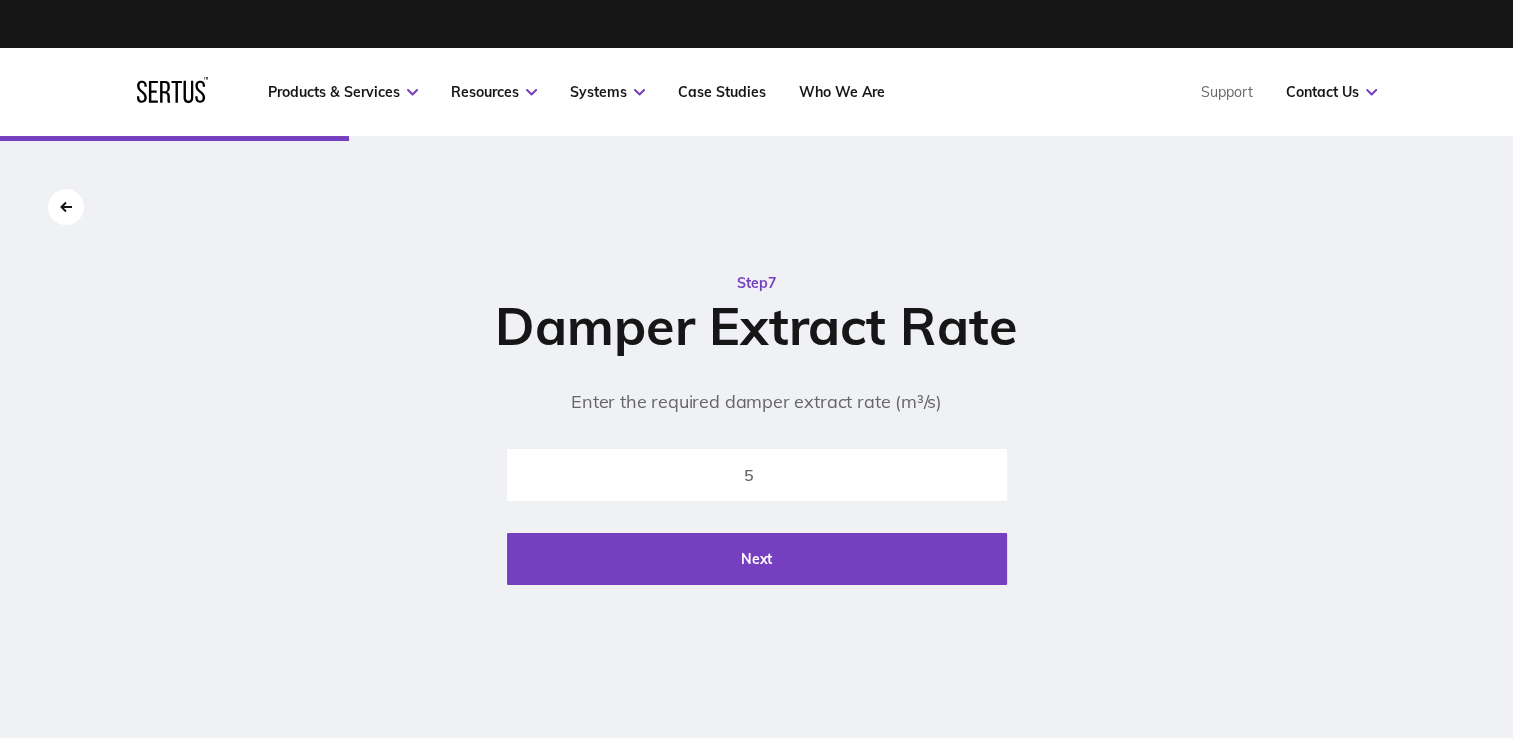 type on "5" 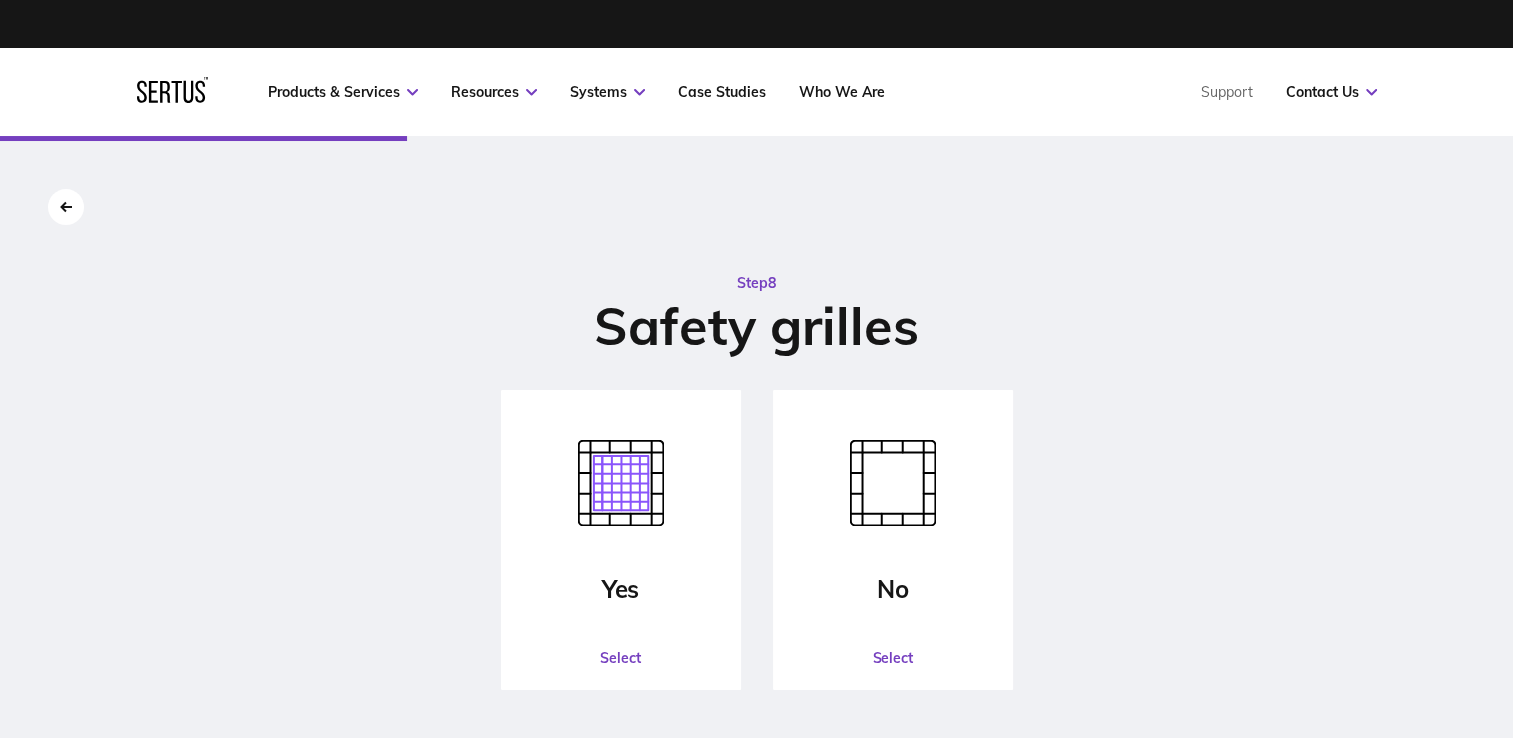 click on "Select" 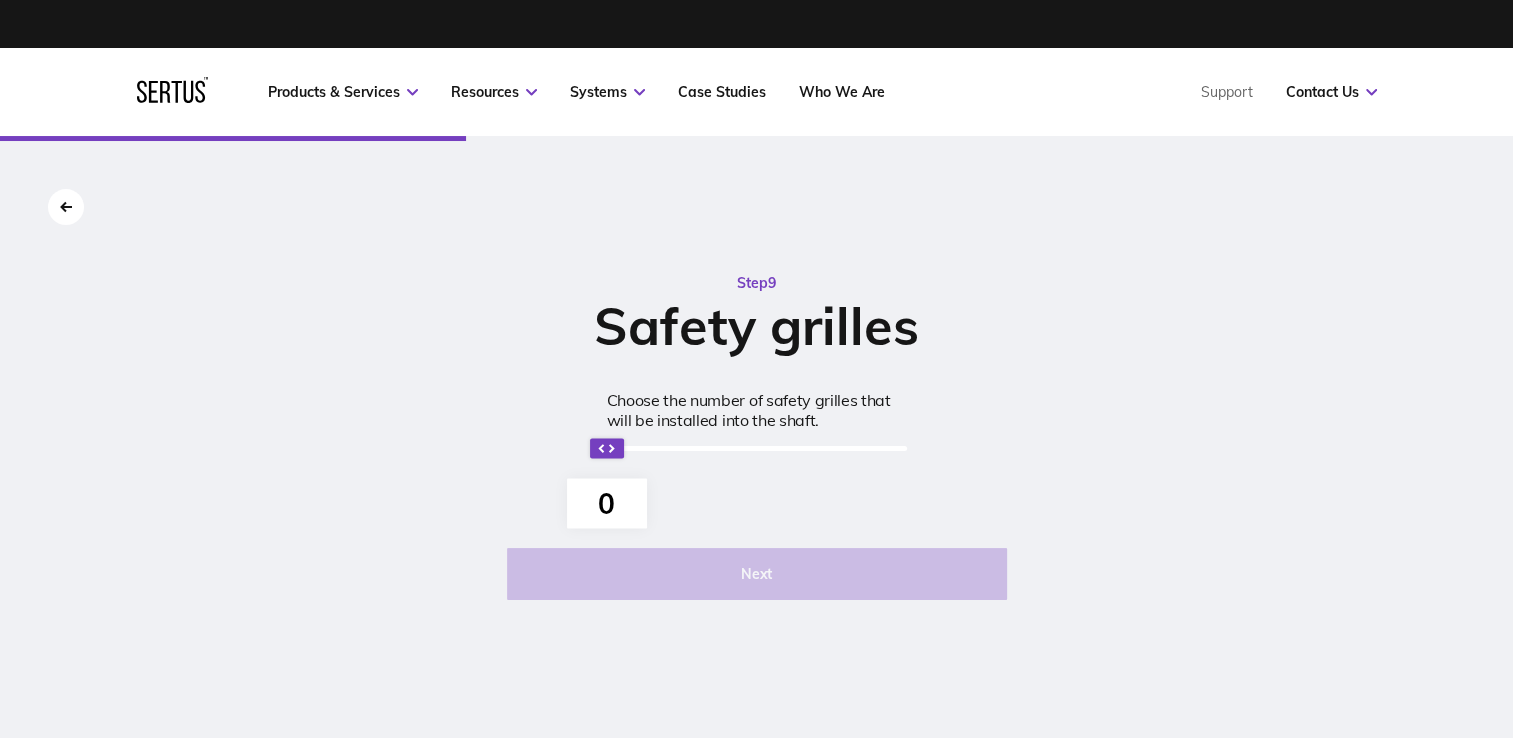 click on "0" at bounding box center (607, 448) 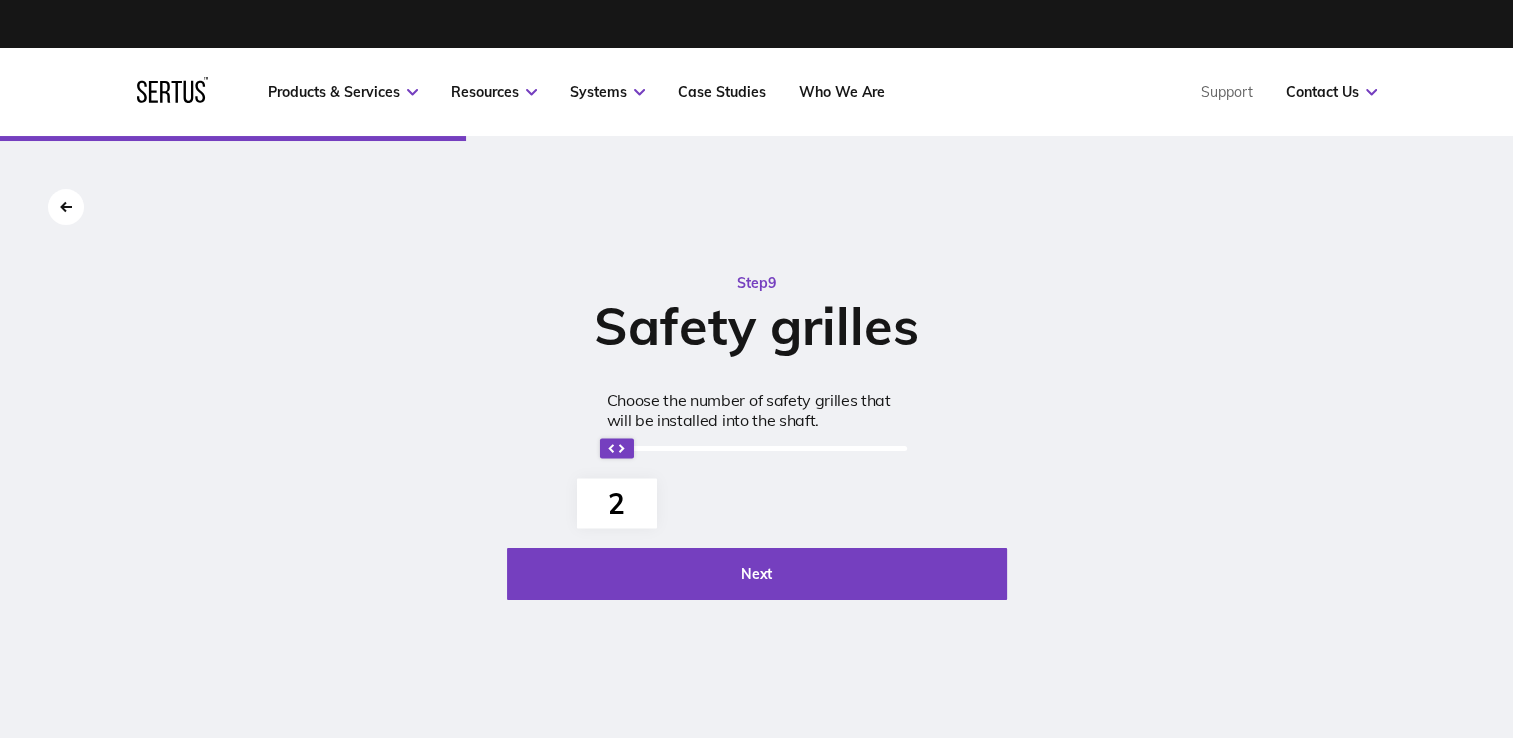 click on "2" at bounding box center [616, 448] 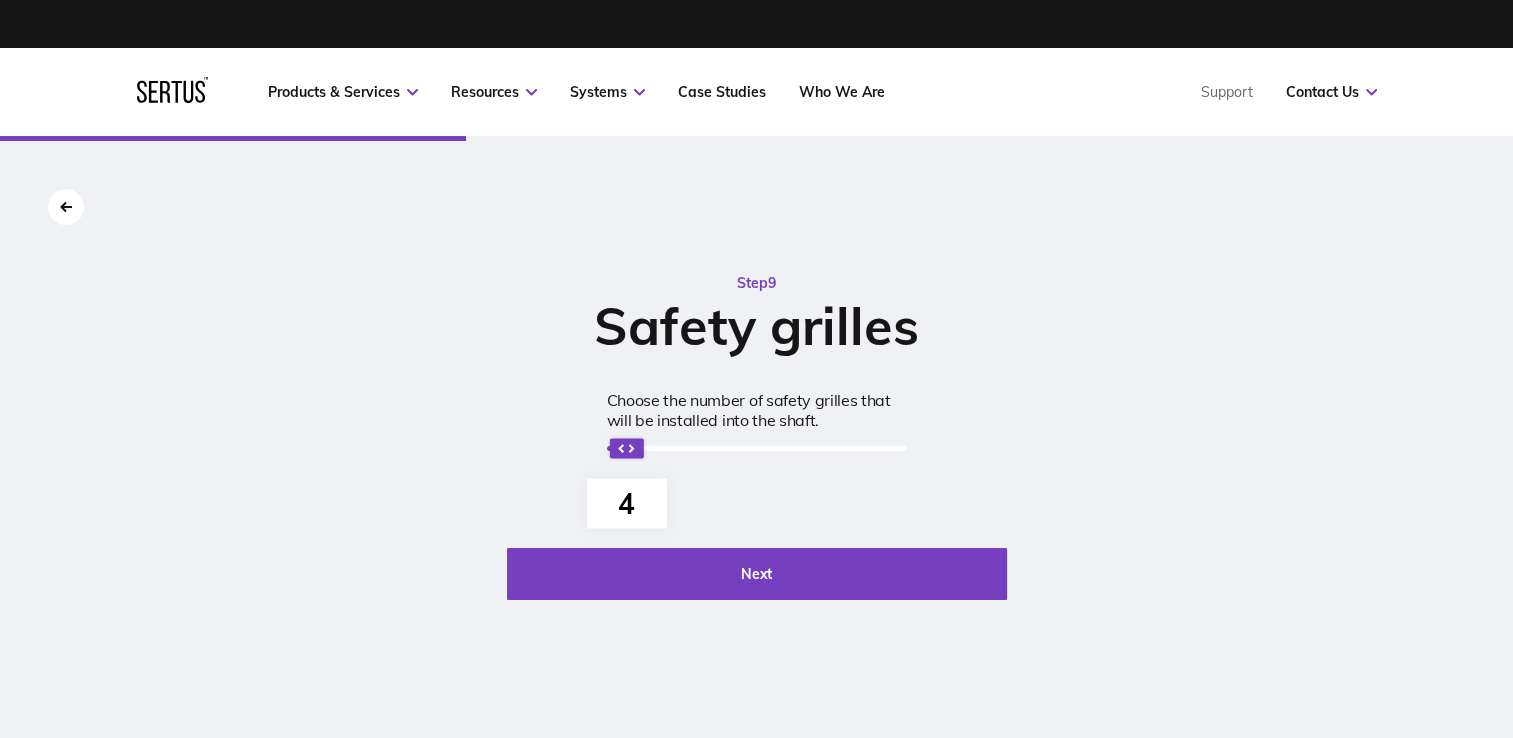 click 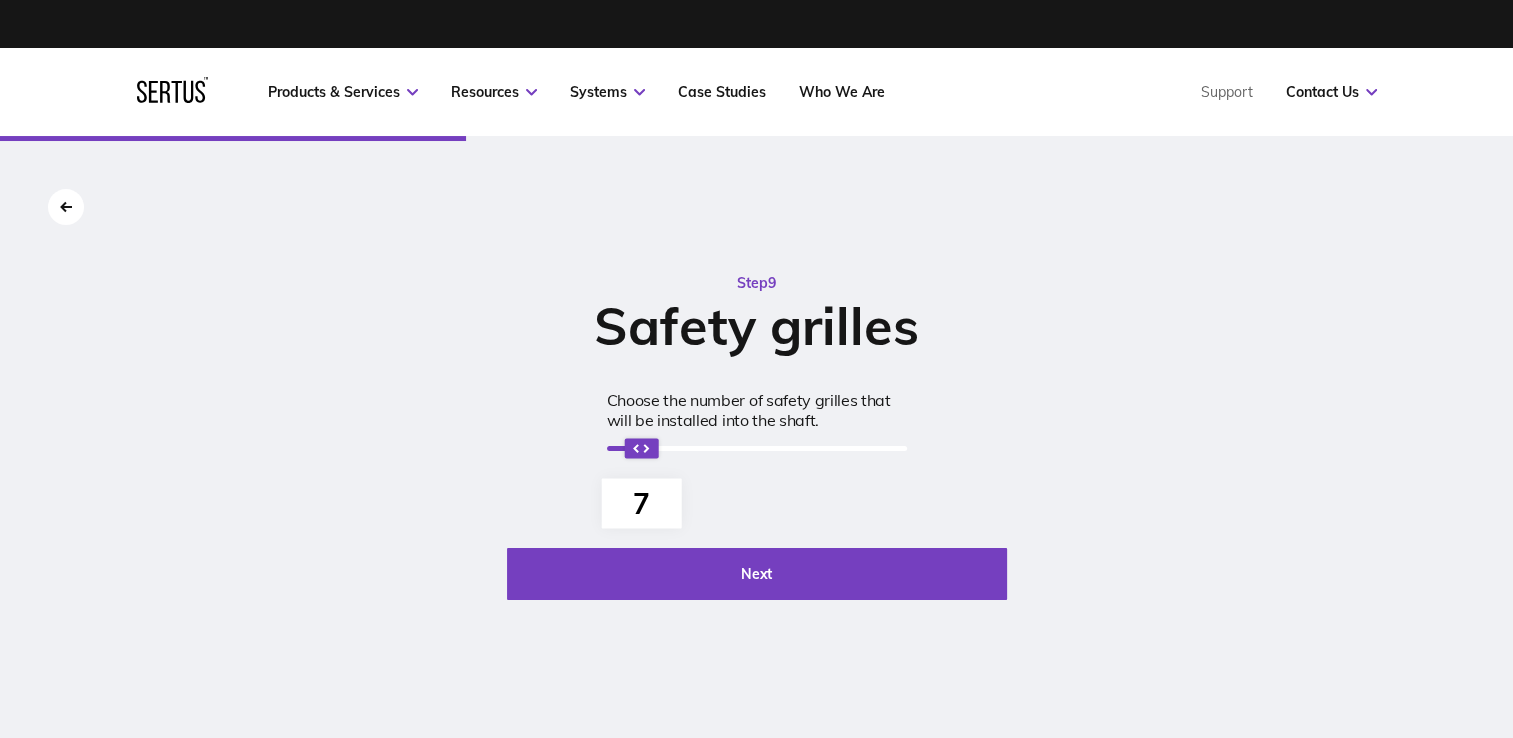 click on "7" at bounding box center [757, 448] 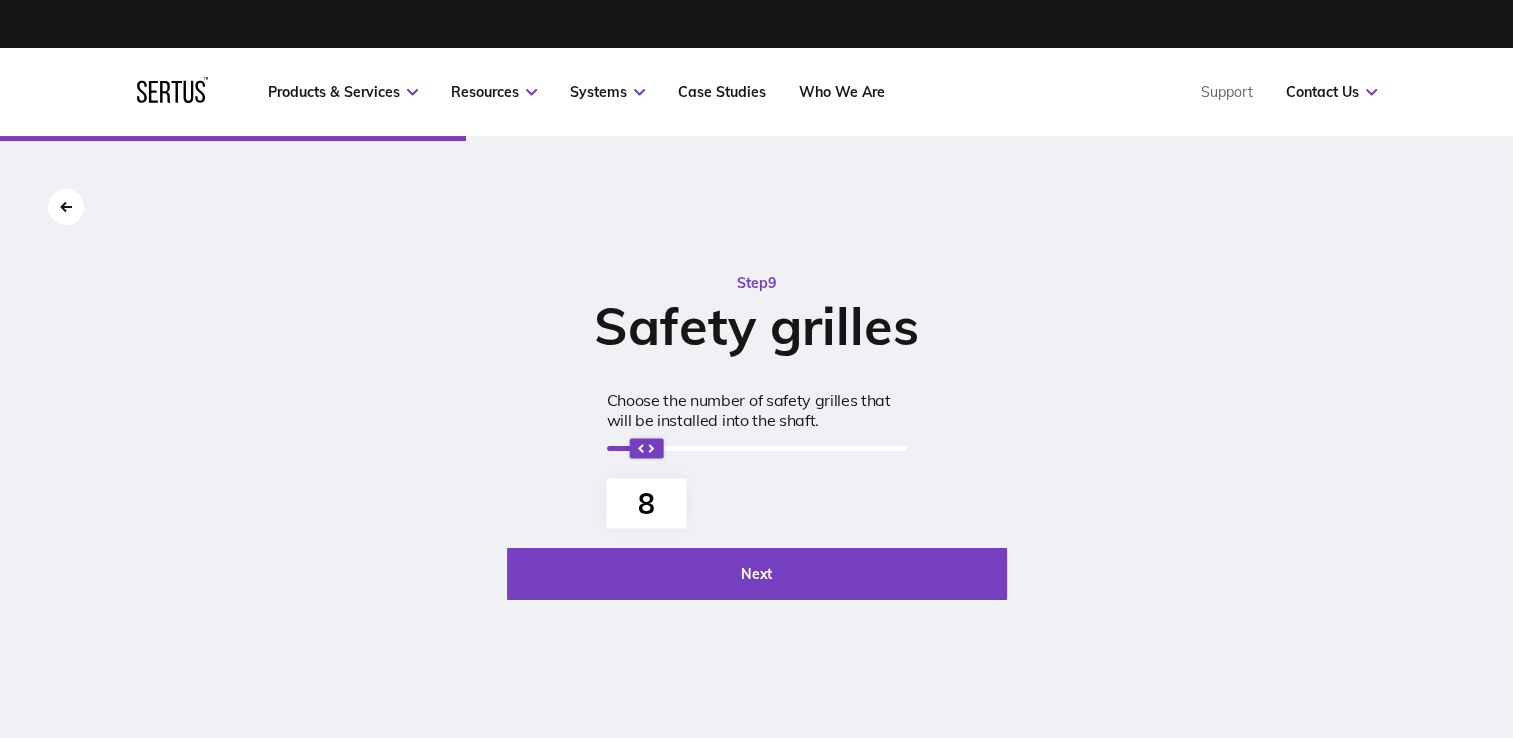 click on "Next" at bounding box center (757, 574) 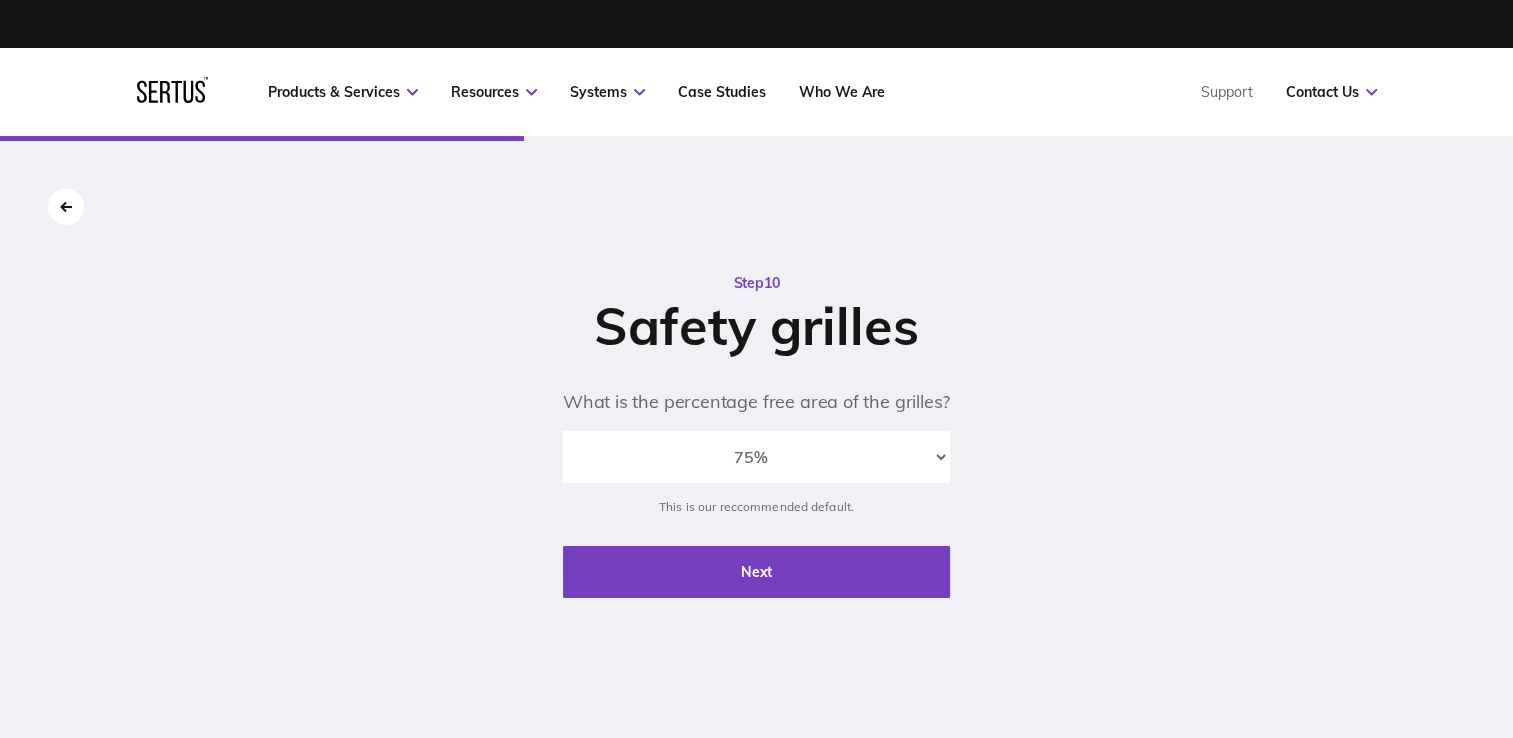 click on "Next" at bounding box center (756, 572) 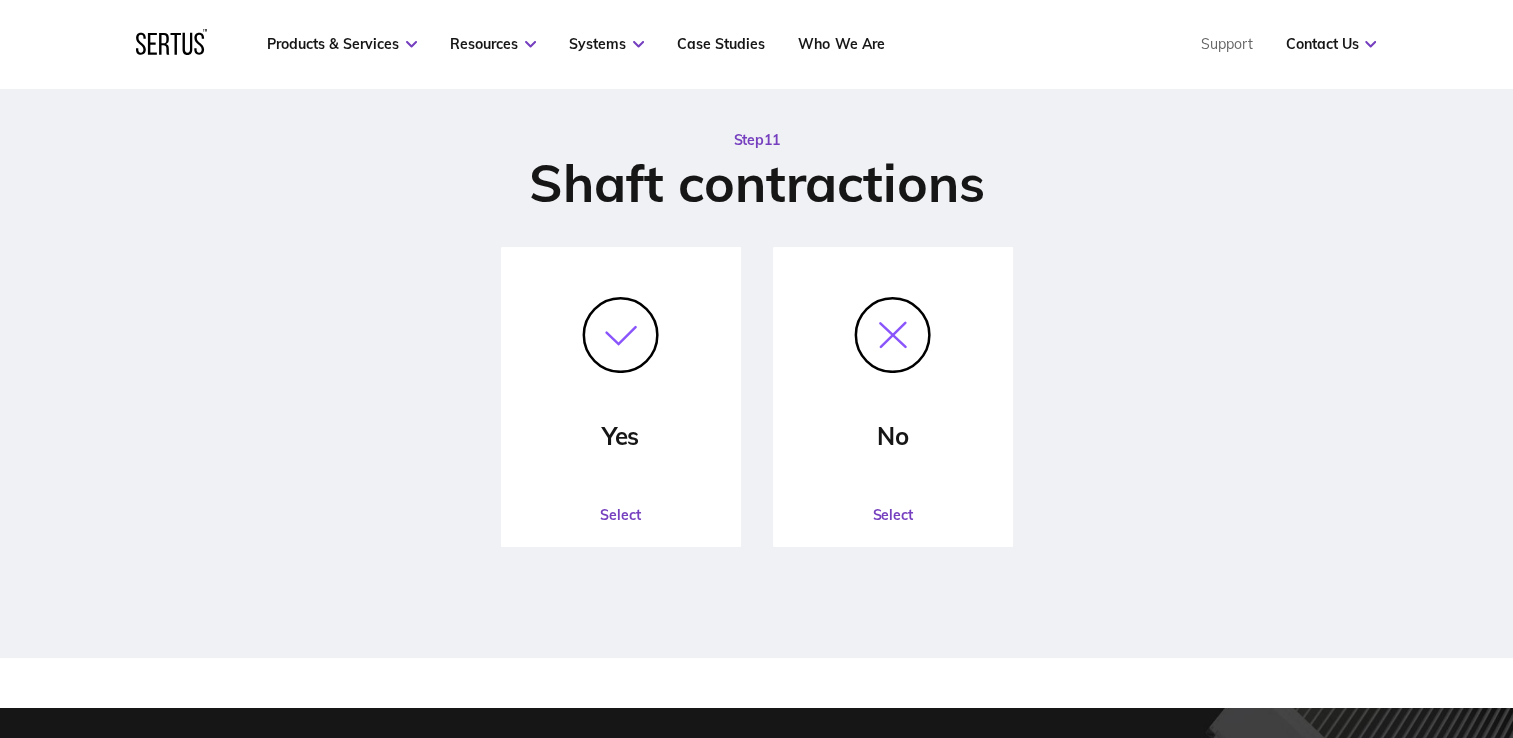 scroll, scrollTop: 100, scrollLeft: 0, axis: vertical 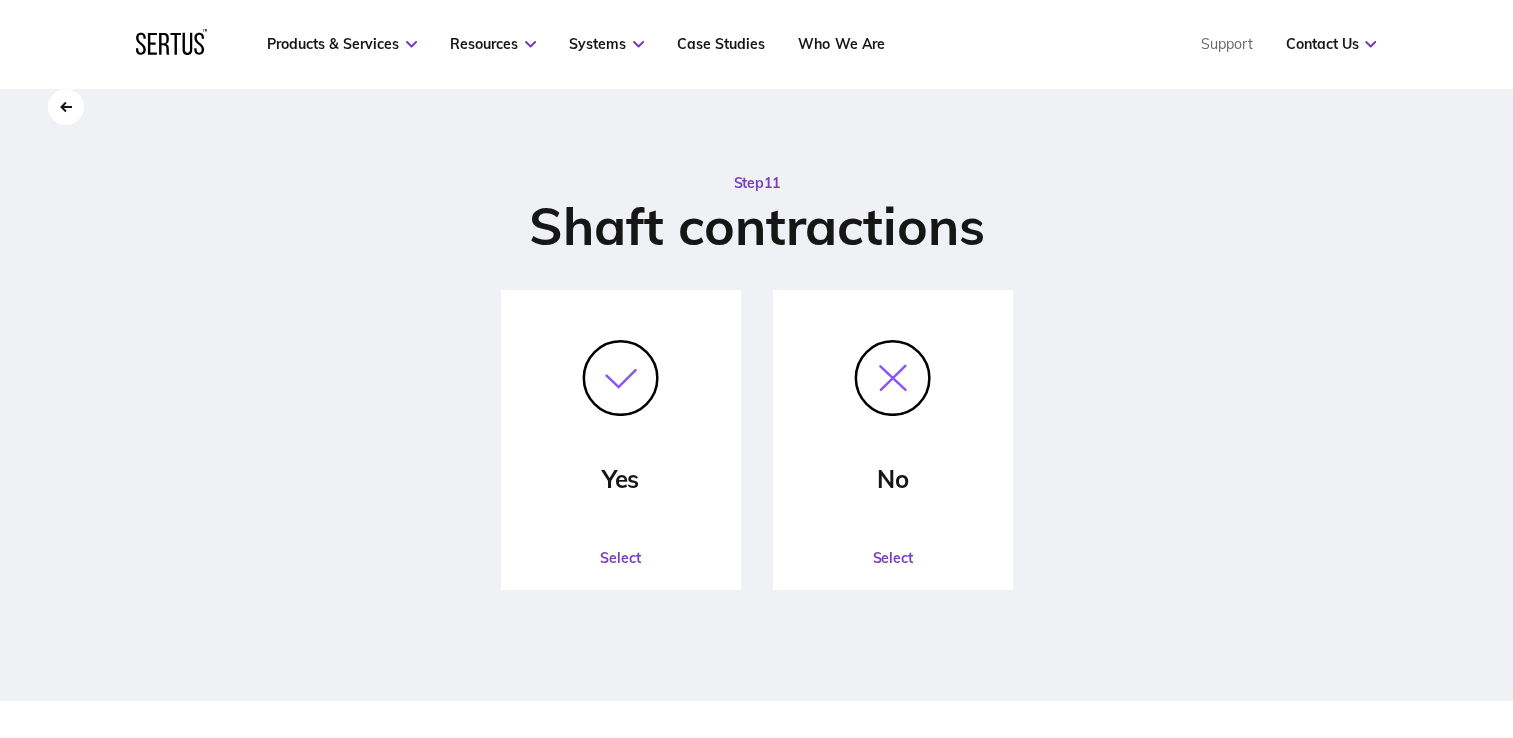 click on "Select" 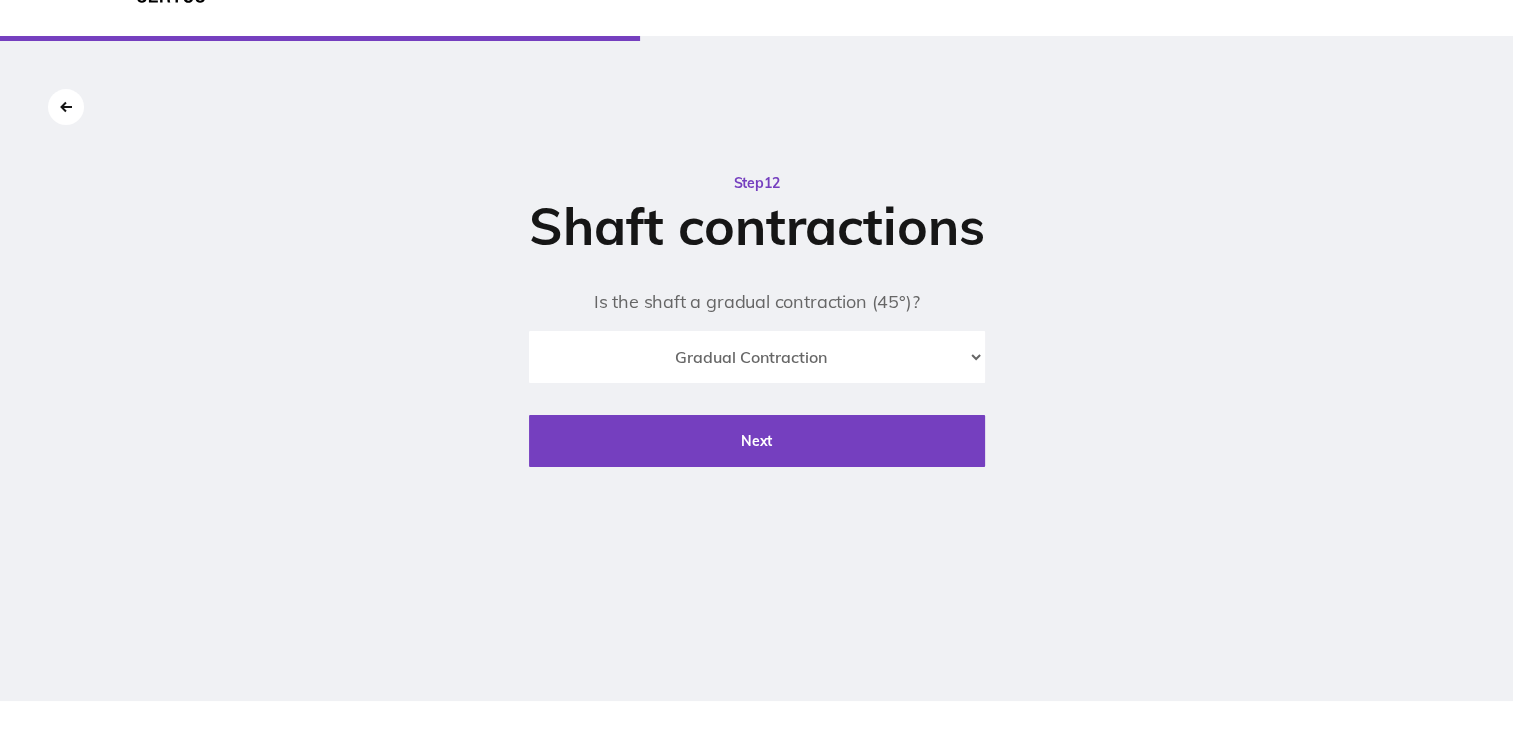 scroll, scrollTop: 0, scrollLeft: 0, axis: both 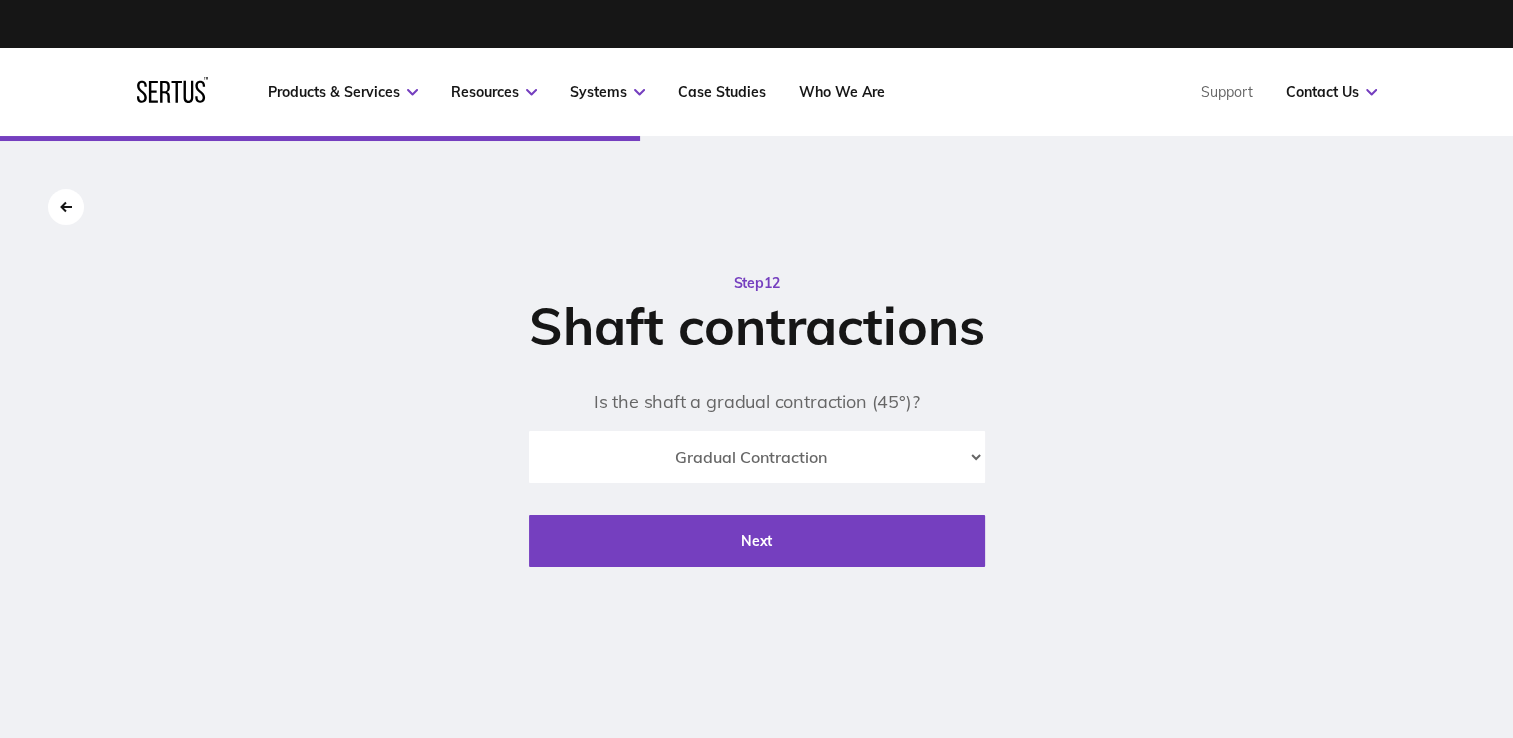 click at bounding box center (66, 207) 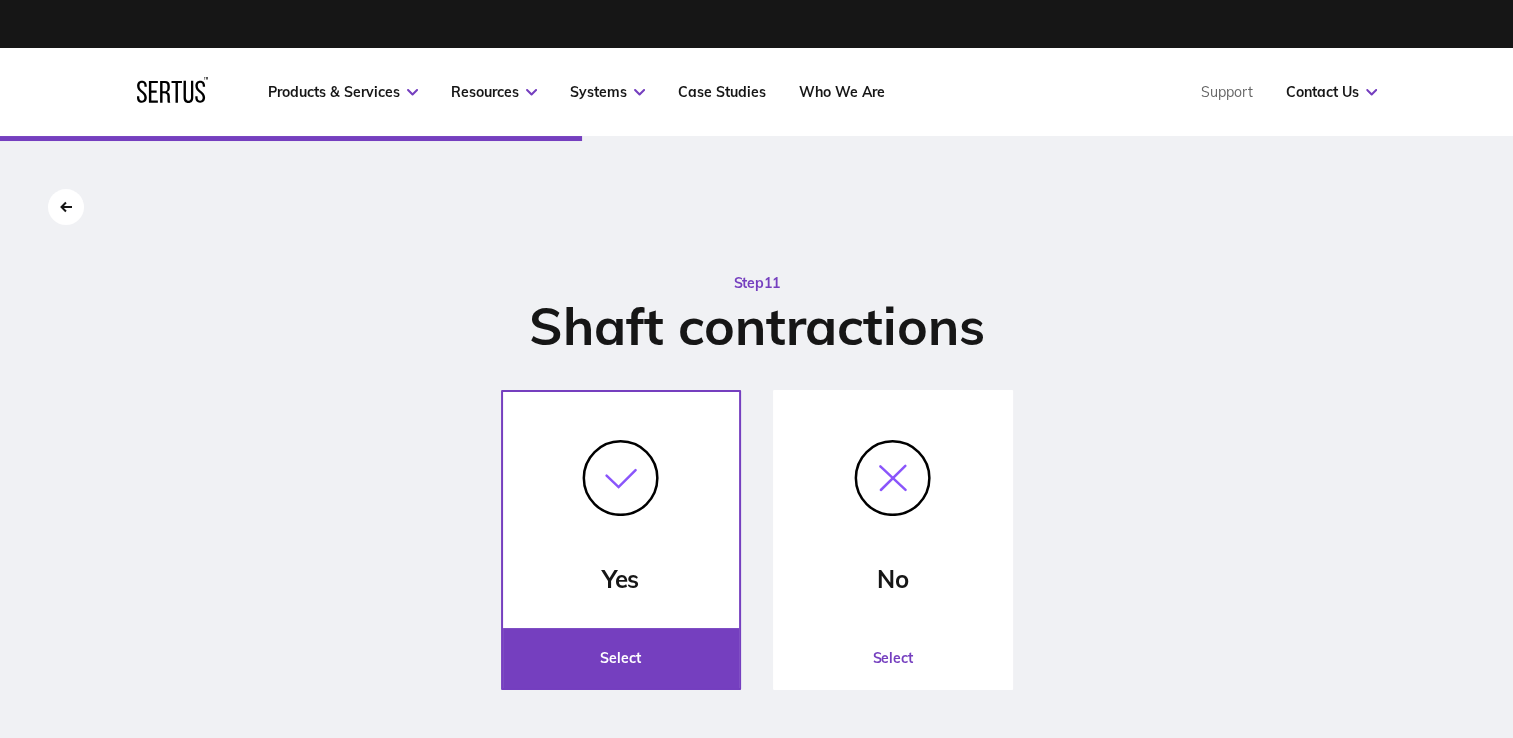 click on "Select" 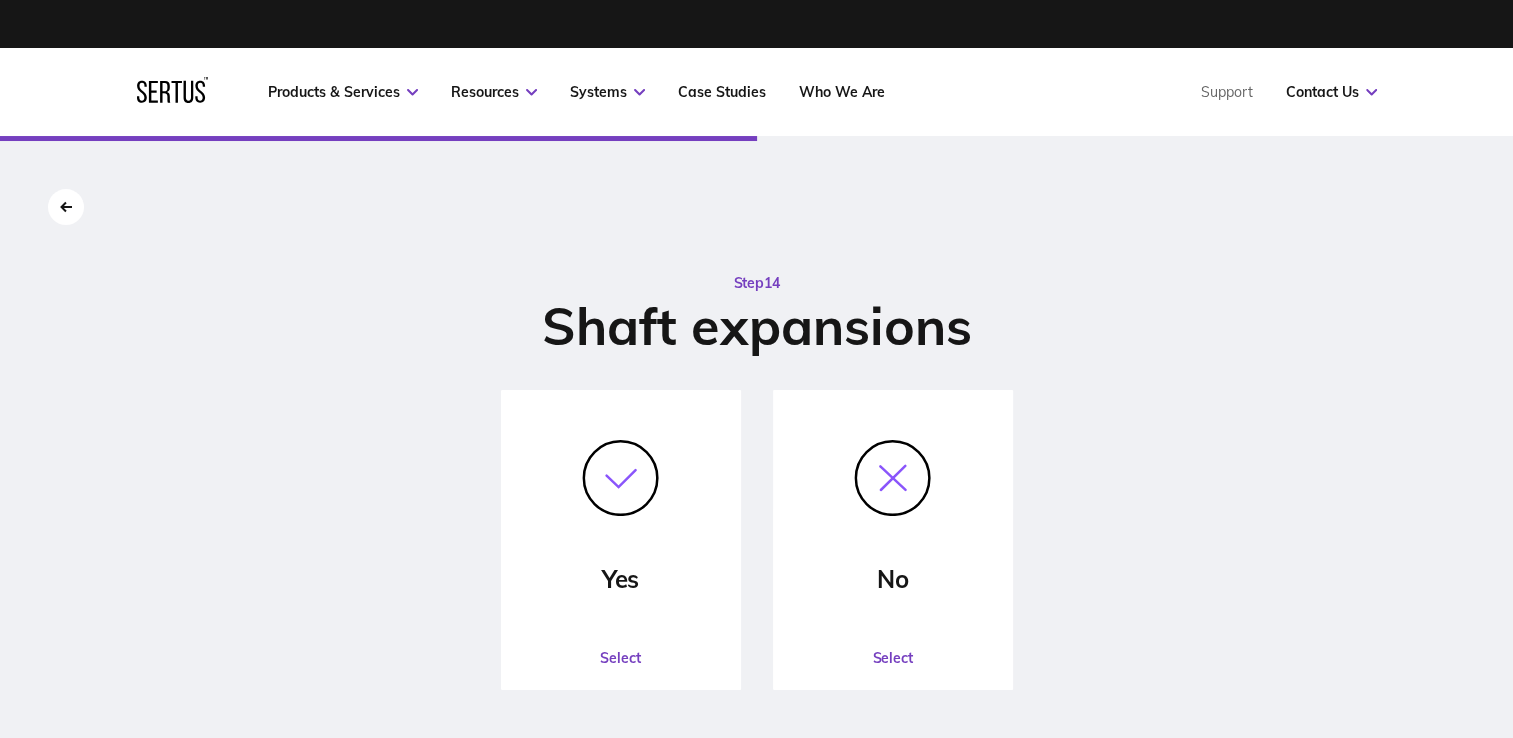 click on "Select" 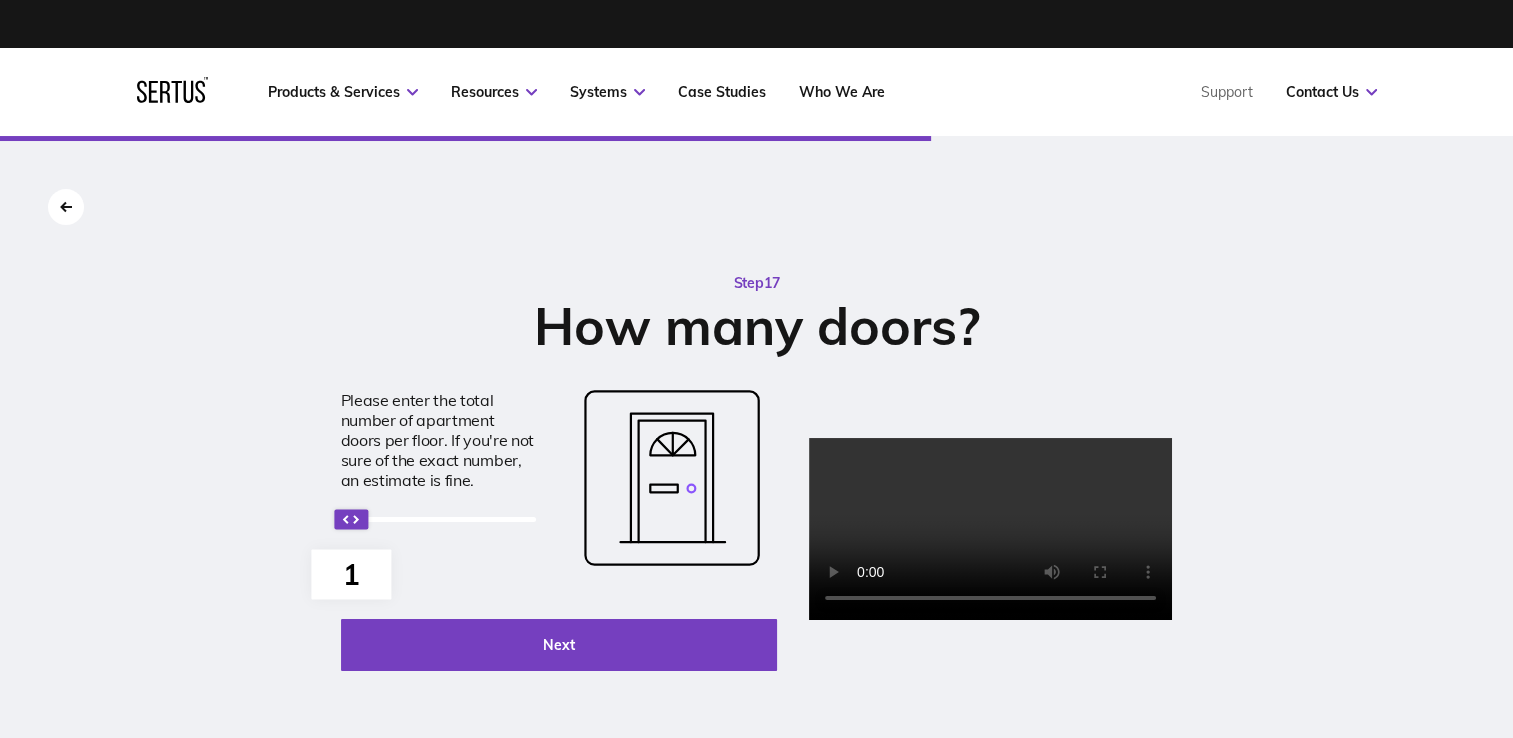 click on "1" at bounding box center (351, 519) 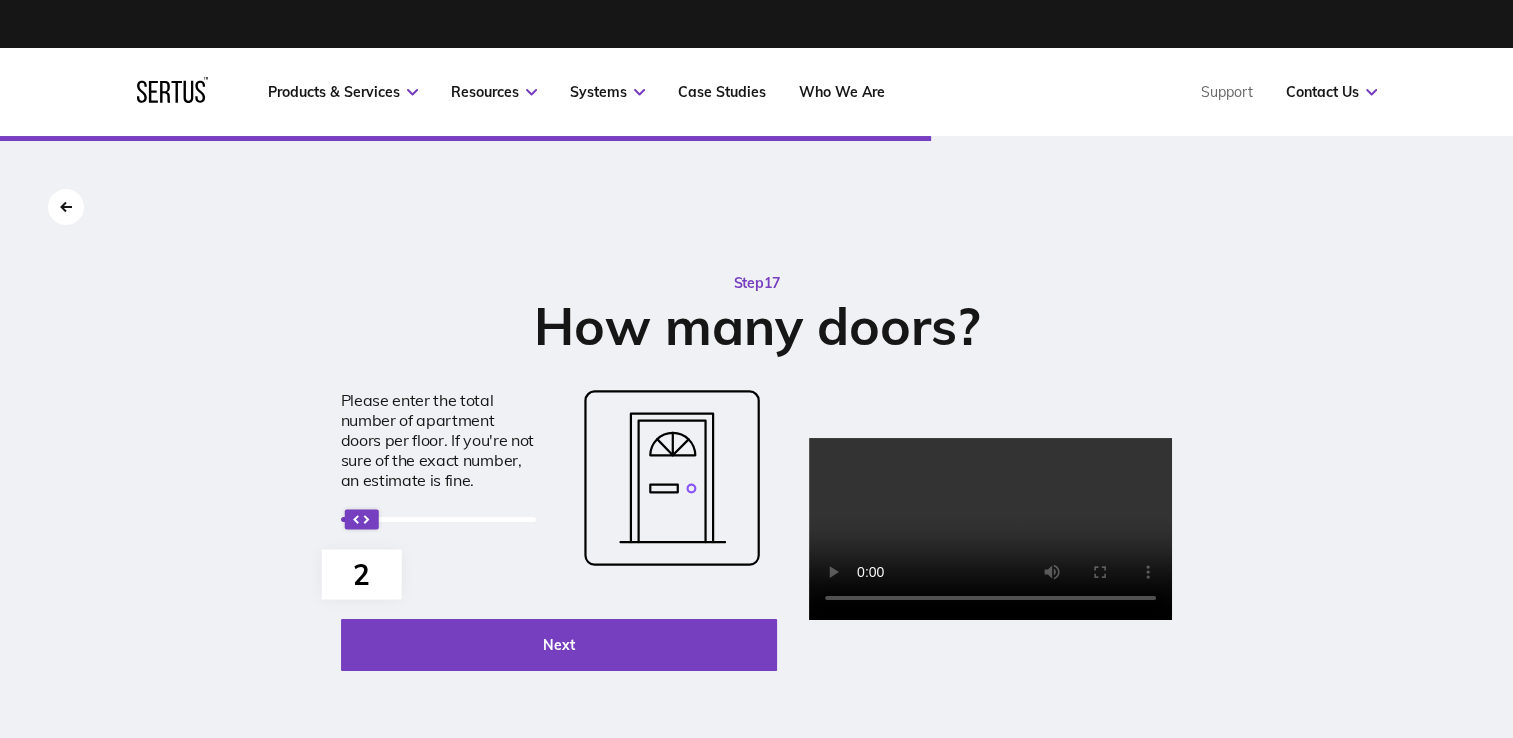 click on "2" at bounding box center (361, 519) 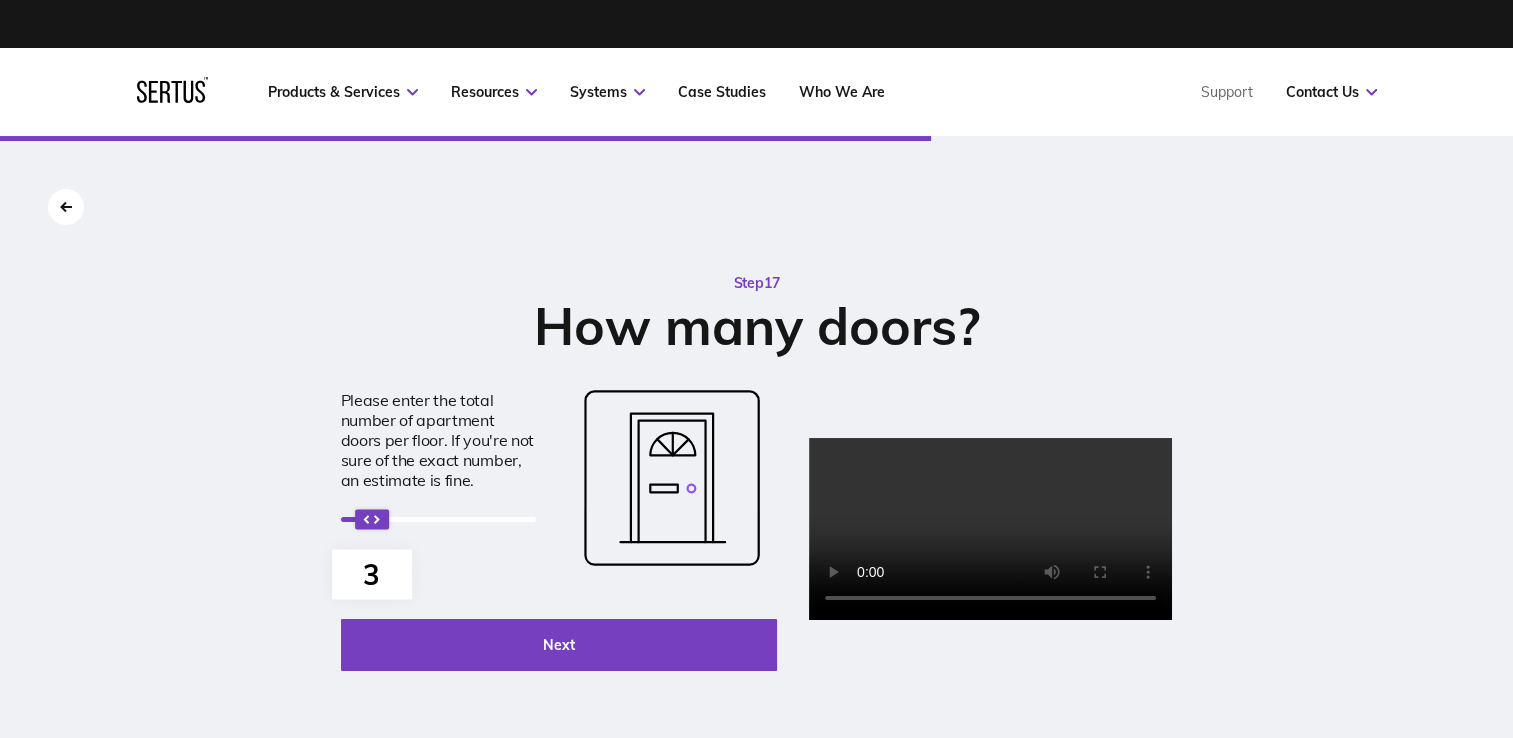click on "3" at bounding box center [372, 519] 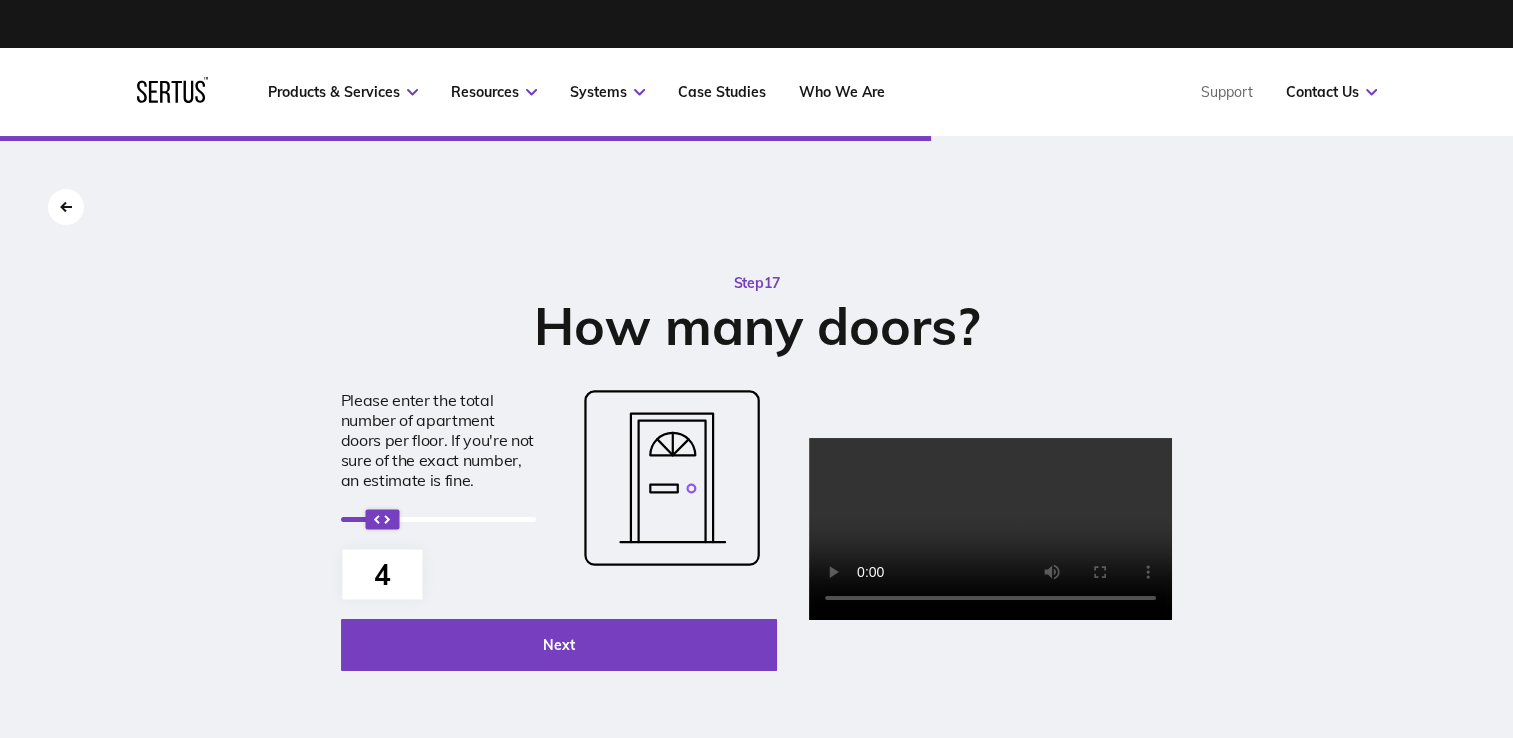 click on "Next" at bounding box center [559, 645] 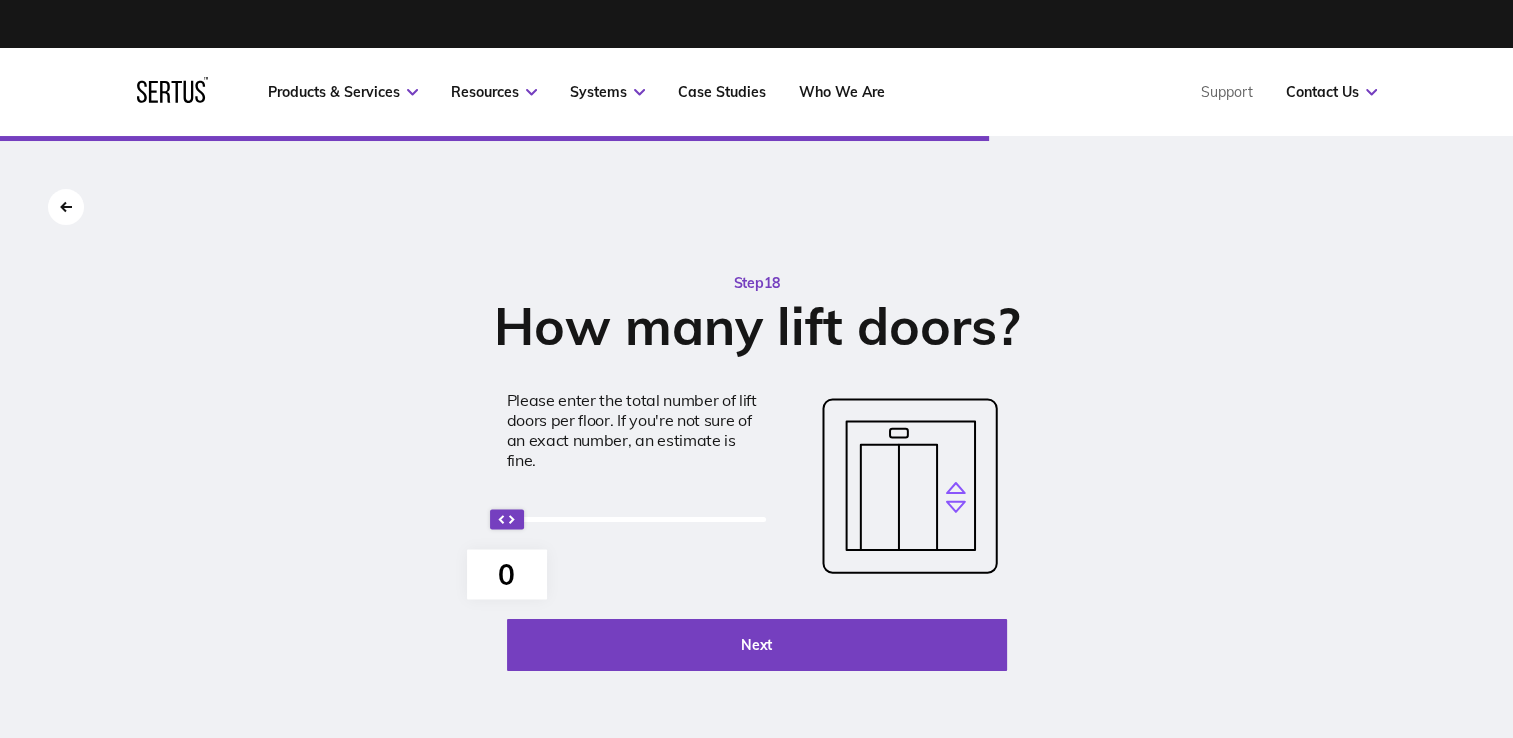 click on "0" at bounding box center (507, 519) 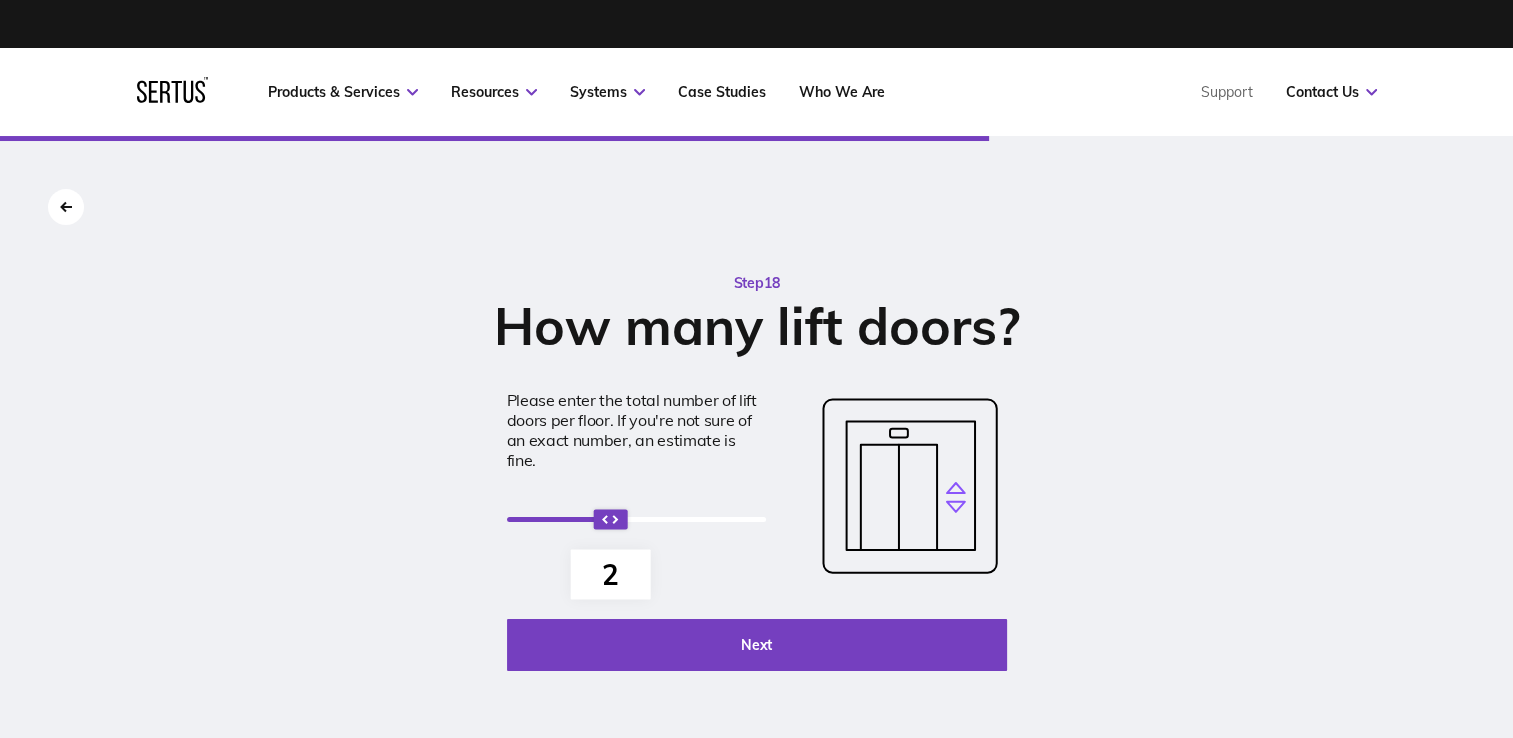 drag, startPoint x: 563, startPoint y: 522, endPoint x: 588, endPoint y: 526, distance: 25.317978 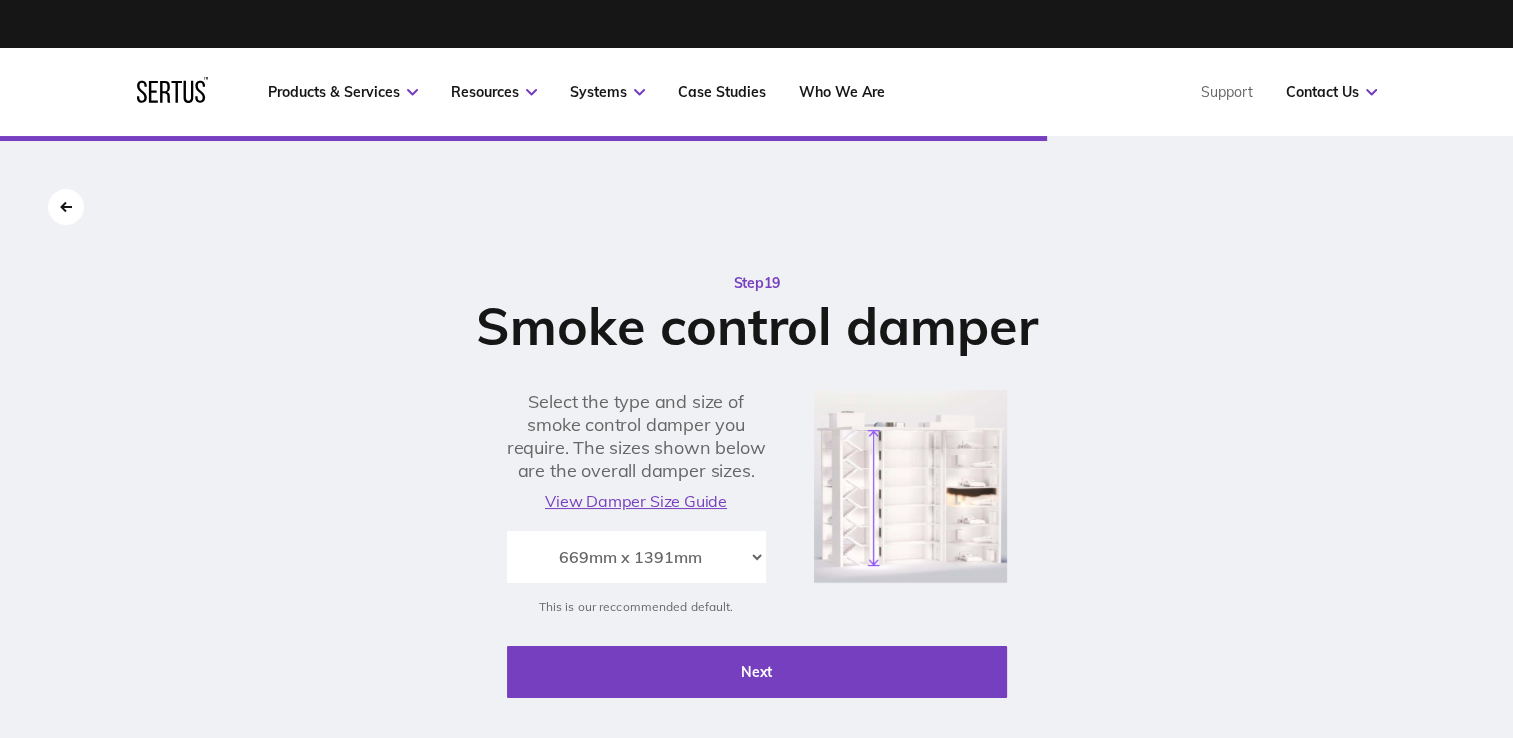 click on "View Damper Size Guide" at bounding box center [636, 501] 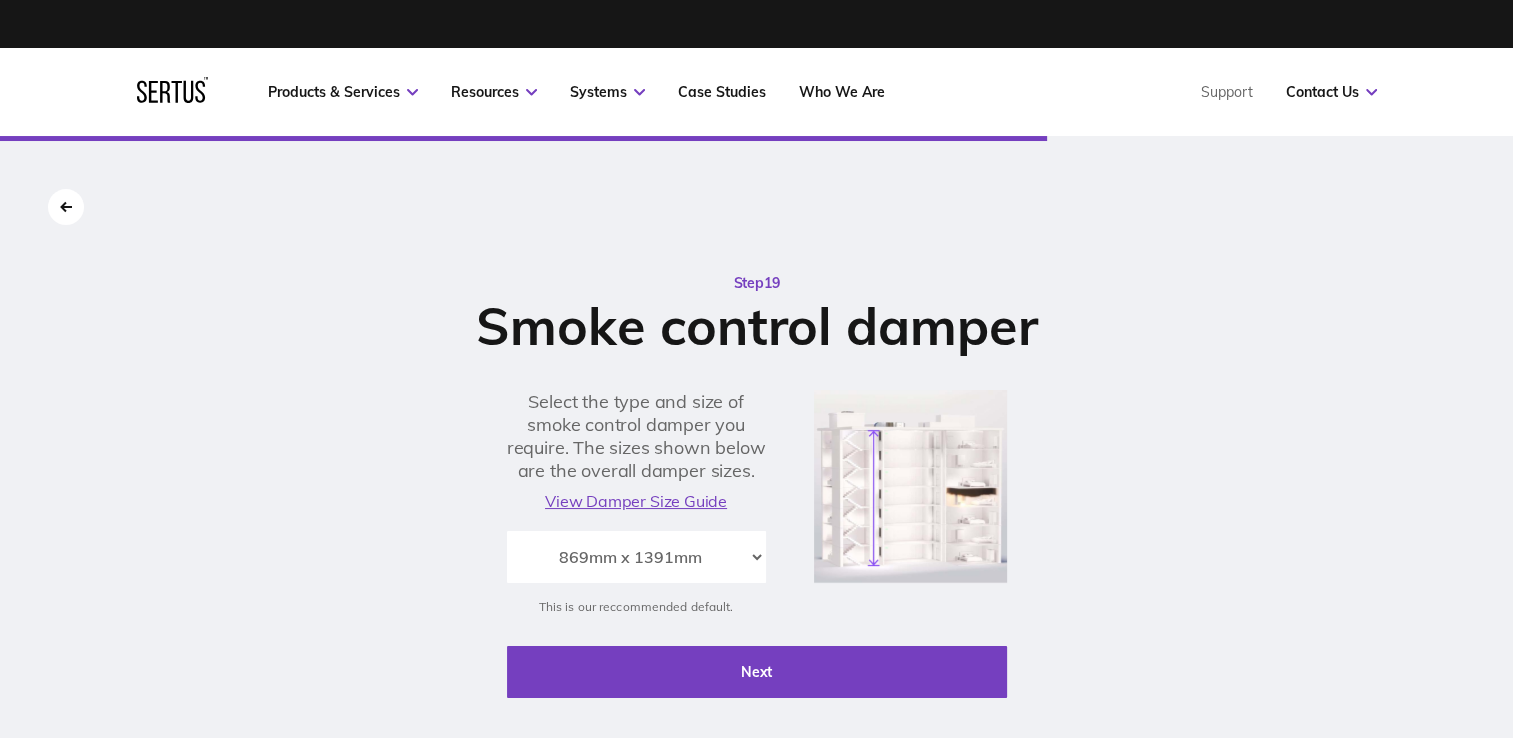 click on "569mm x 391mm 569mm x 441mm 569mm x 491mm 569mm x 541mm 569mm x 591mm 569mm x 641mm 569mm x 691mm 569mm x 741mm 569mm x 791mm 569mm x 841mm 569mm x 891mm 569mm x 941mm 569mm x 991mm 569mm x 1041mm 569mm x 1091mm 569mm x 1141mm 569mm x 1191mm 569mm x 1241mm 569mm x 1291mm 569mm x 1341mm 569mm x 1391mm 669mm x 391mm 669mm x 441mm 669mm x 491mm 669mm x 541mm 669mm x 591mm 669mm x 641mm 669mm x 691mm 669mm x 741mm 669mm x 791mm 669mm x 841mm 669mm x 891mm 669mm x 941mm 669mm x 991mm 669mm x 1041mm 669mm x 1091mm 669mm x 1141mm 669mm x 1191mm 669mm x 1241mm 669mm x 1291mm 669mm x 1341mm 669mm x 1391mm 769mm x 391mm 769mm x 441mm 769mm x 491mm 769mm x 541mm 769mm x 591mm 769mm x 641mm 769mm x 691mm 769mm x 741mm 769mm x 791mm 769mm x 841mm 769mm x 891mm 769mm x 941mm 769mm x 991mm 769mm x 1041mm 769mm x 1091mm 769mm x 1141mm 769mm x 1191mm 769mm x 1241mm 769mm x 1291mm 769mm x 1341mm 769mm x 1391mm 869mm x 391mm 869mm x 441mm 869mm x 491mm 869mm x 541mm 869mm x 591mm 869mm x 641mm 869mm x 691mm 869mm x 741mm" at bounding box center [636, 557] 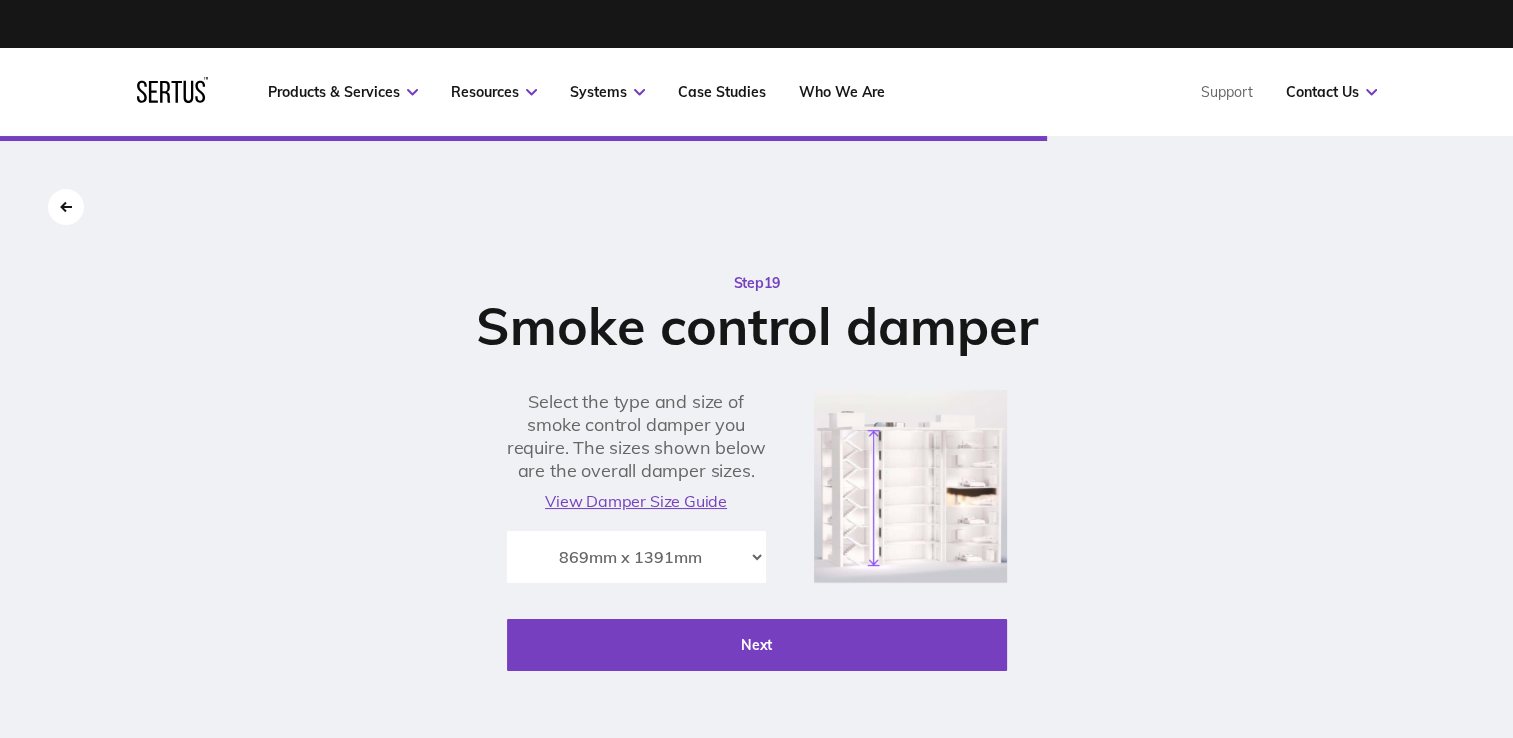 click on "Next" at bounding box center [757, 645] 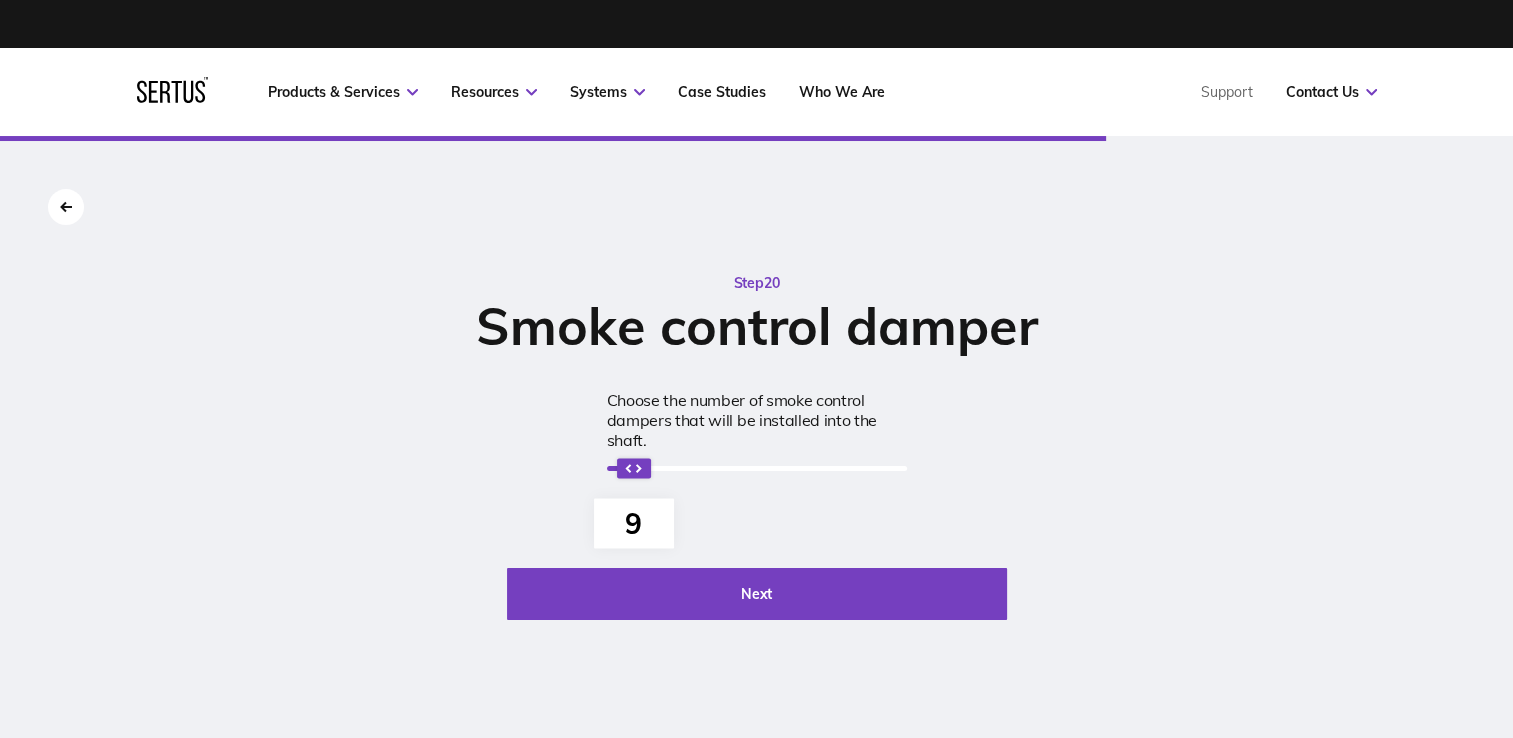 click on "Next" at bounding box center [757, 594] 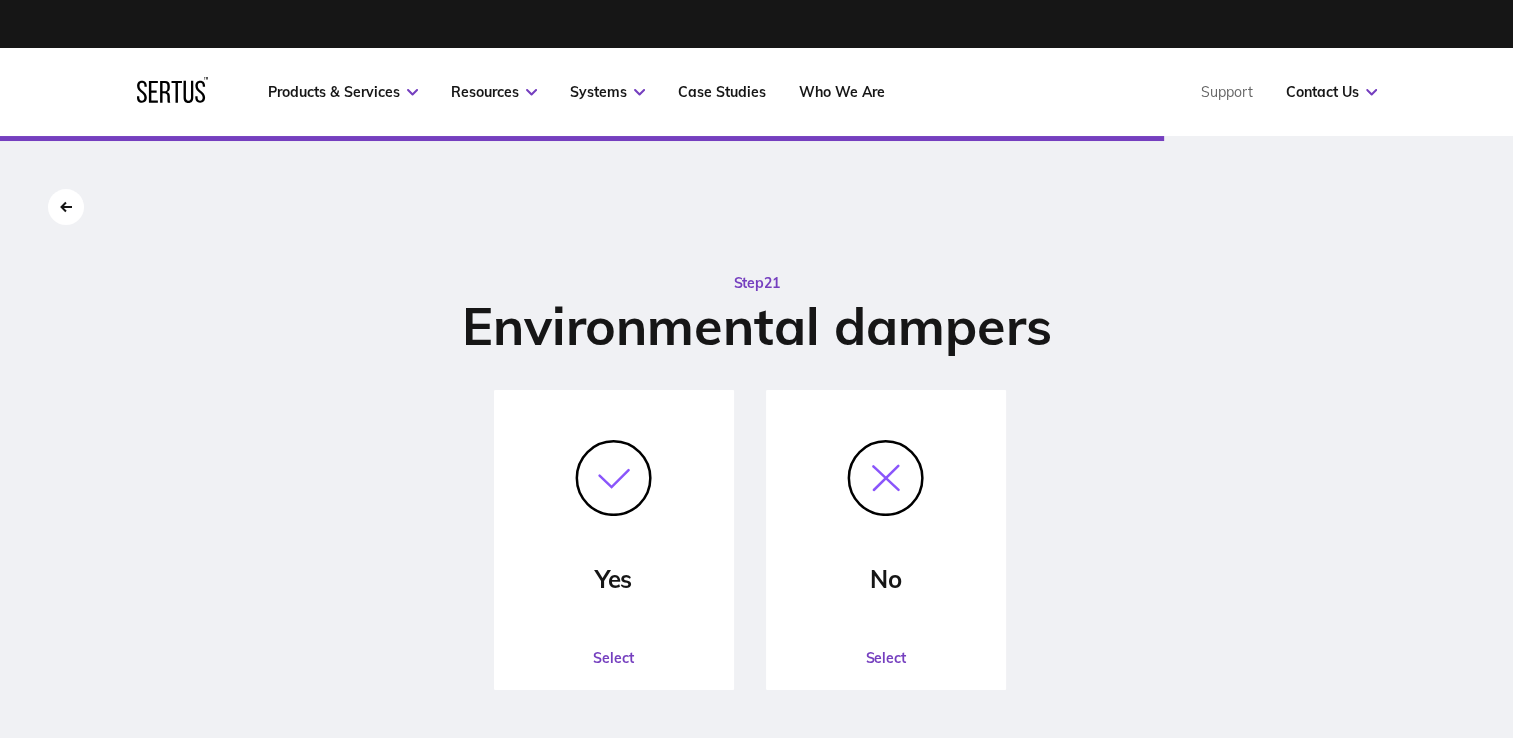 click on "Select" 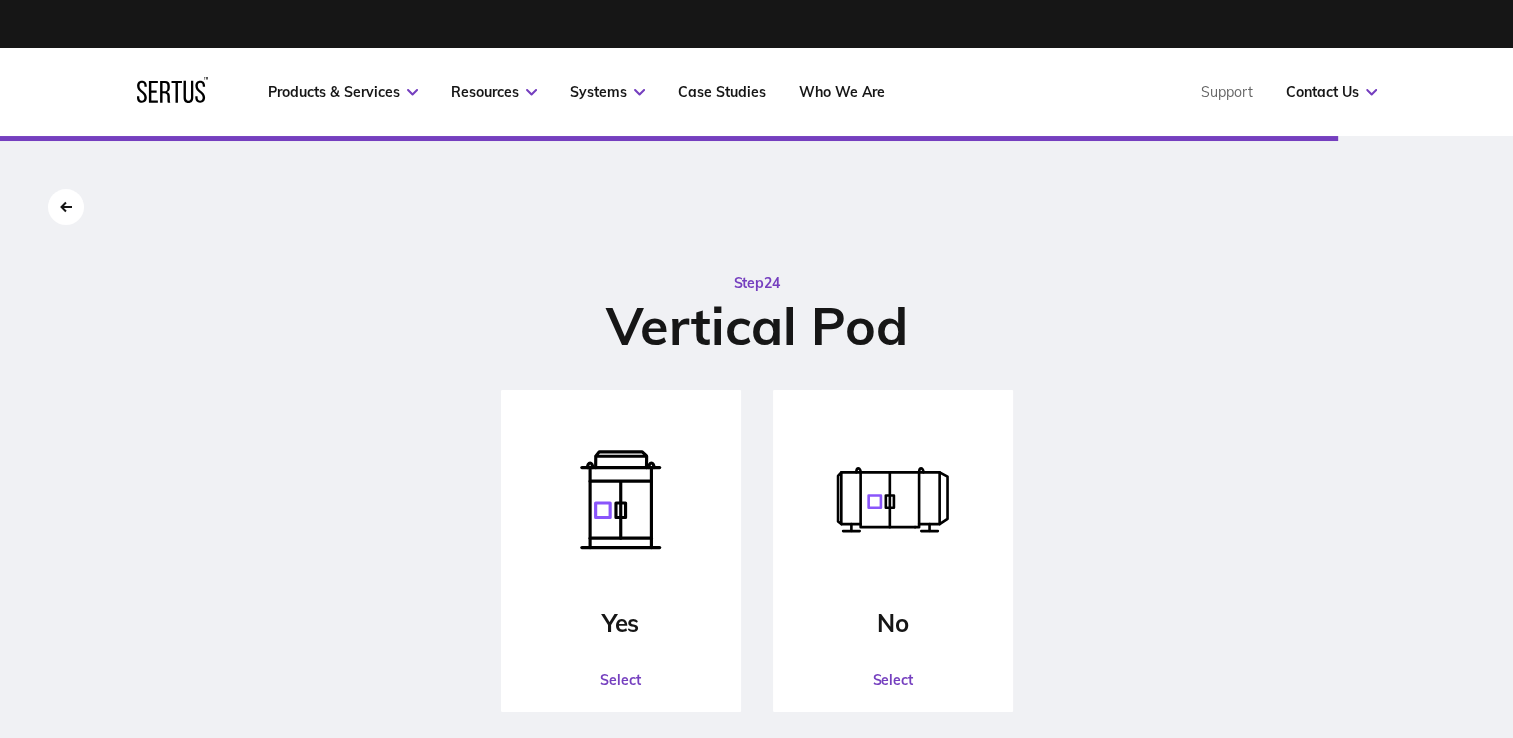click on "Select" 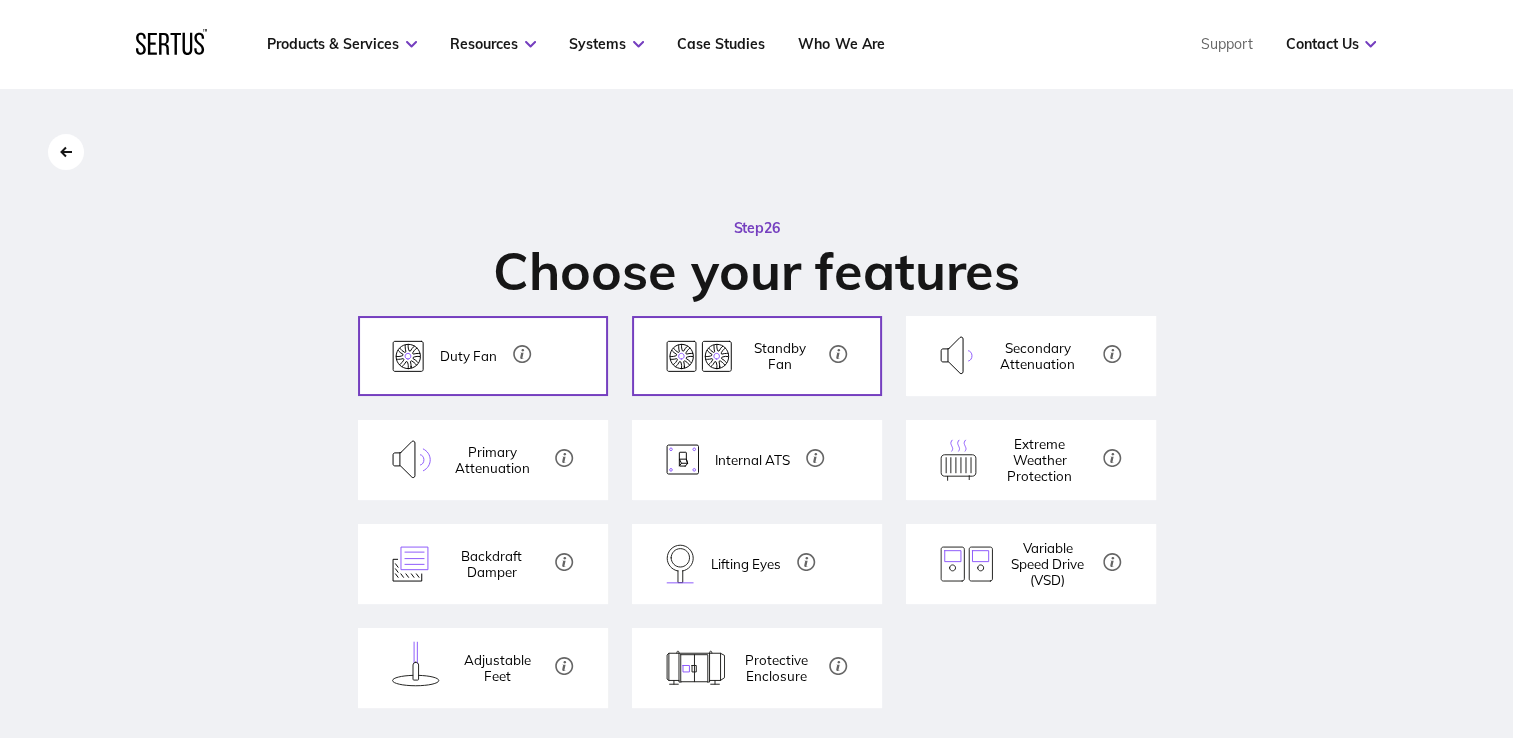 scroll, scrollTop: 100, scrollLeft: 0, axis: vertical 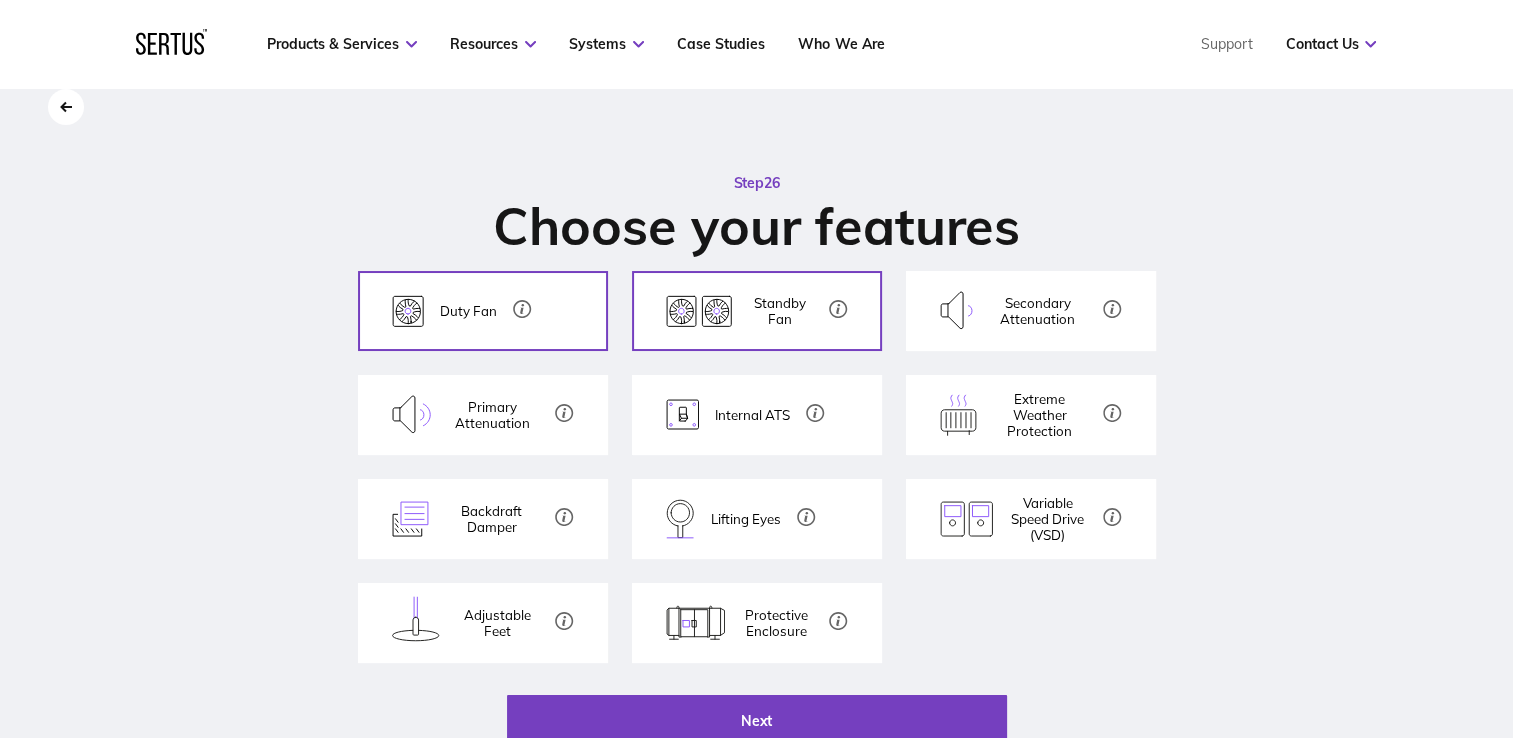 click on "Internal ATS" at bounding box center [752, 415] 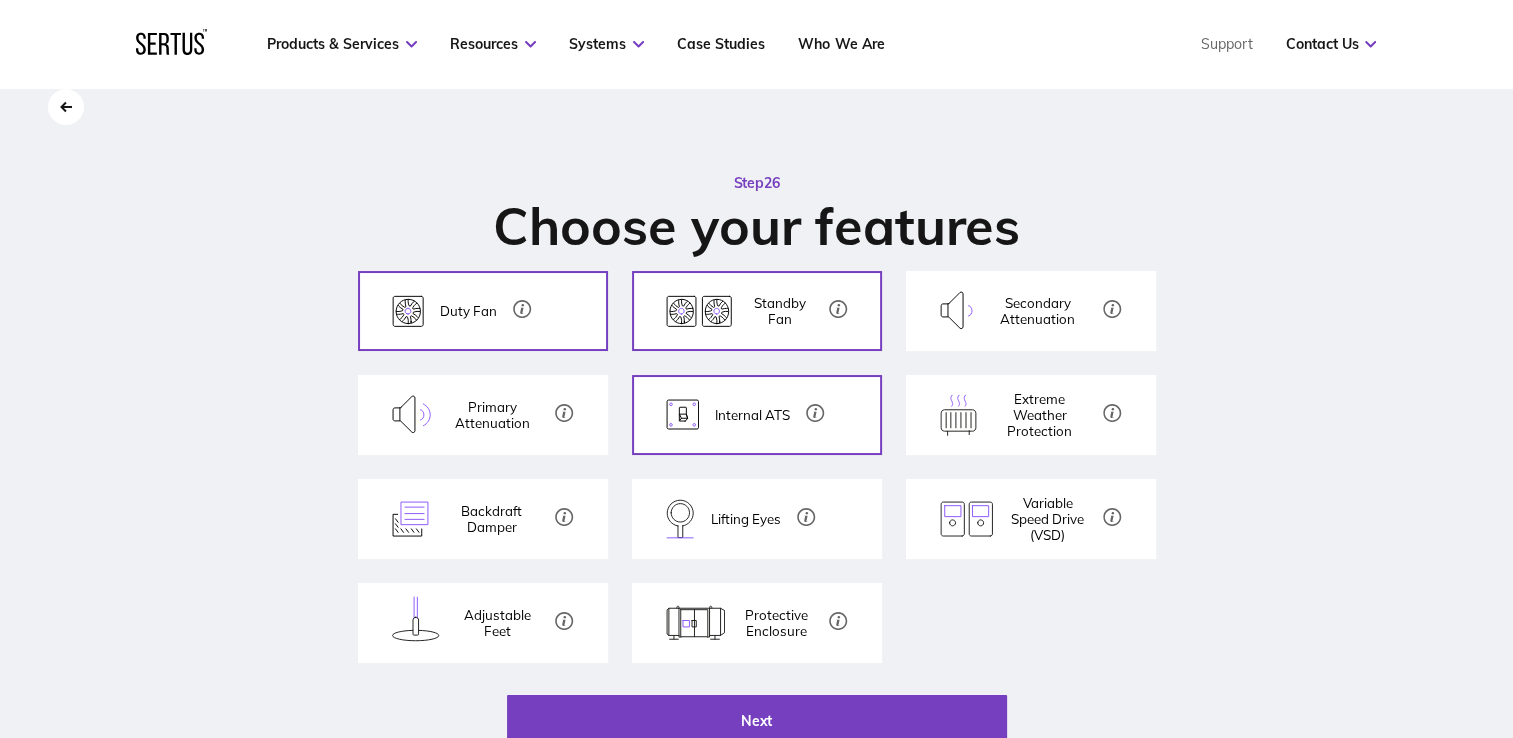 click on "Internal ATS An ATS automatically switches between primary and secondary power supplies. An internal ATS reduces site deliveries, installation, and plant space requirements." at bounding box center (757, 415) 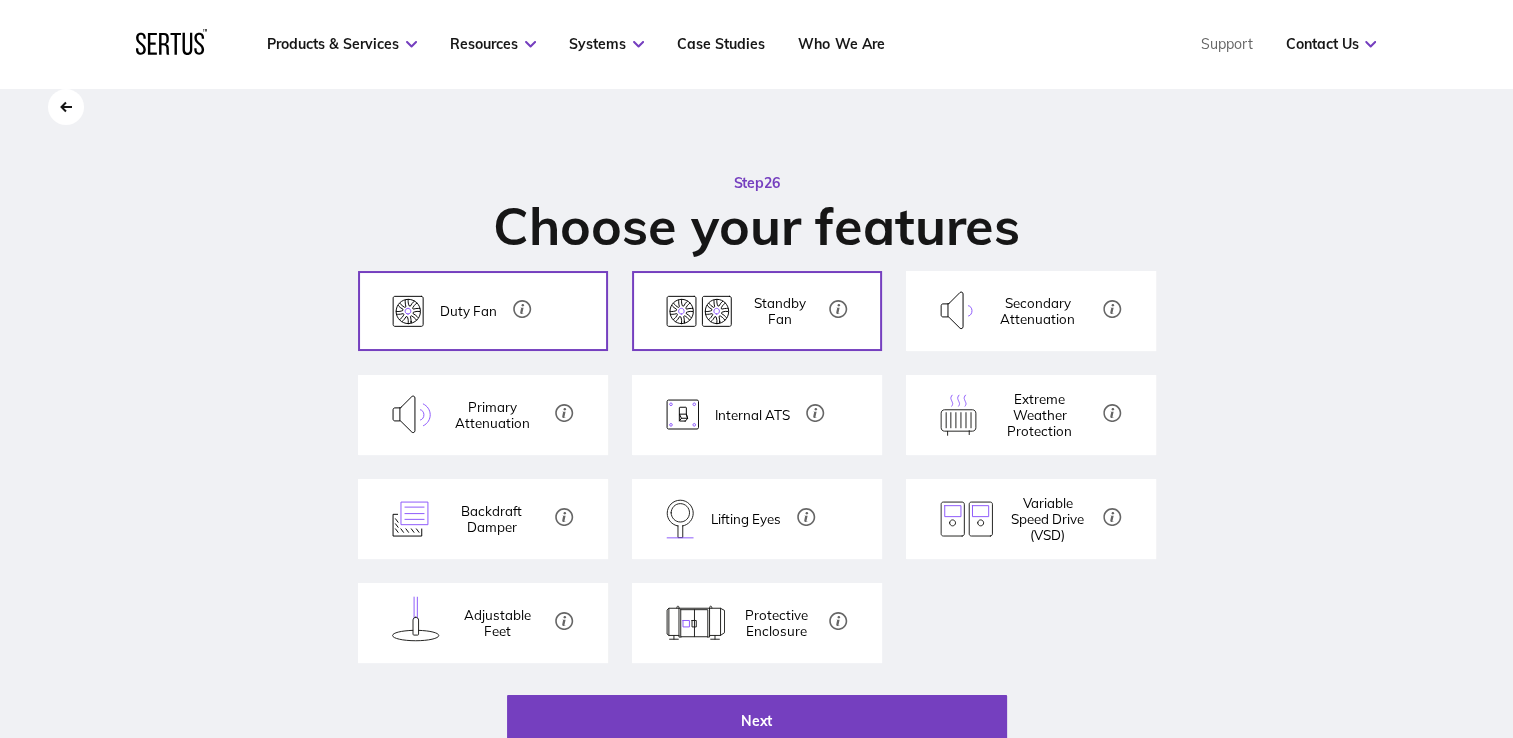 click on "Backdraft Damper" at bounding box center (492, 519) 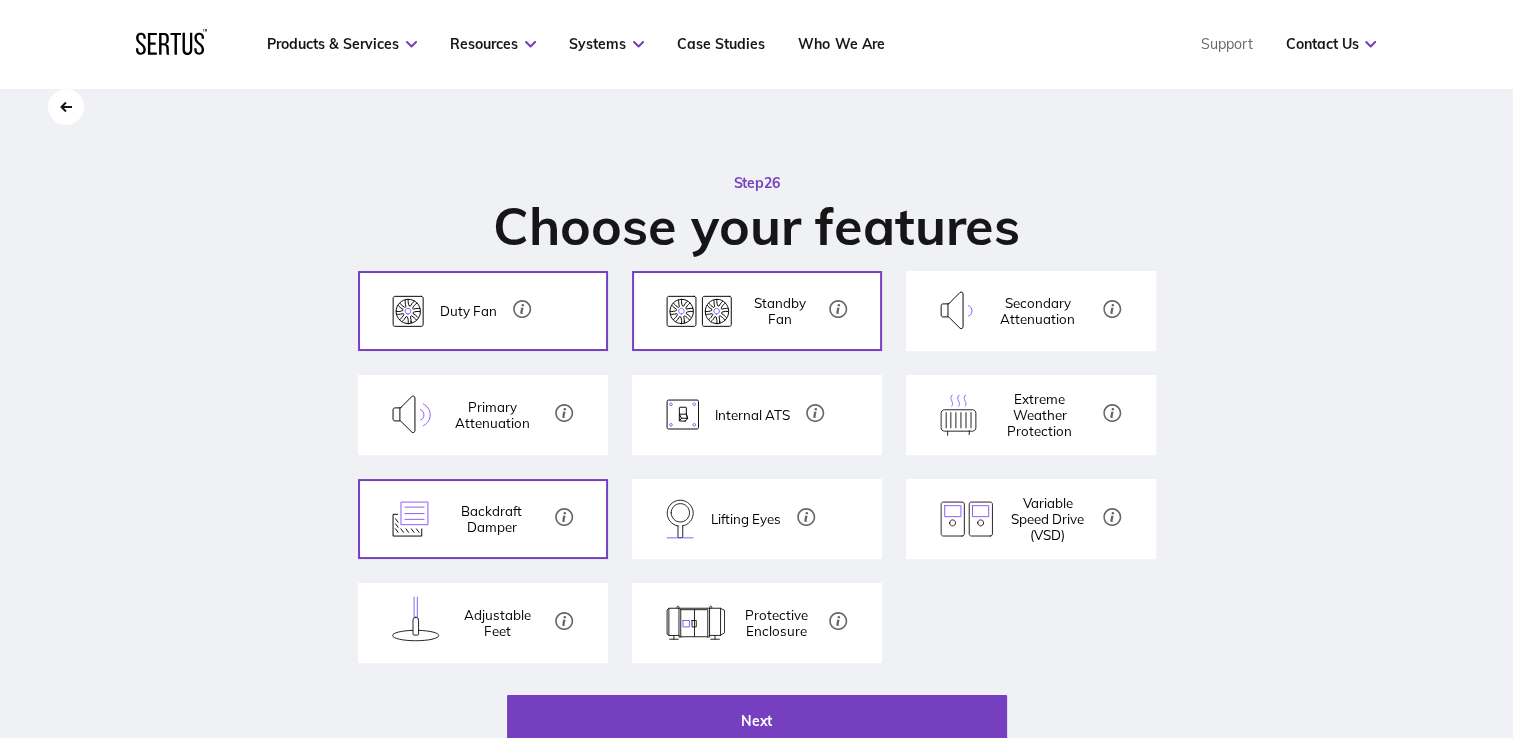 click on "Lifting Eyes" at bounding box center [746, 519] 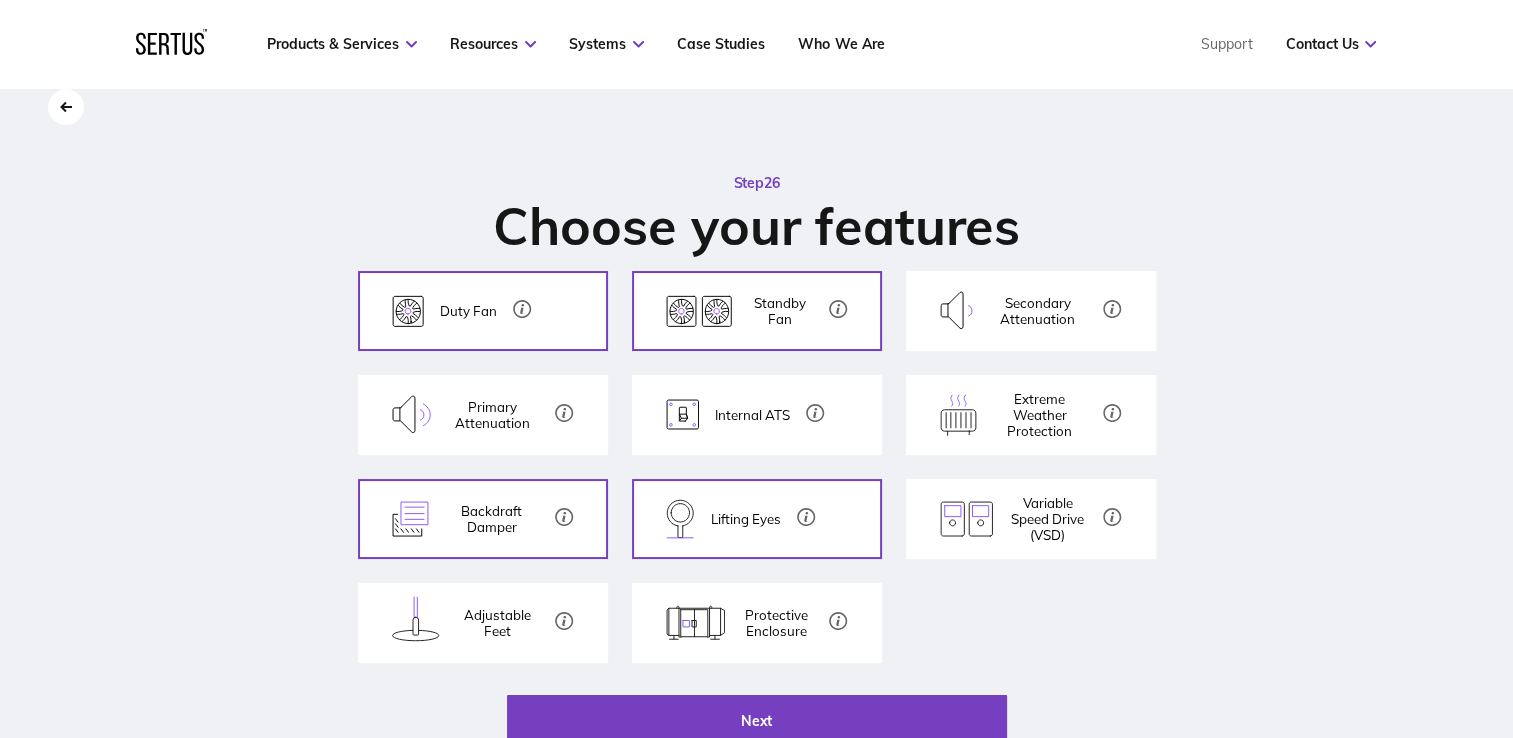 click on "Variable Speed Drive (VSD)" at bounding box center (1048, 519) 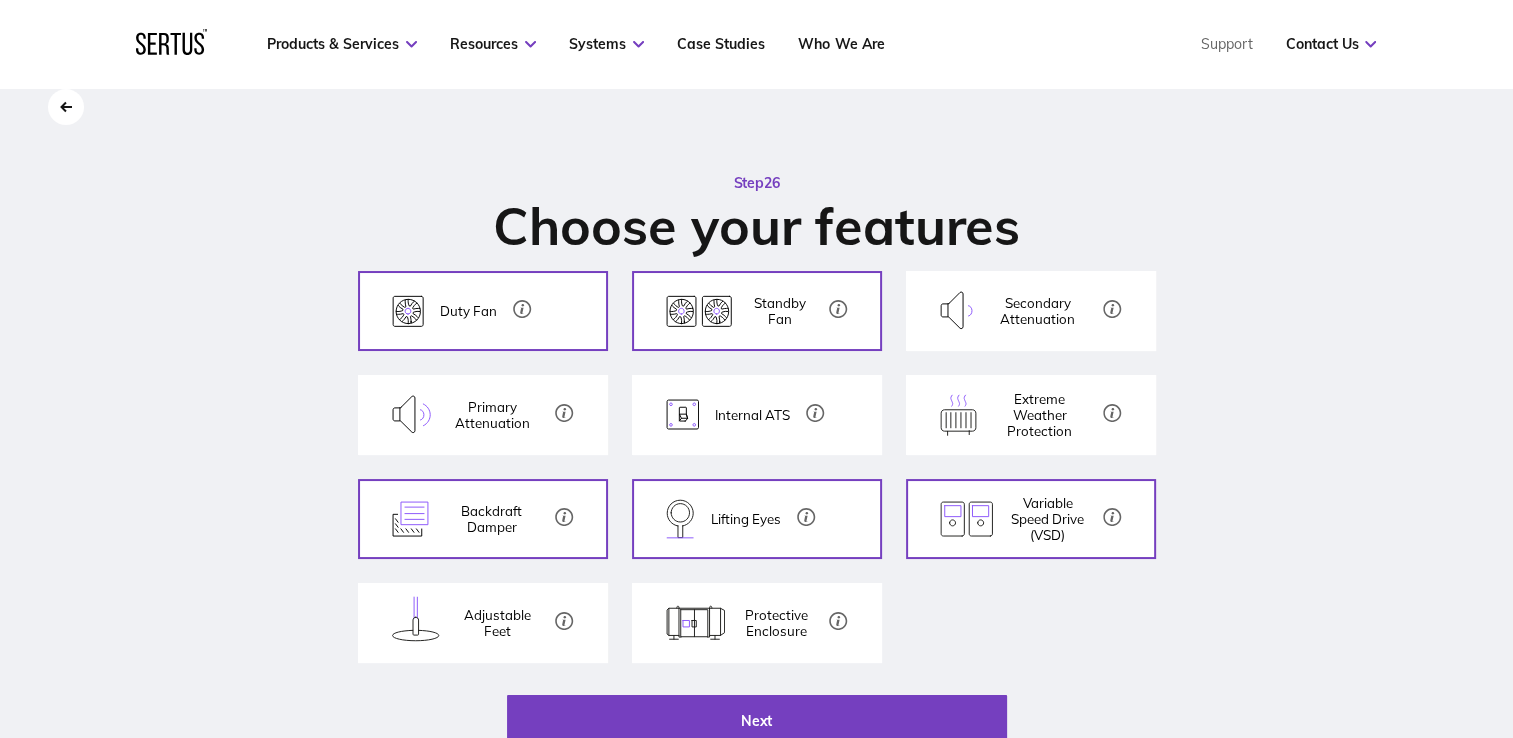 click on "Extreme Weather Protection" at bounding box center [1040, 415] 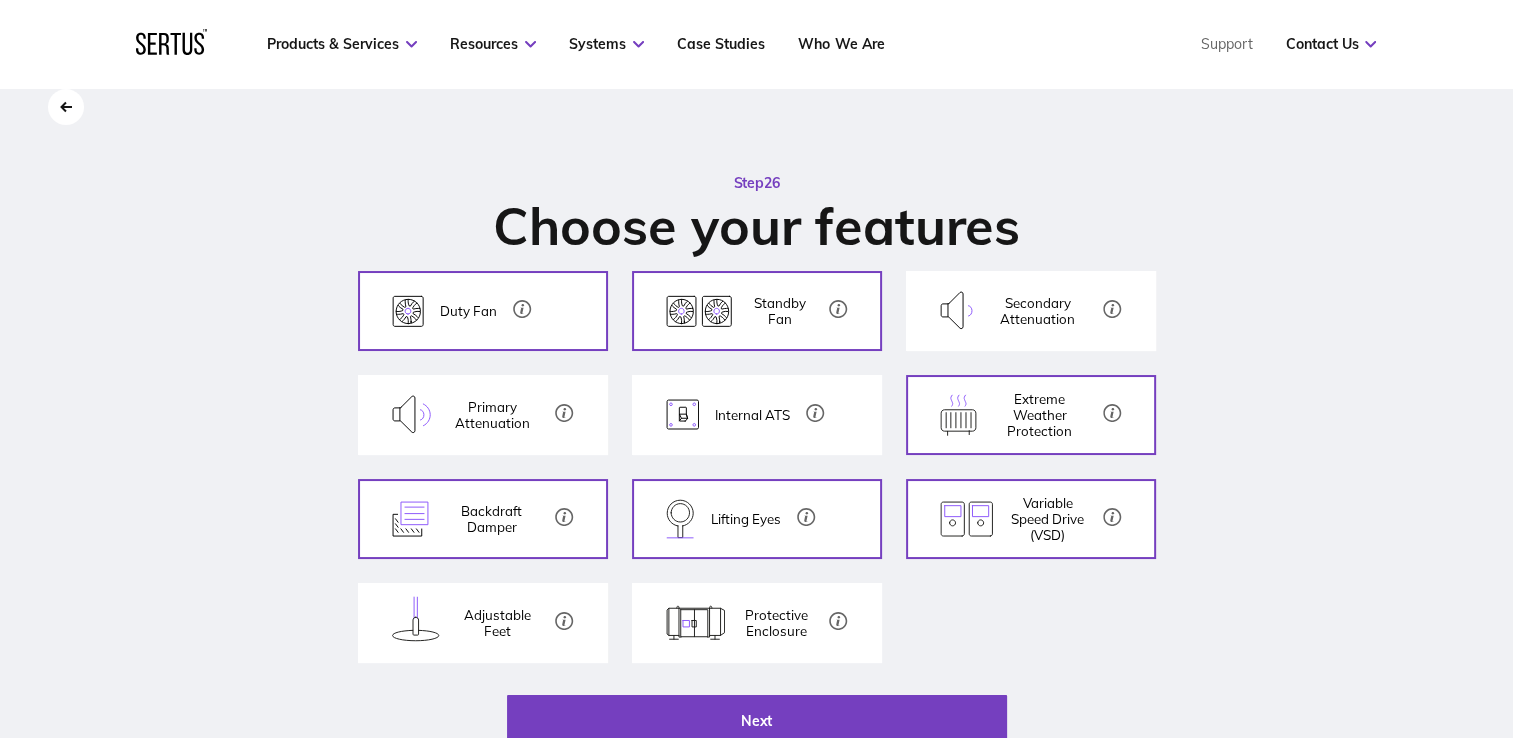 click on "Adjustable Feet" at bounding box center (497, 623) 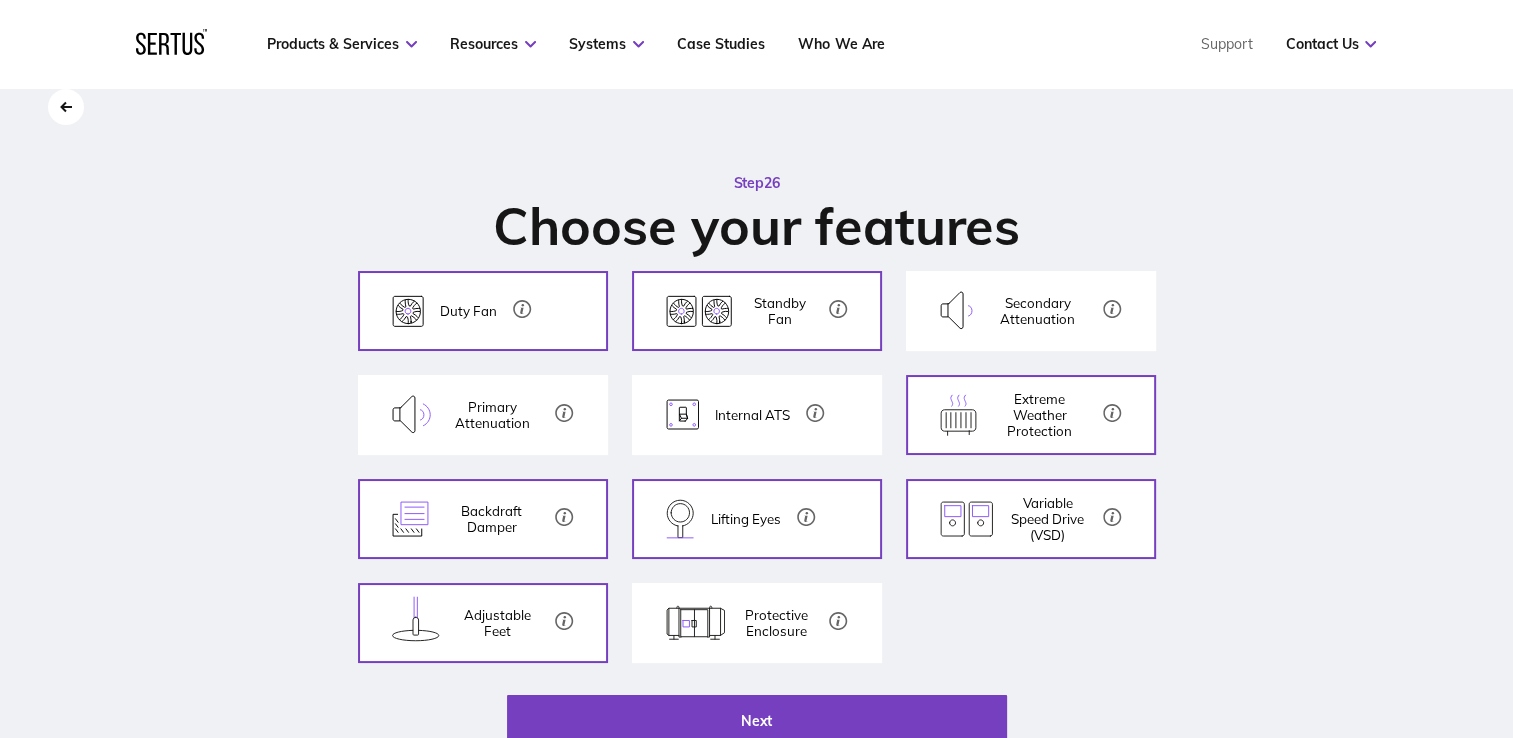 click on "Protective Enclosure The enclosure makes the unit look more architecturally pleasing and protects it from the elements, extending its lifespan." at bounding box center (757, 623) 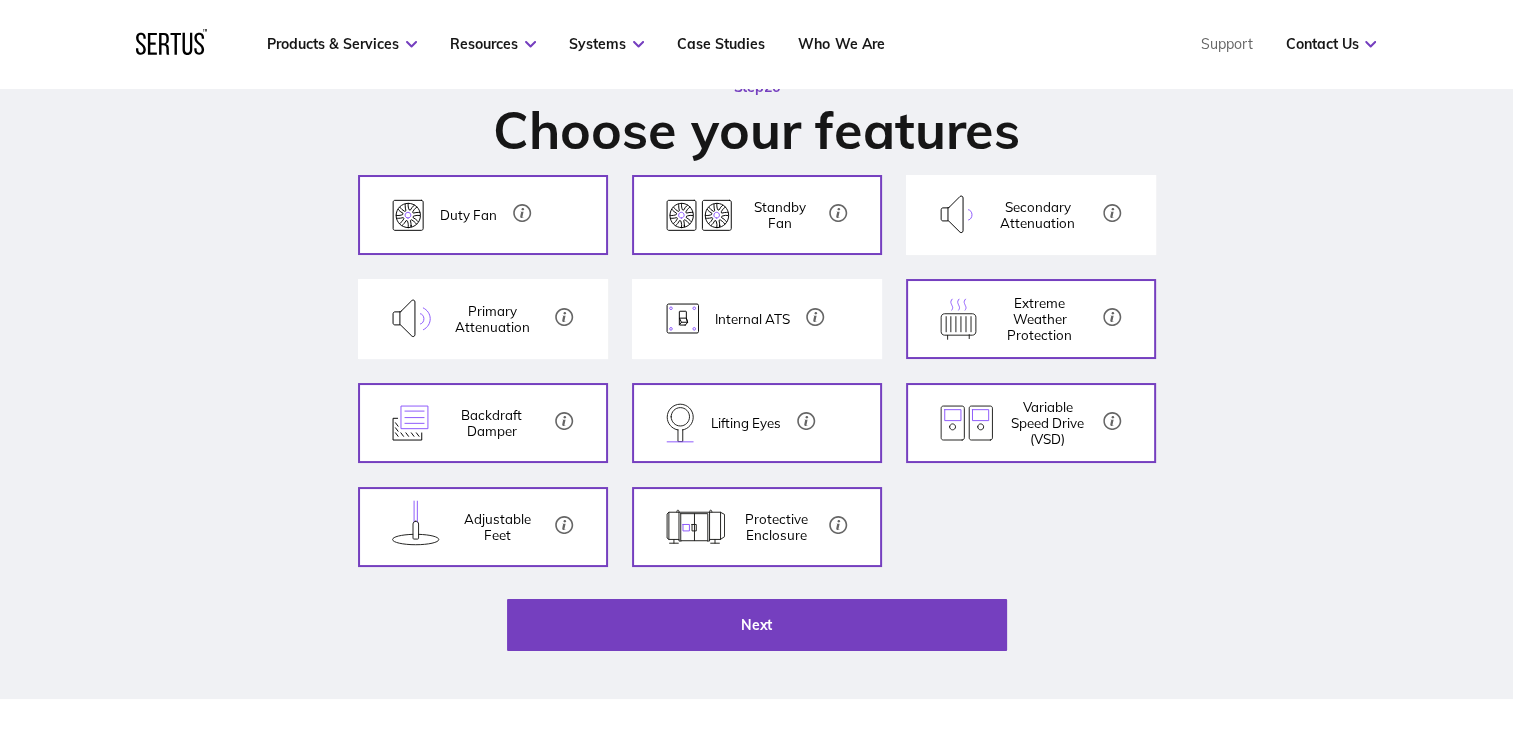 scroll, scrollTop: 300, scrollLeft: 0, axis: vertical 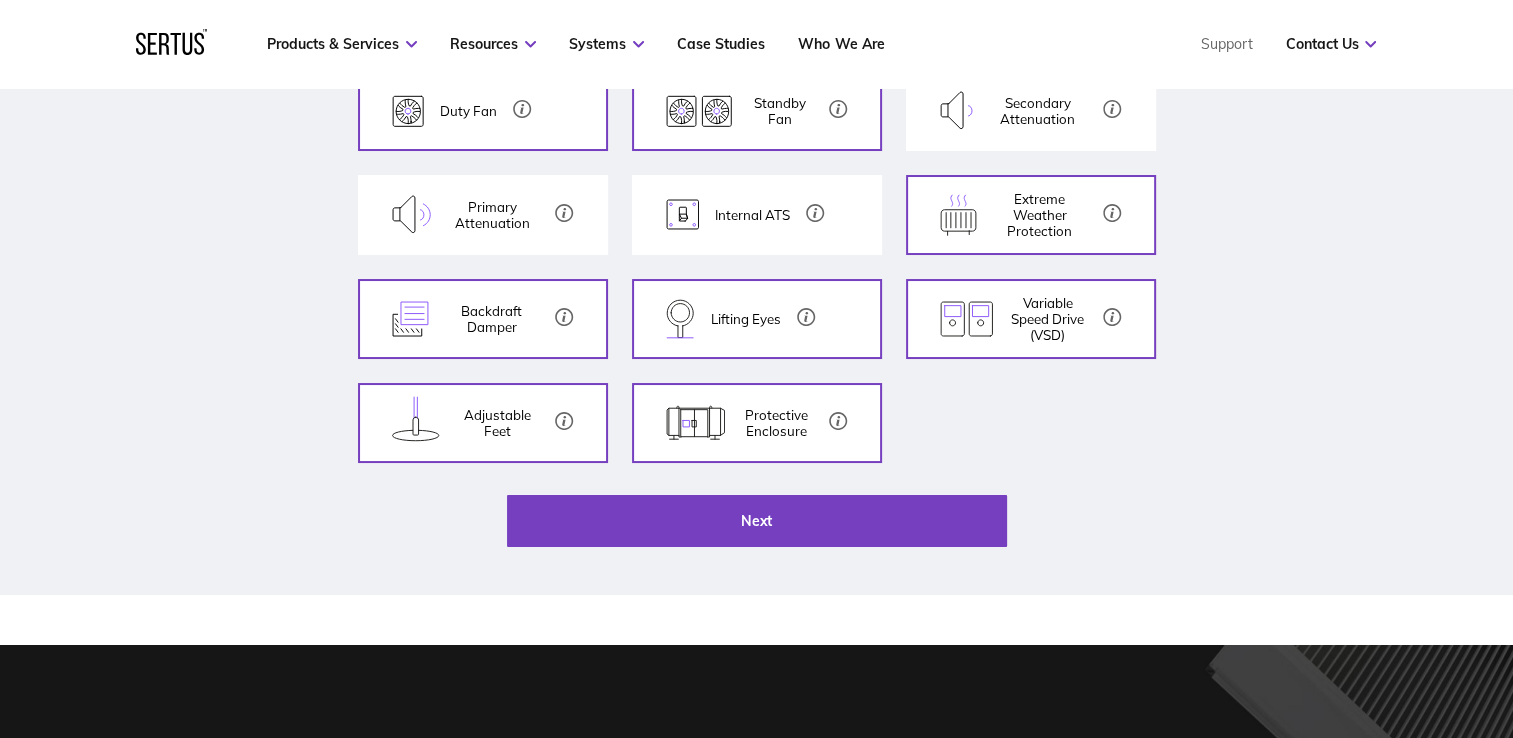 click on "Next" at bounding box center [757, 521] 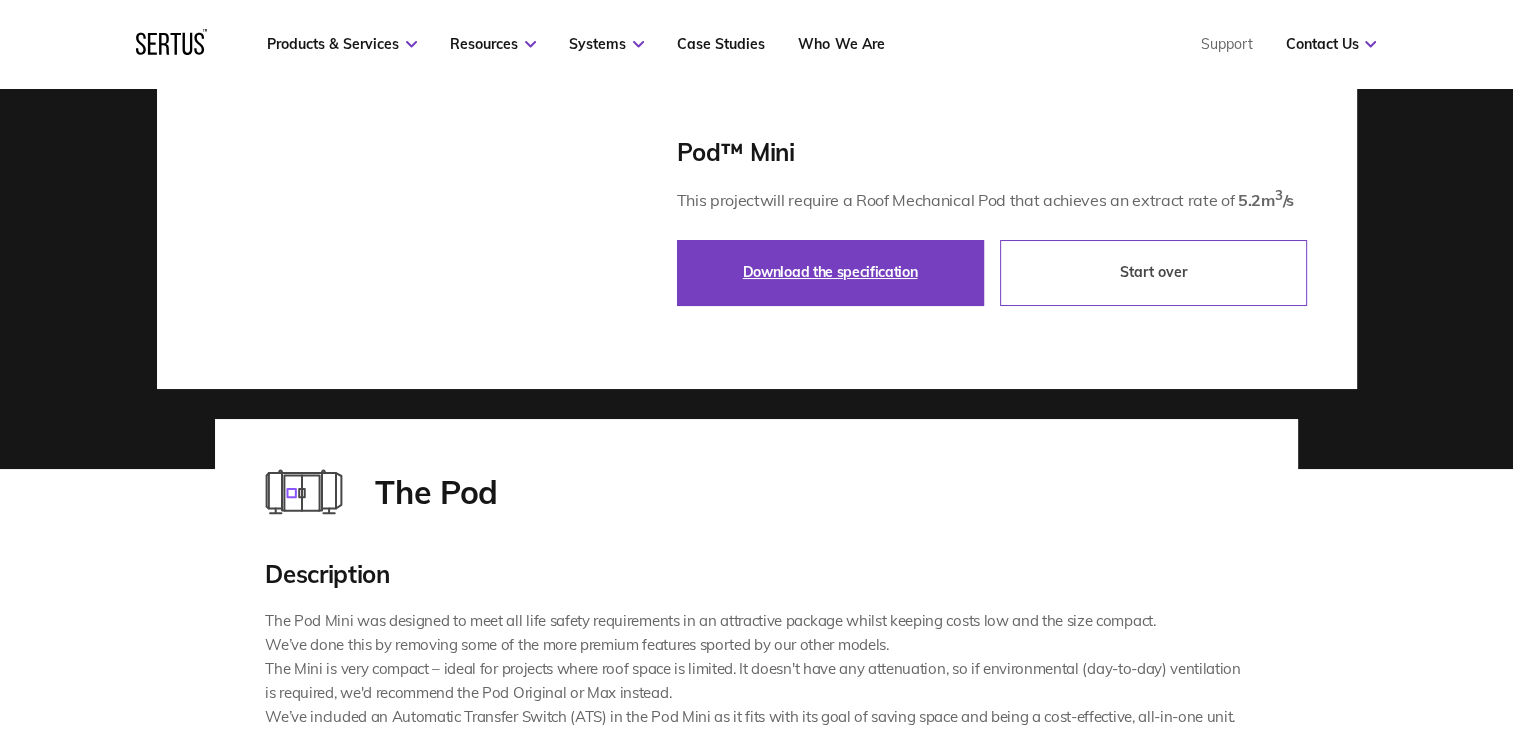 scroll, scrollTop: 200, scrollLeft: 0, axis: vertical 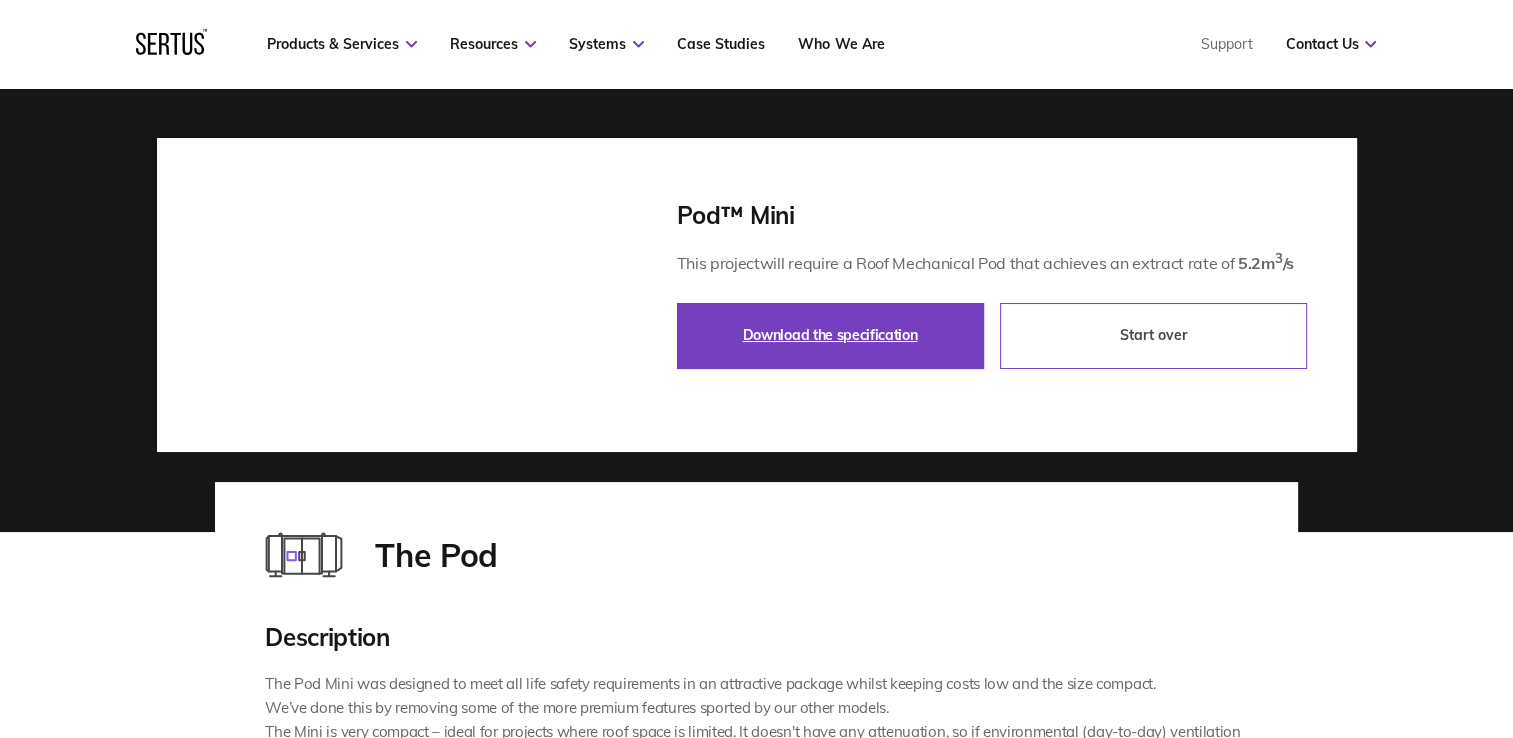 click on "Download the specification" at bounding box center (830, 336) 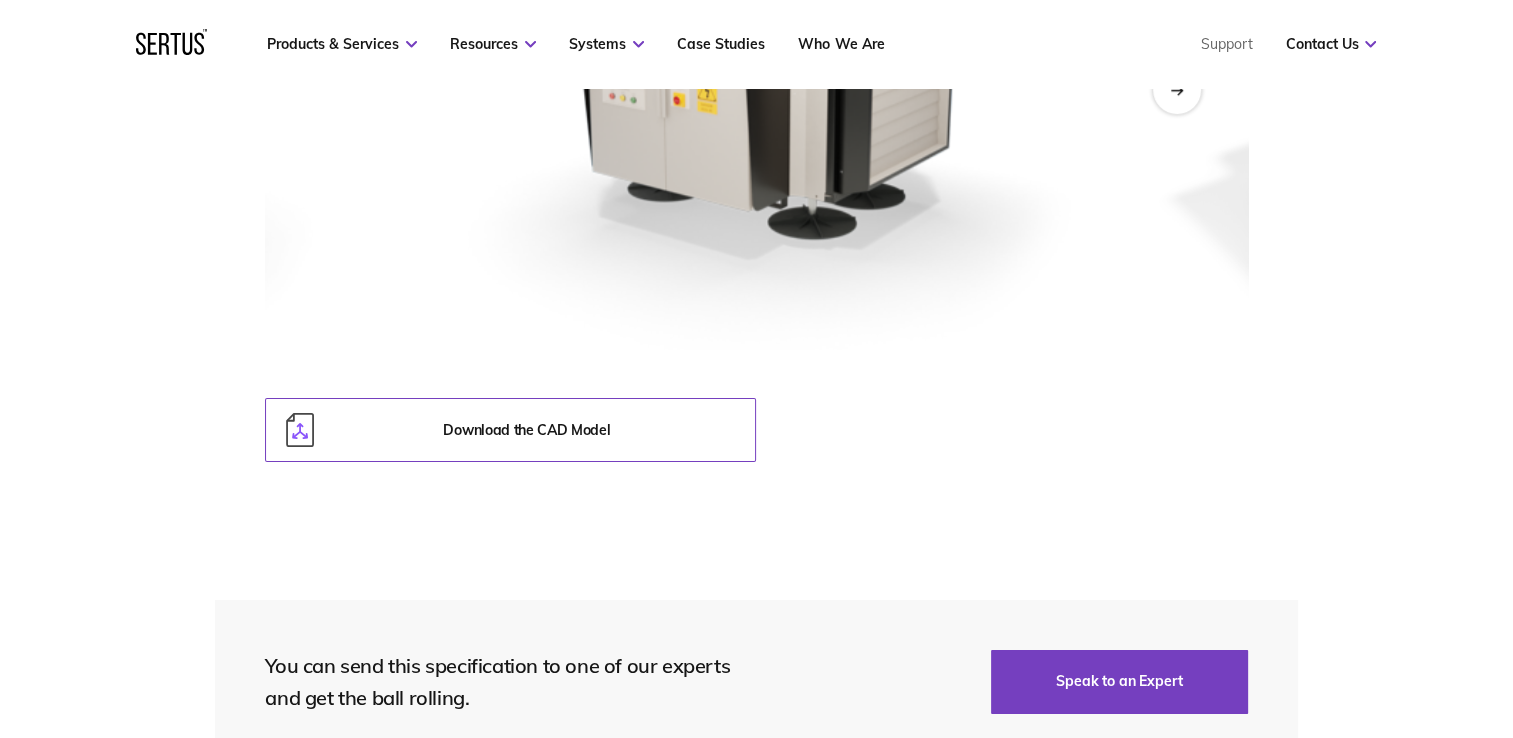 scroll, scrollTop: 1000, scrollLeft: 0, axis: vertical 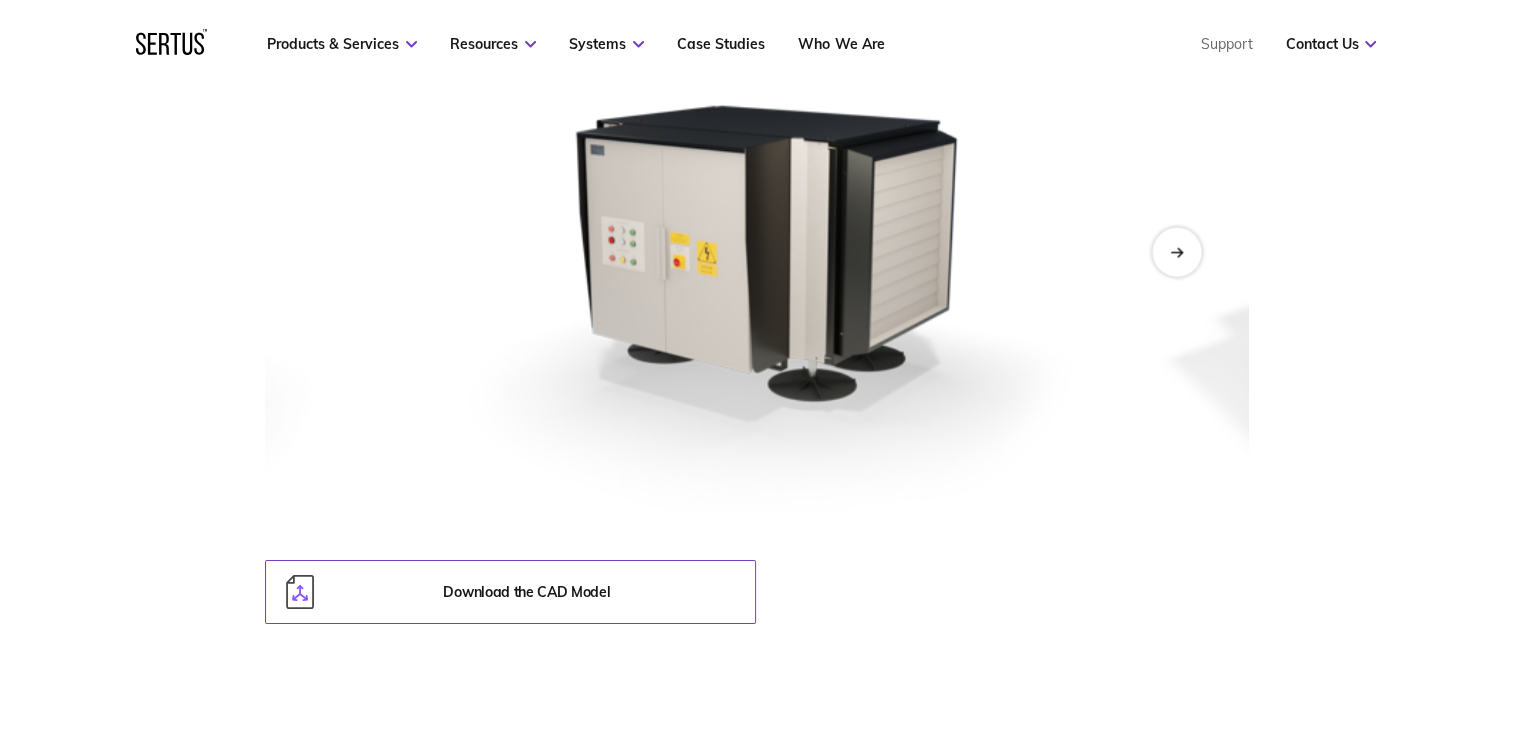 click at bounding box center (1176, 251) 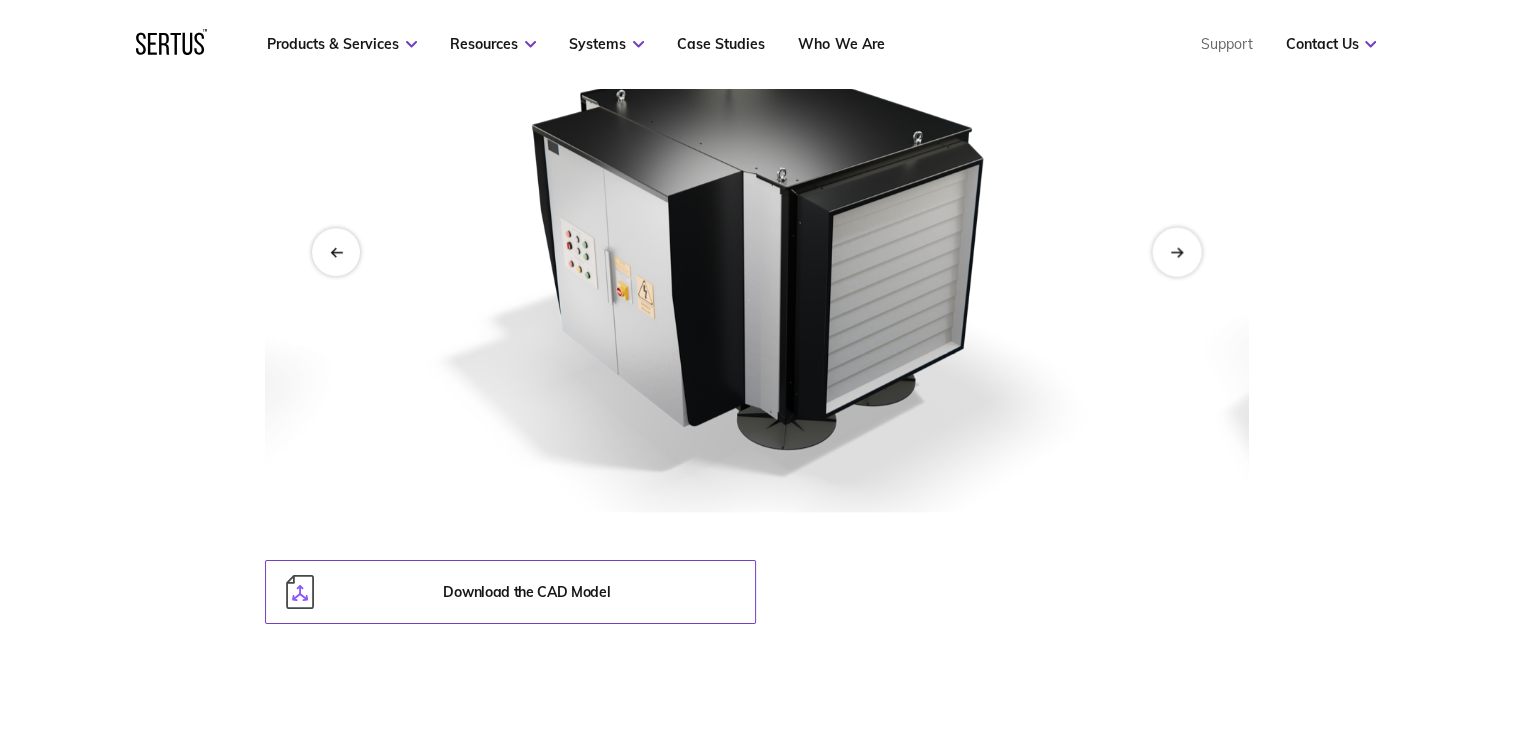 click at bounding box center (1176, 251) 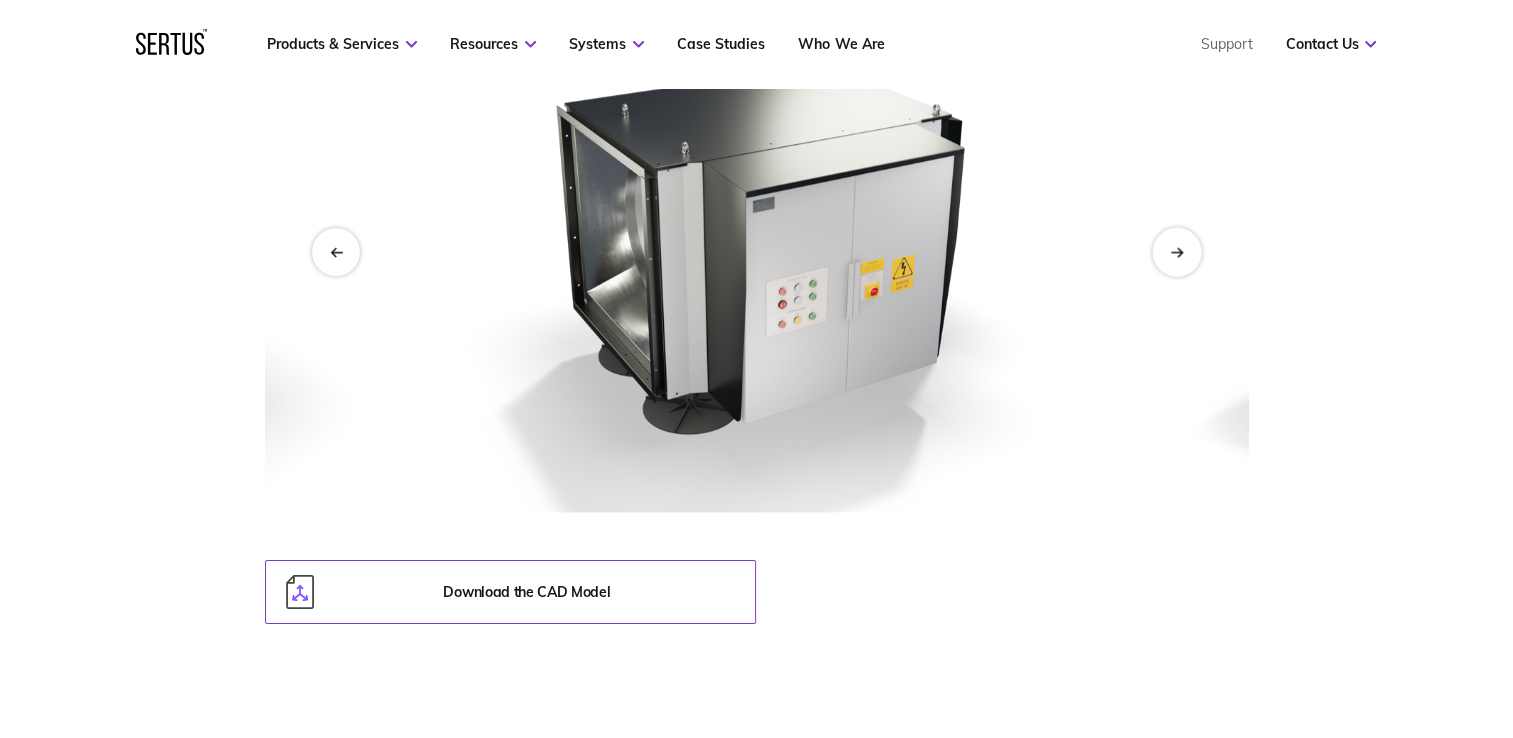click at bounding box center (1176, 251) 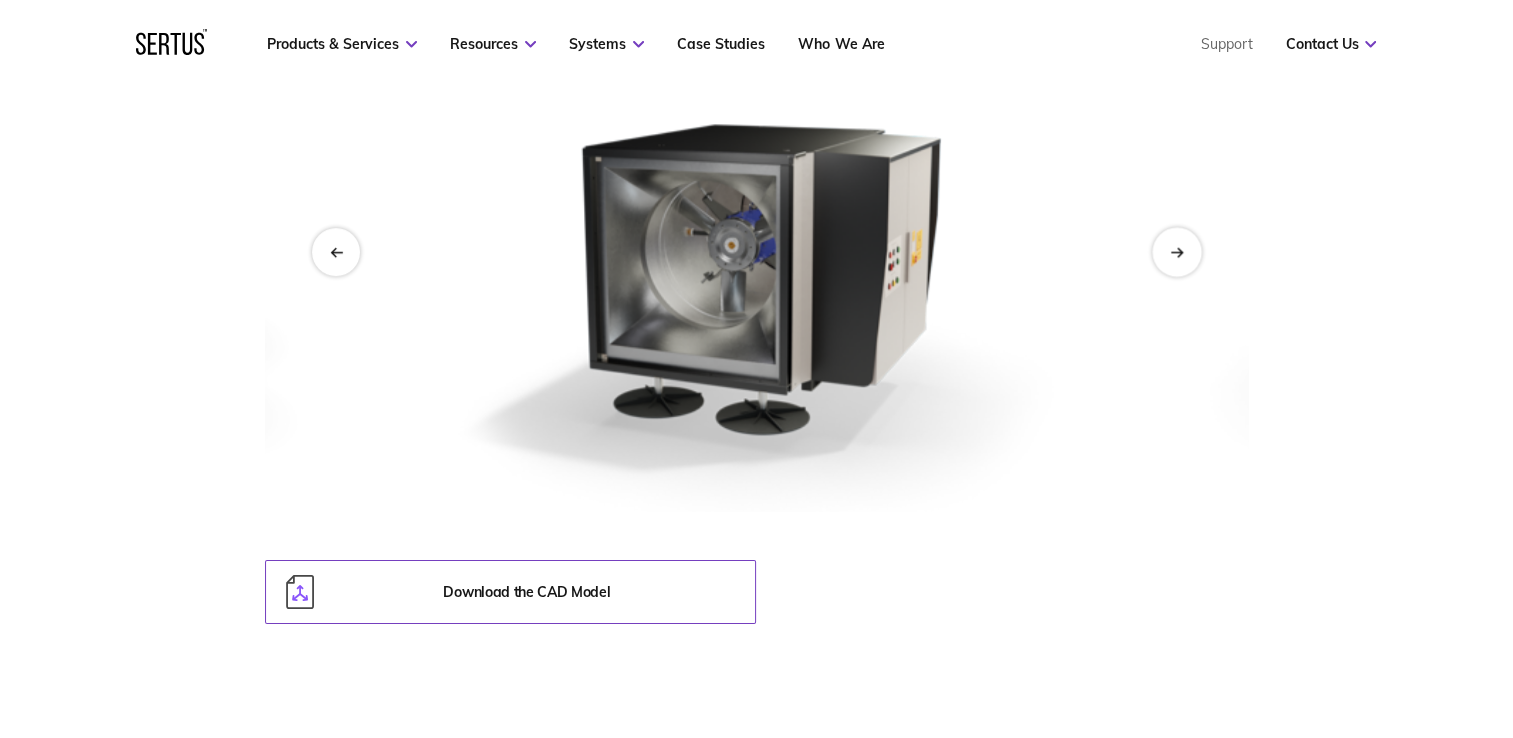 click at bounding box center (1176, 251) 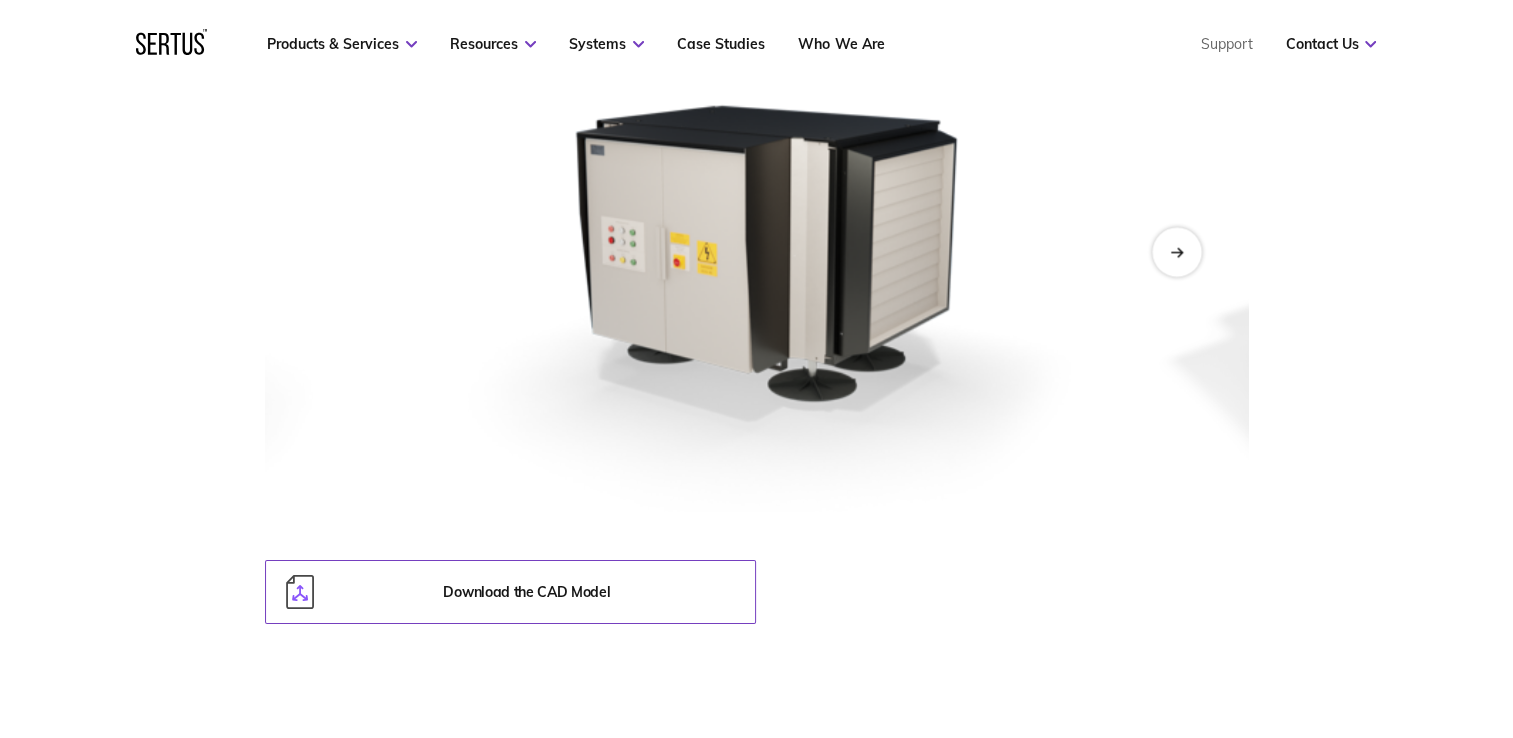 click at bounding box center (1176, 251) 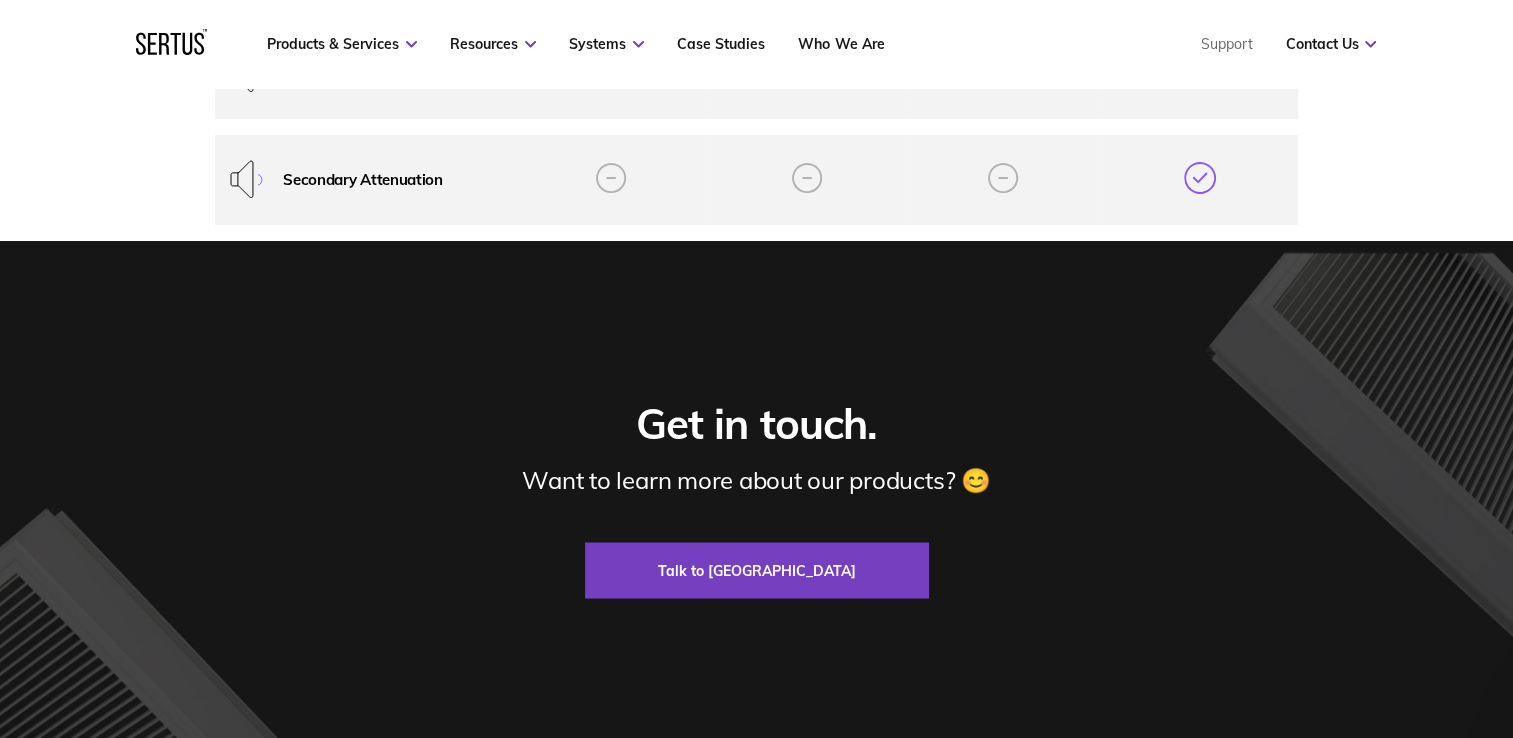 scroll, scrollTop: 3600, scrollLeft: 0, axis: vertical 